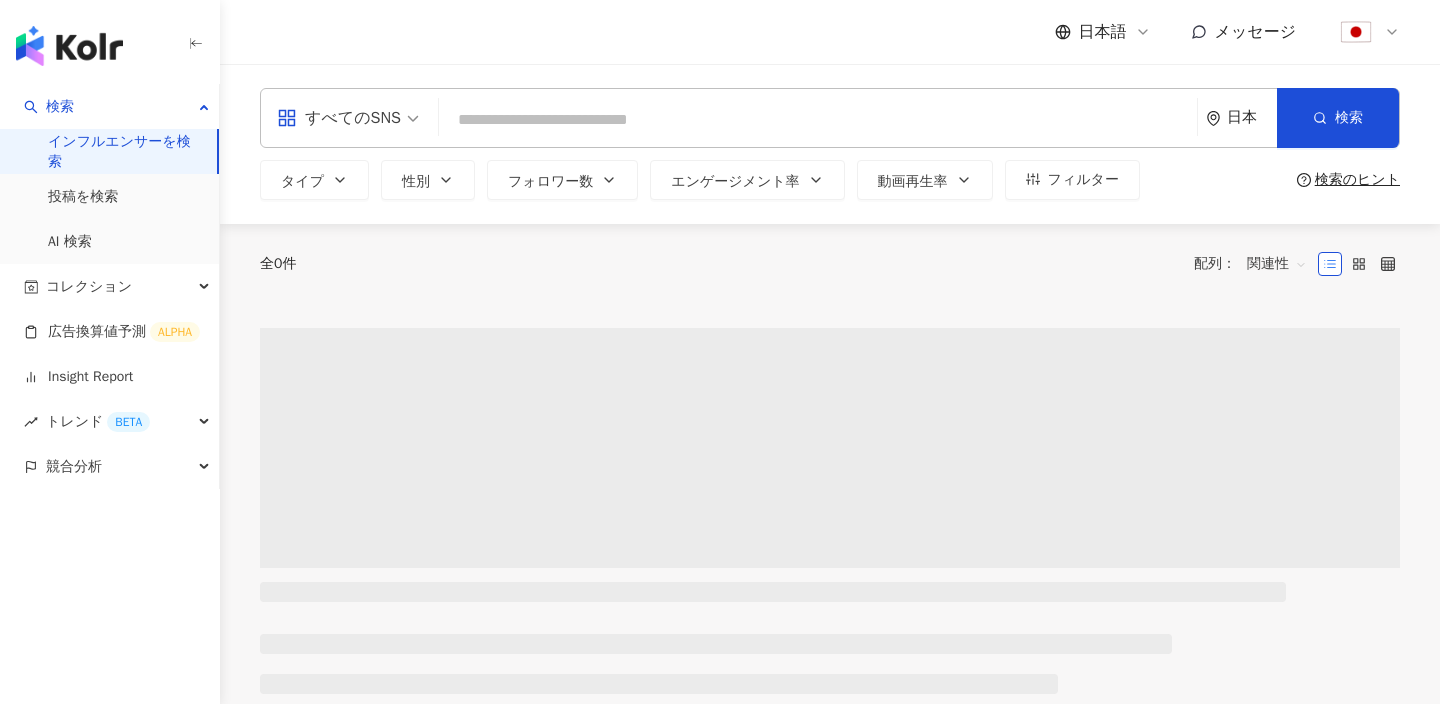 scroll, scrollTop: 0, scrollLeft: 0, axis: both 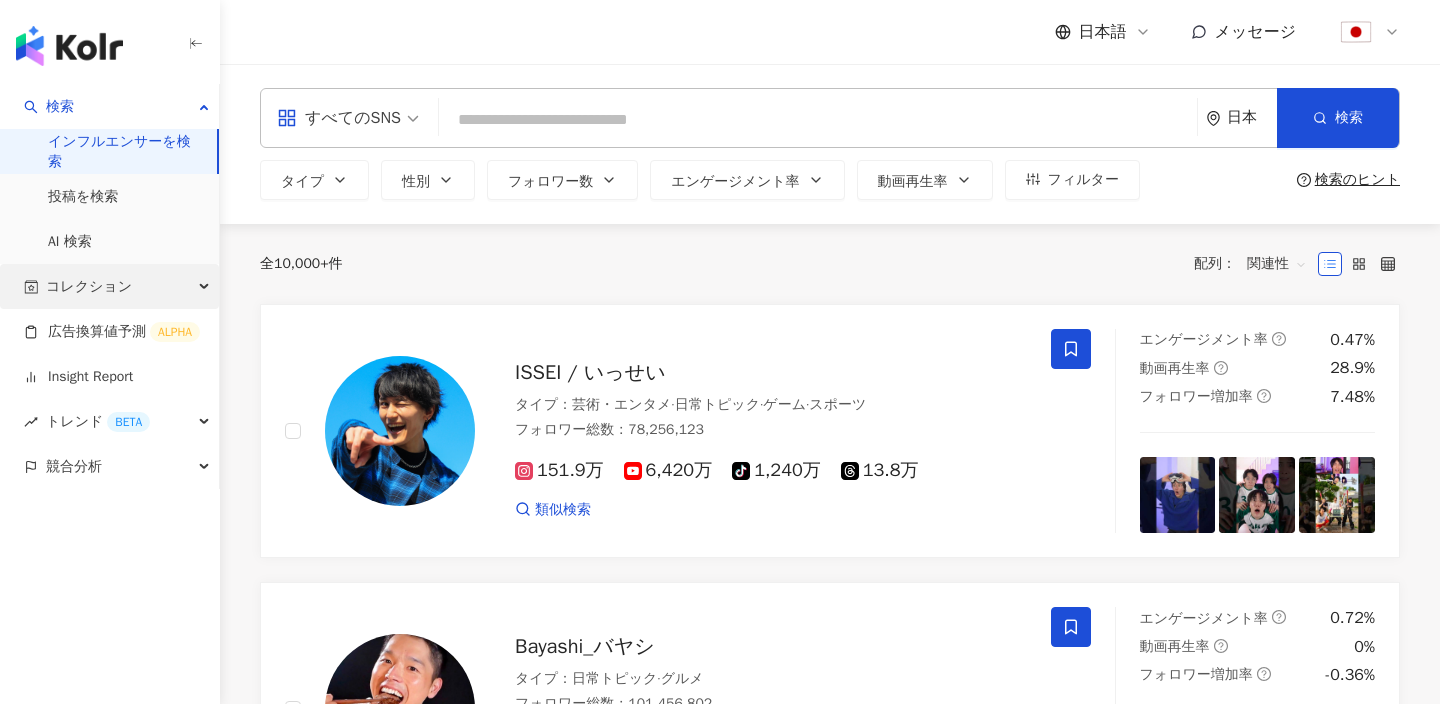 click on "コレクション" at bounding box center [89, 286] 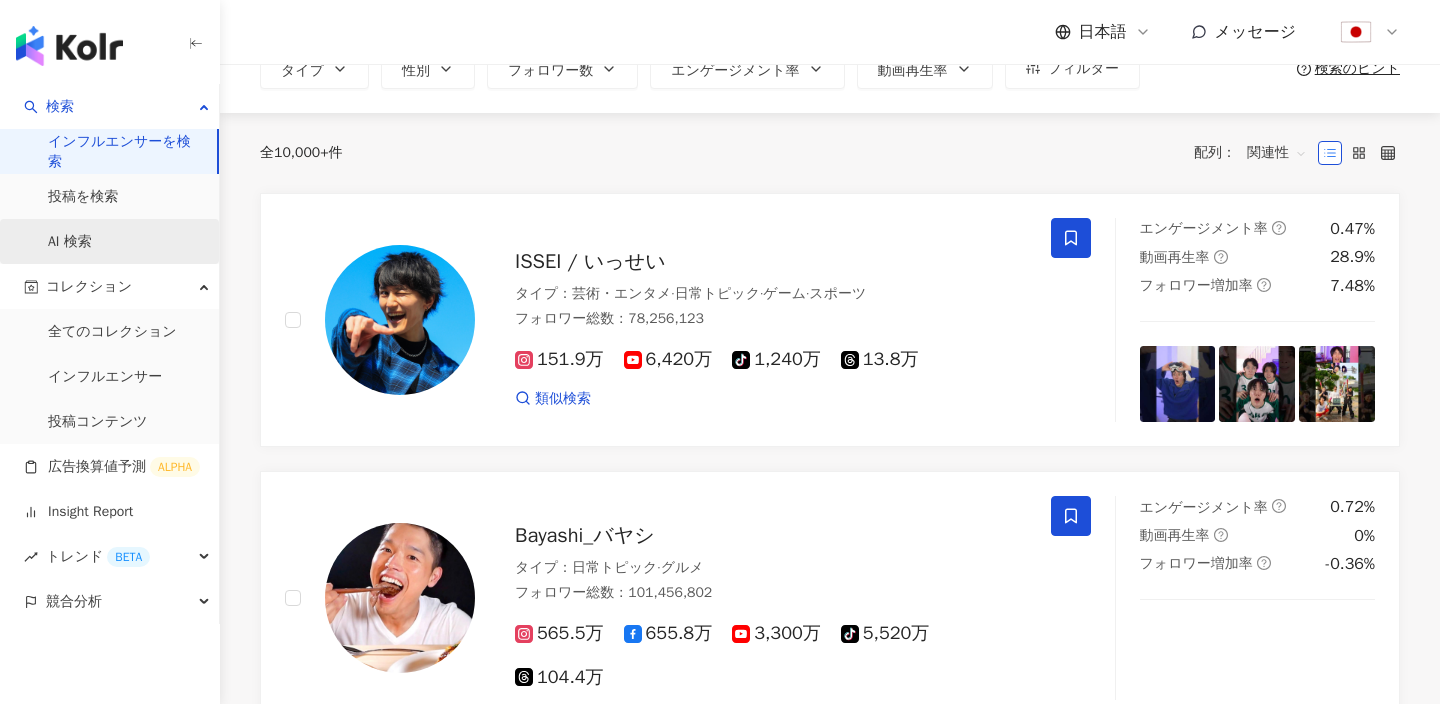scroll, scrollTop: 112, scrollLeft: 0, axis: vertical 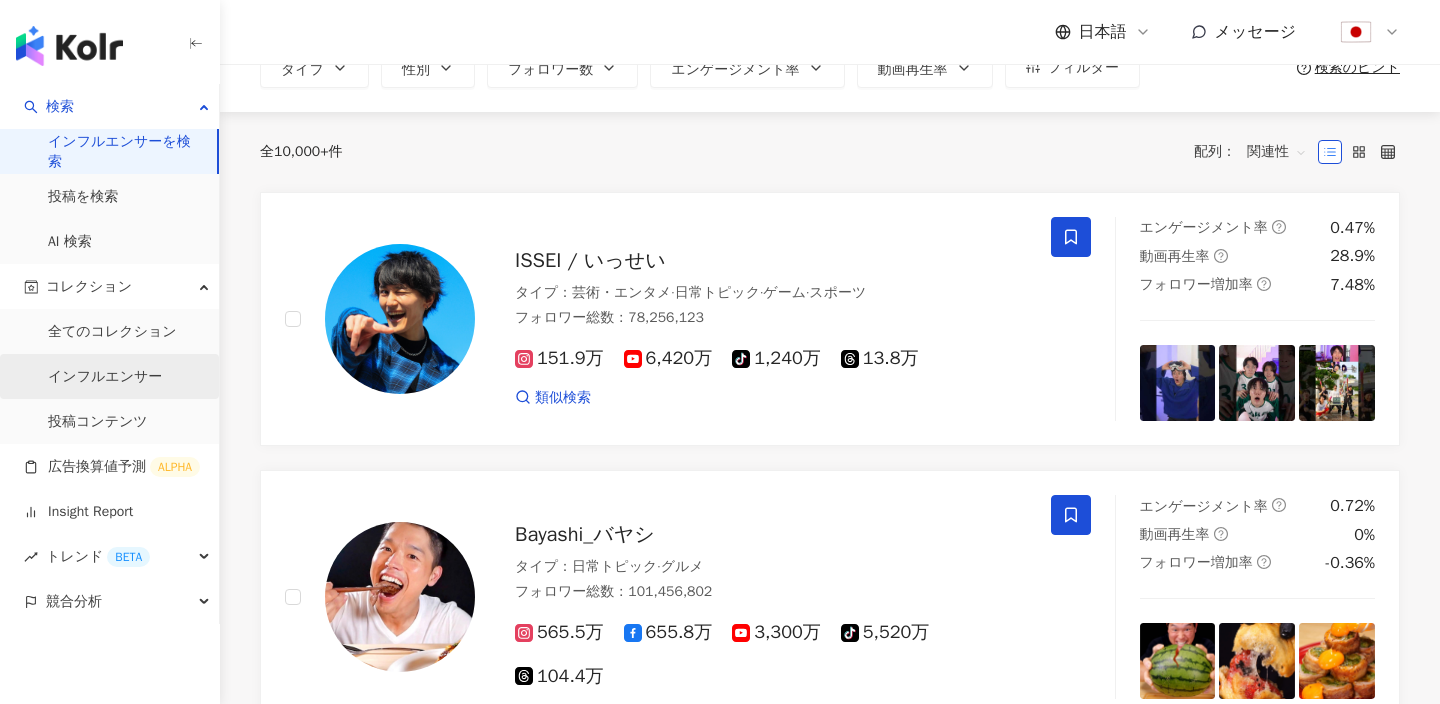 click on "インフルエンサー" at bounding box center (105, 377) 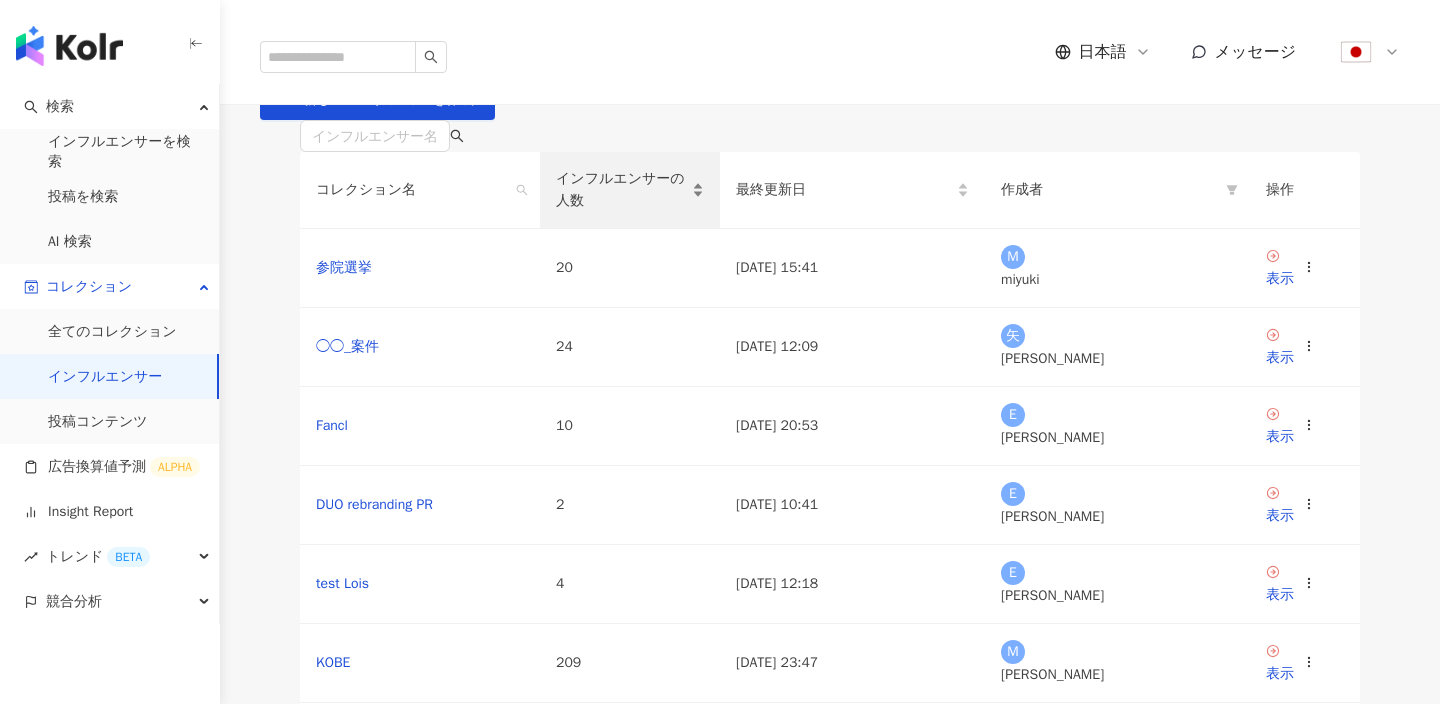 scroll, scrollTop: 135, scrollLeft: 0, axis: vertical 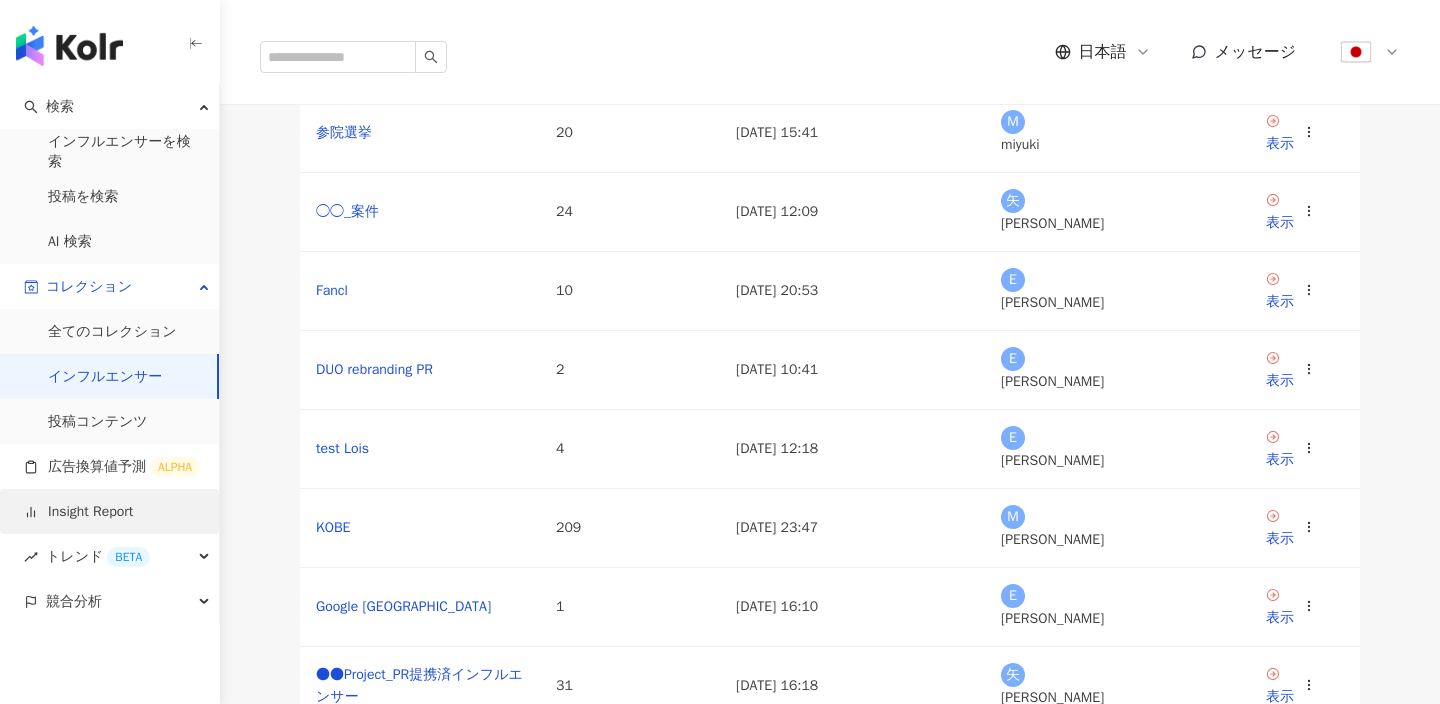 click on "Insight Report" at bounding box center (78, 512) 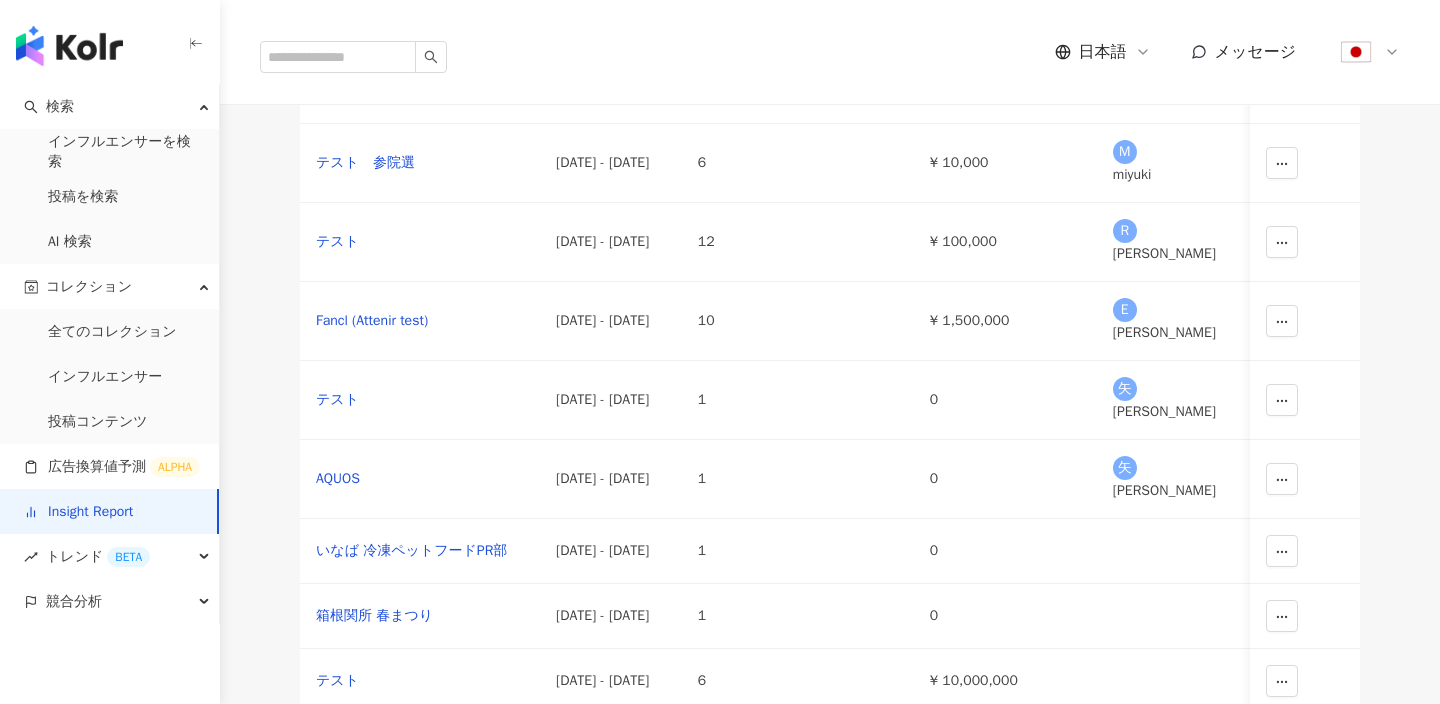 scroll, scrollTop: 133, scrollLeft: 0, axis: vertical 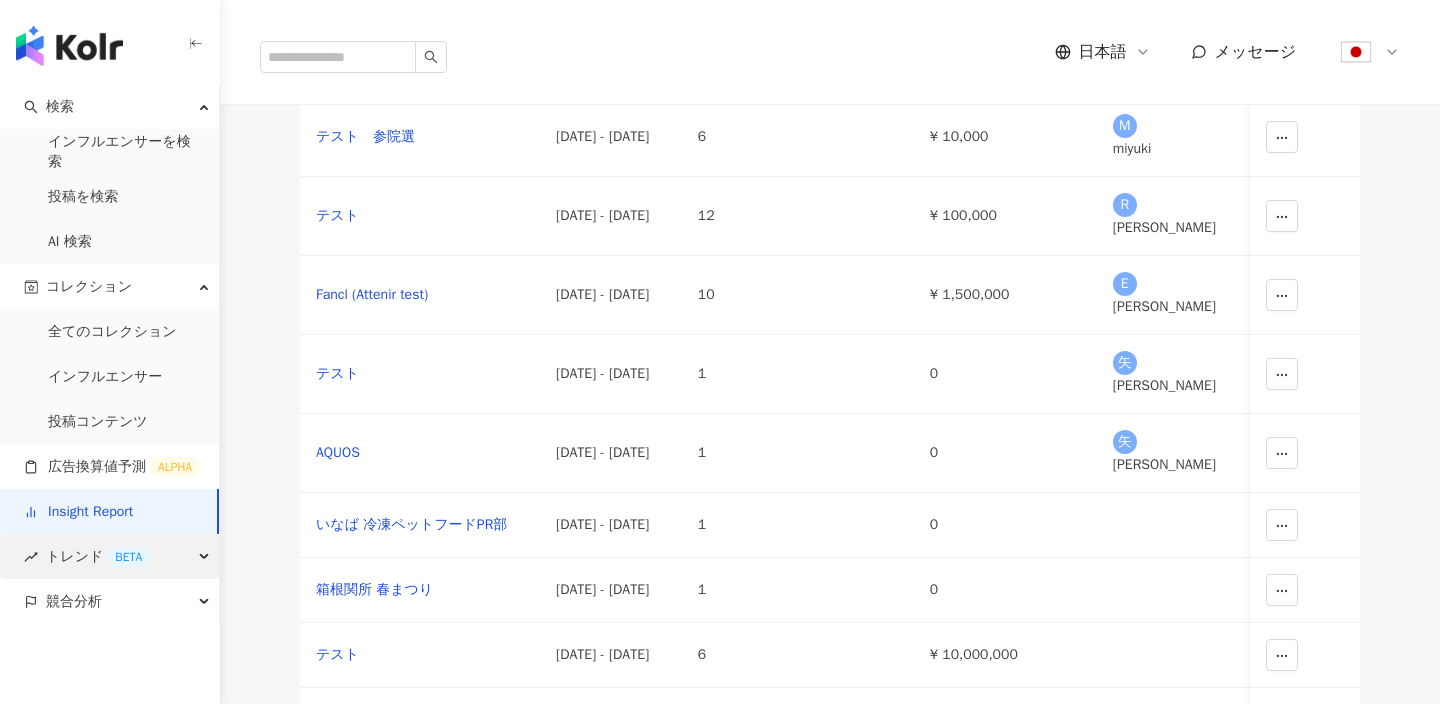 click on "BETA" at bounding box center [128, 557] 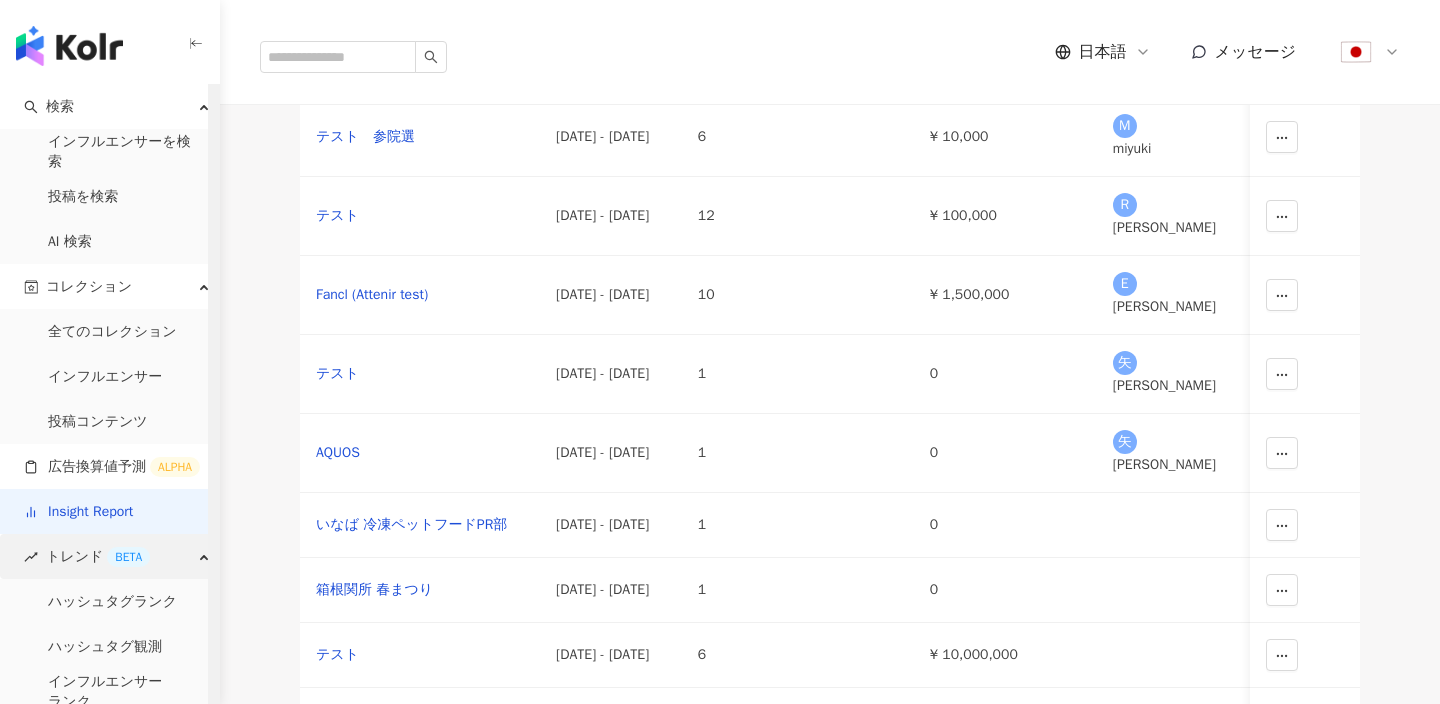 scroll, scrollTop: 55, scrollLeft: 0, axis: vertical 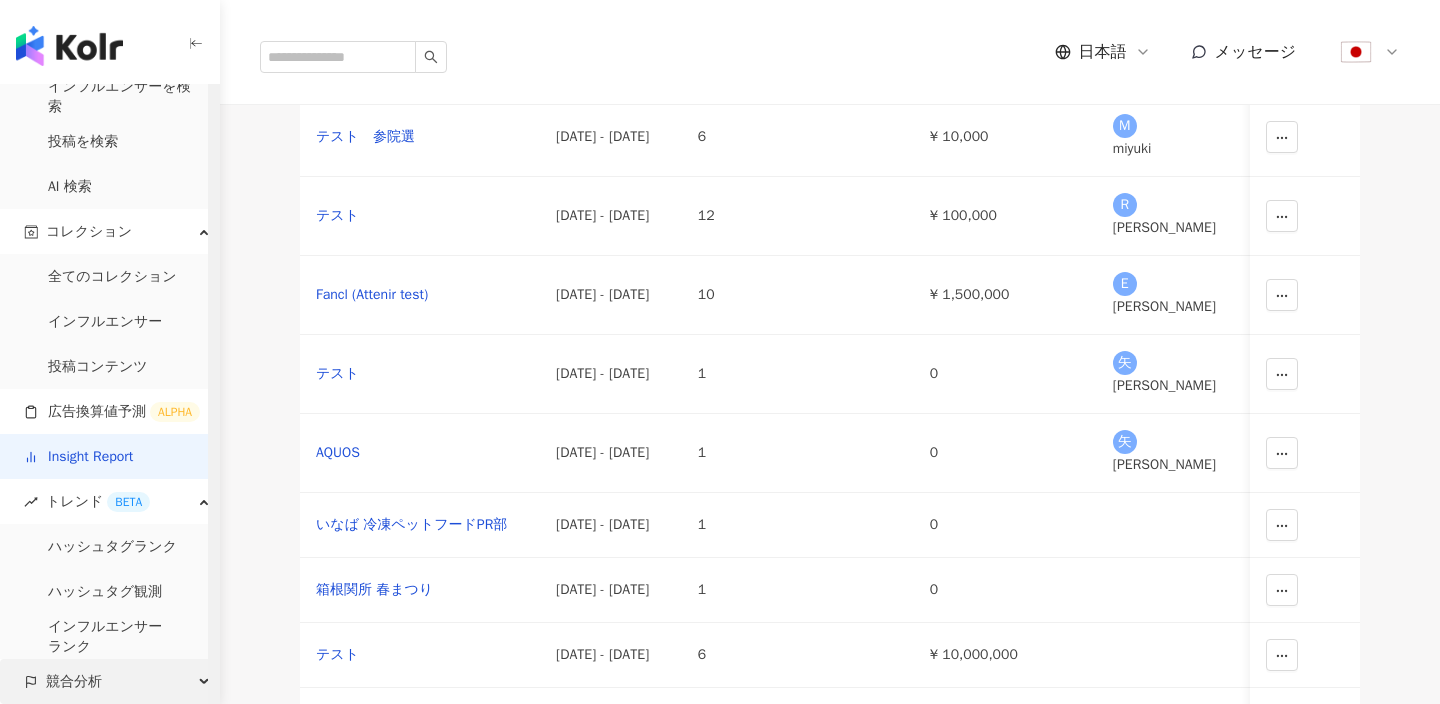 click on "競合分析" at bounding box center [109, 681] 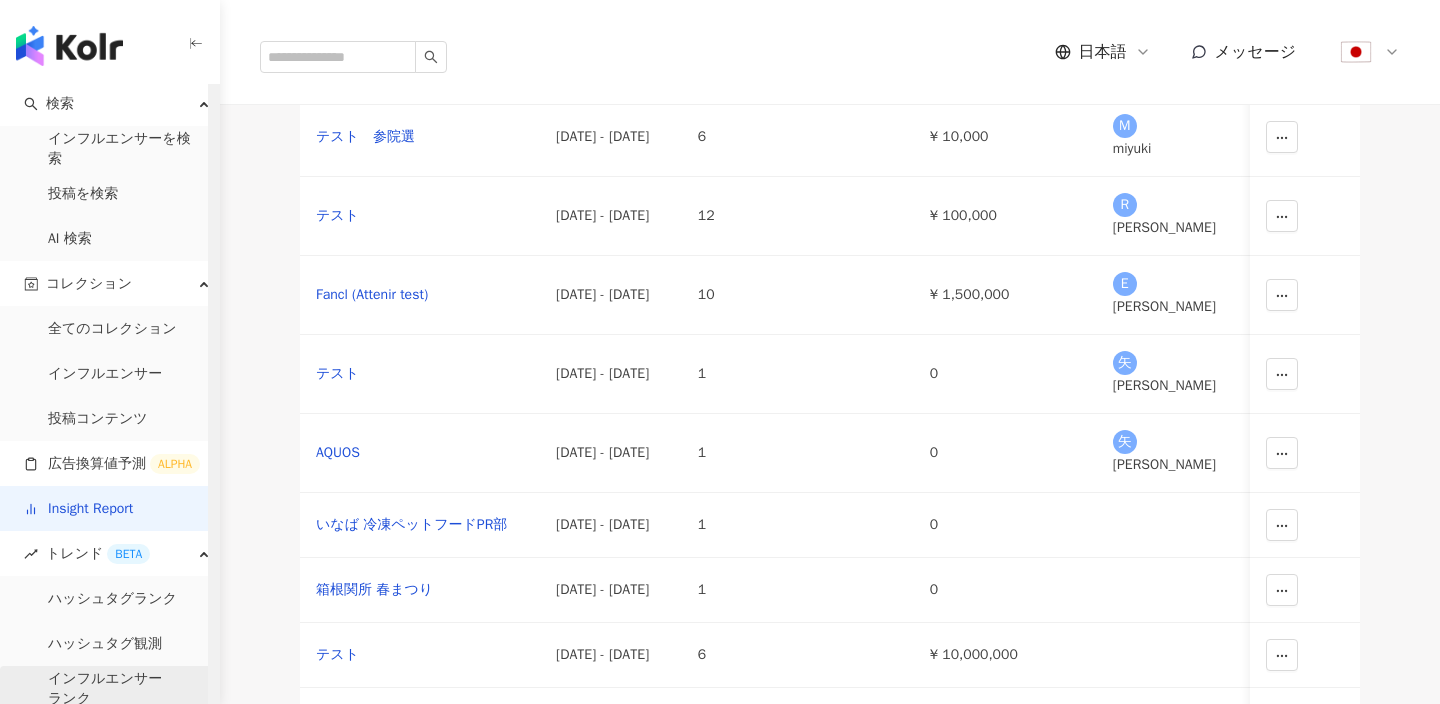 scroll, scrollTop: 0, scrollLeft: 0, axis: both 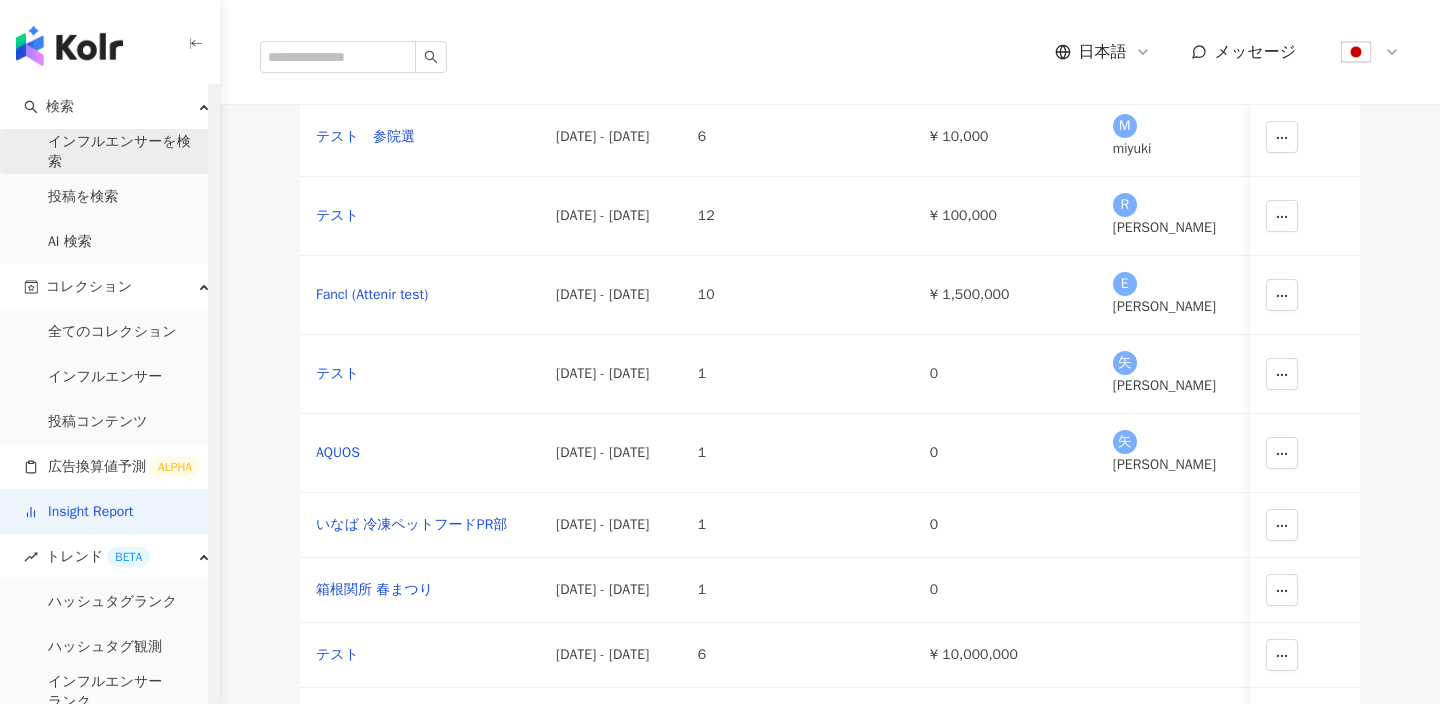 click on "インフルエンサーを検索" at bounding box center [125, 151] 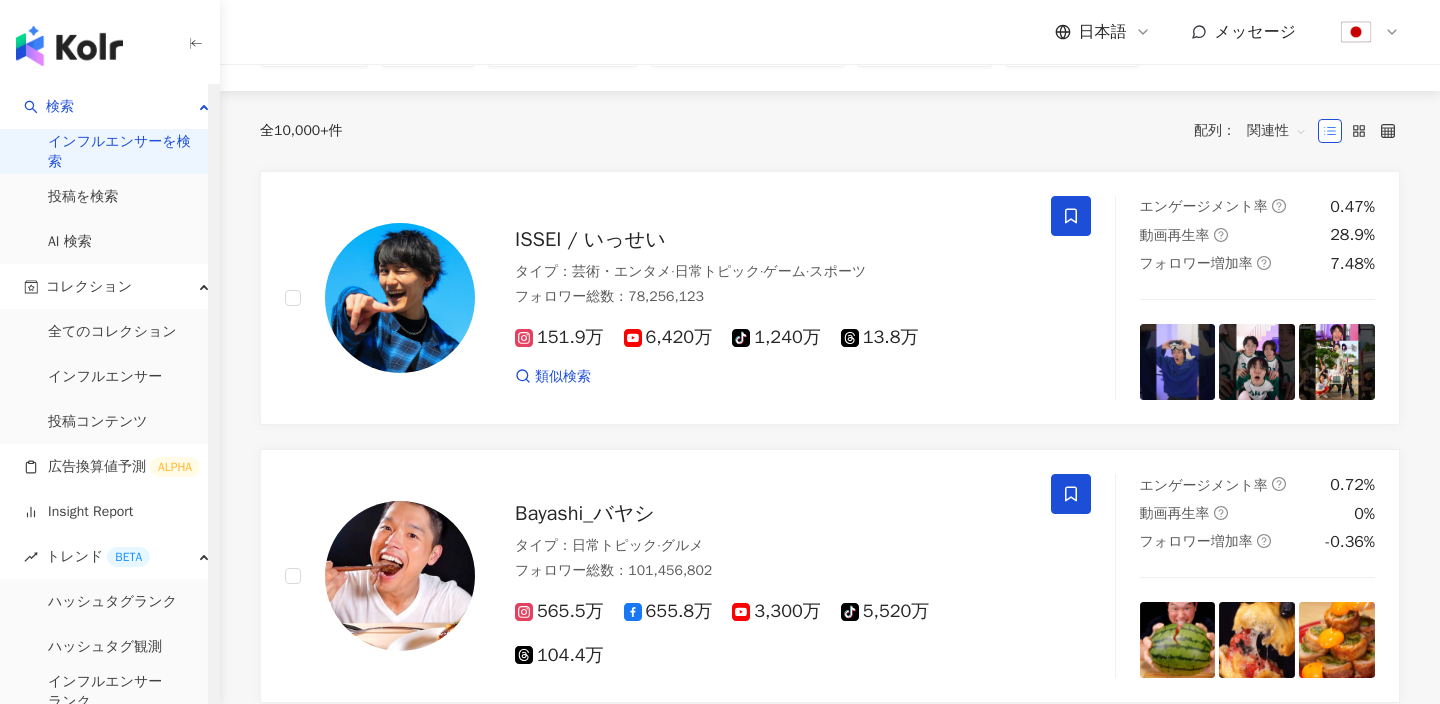 scroll, scrollTop: 0, scrollLeft: 0, axis: both 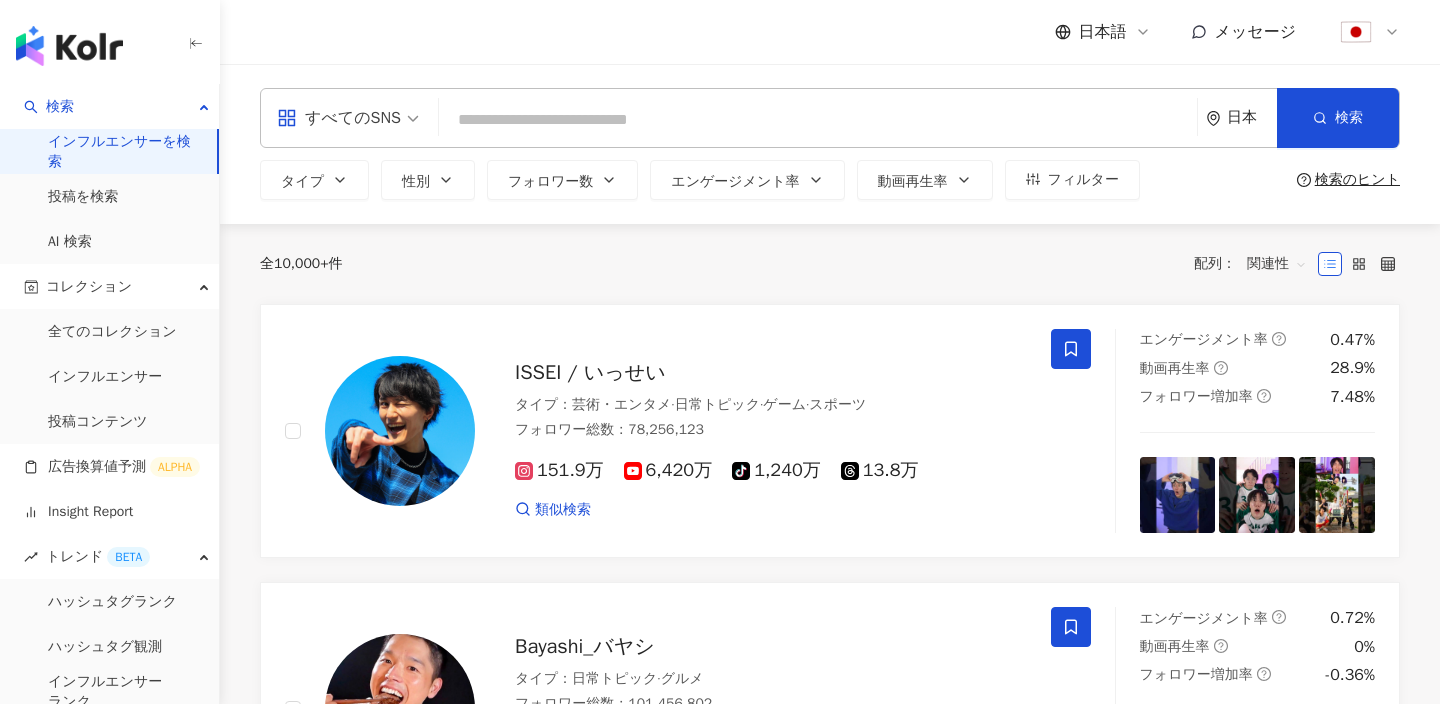 click on "日本" at bounding box center [1252, 117] 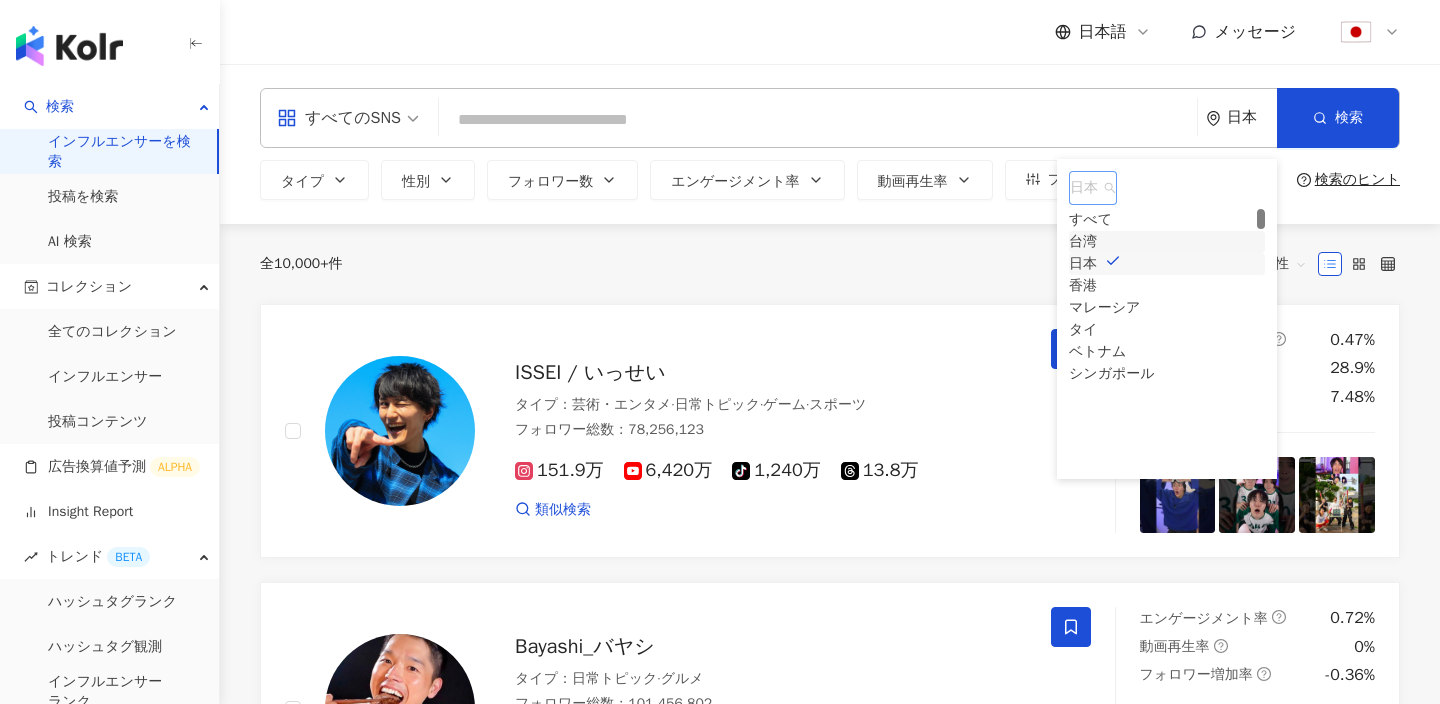 click on "台湾" at bounding box center (1083, 242) 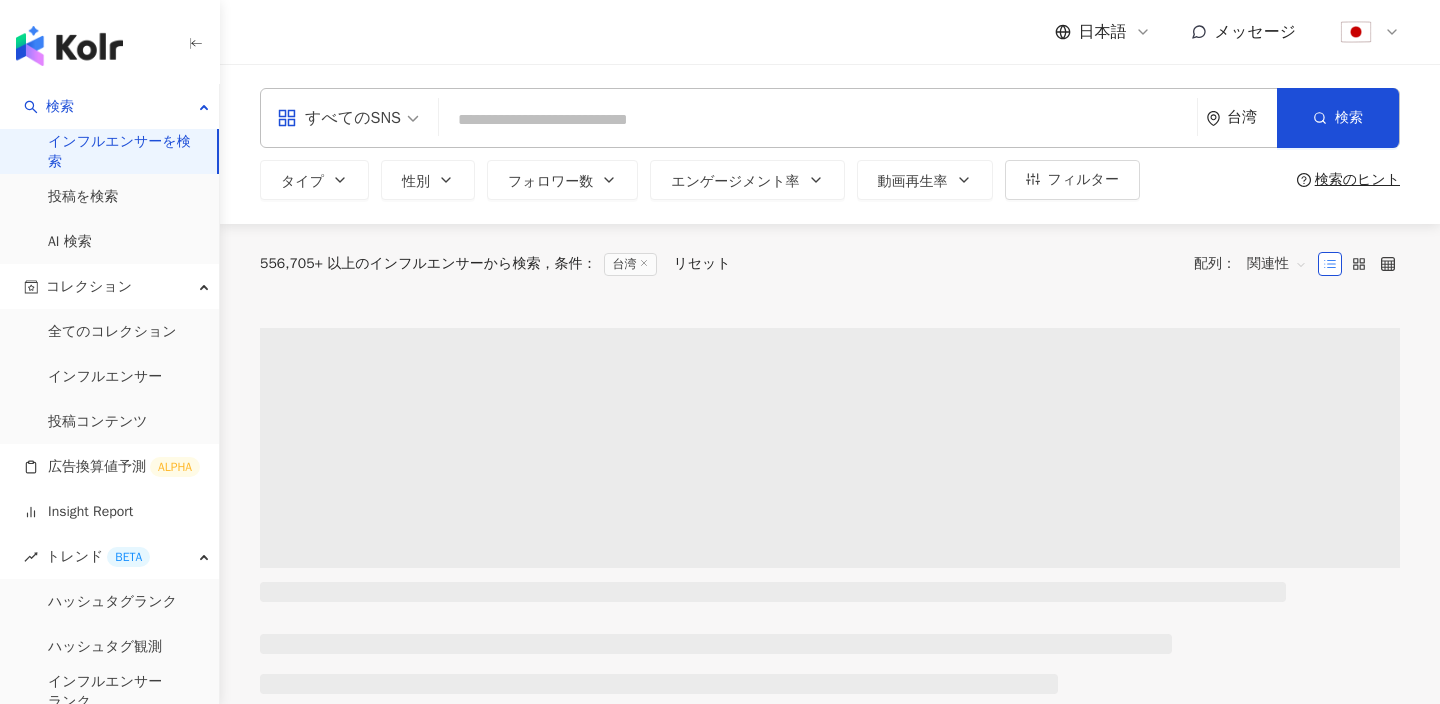 click on "台湾" at bounding box center (1241, 118) 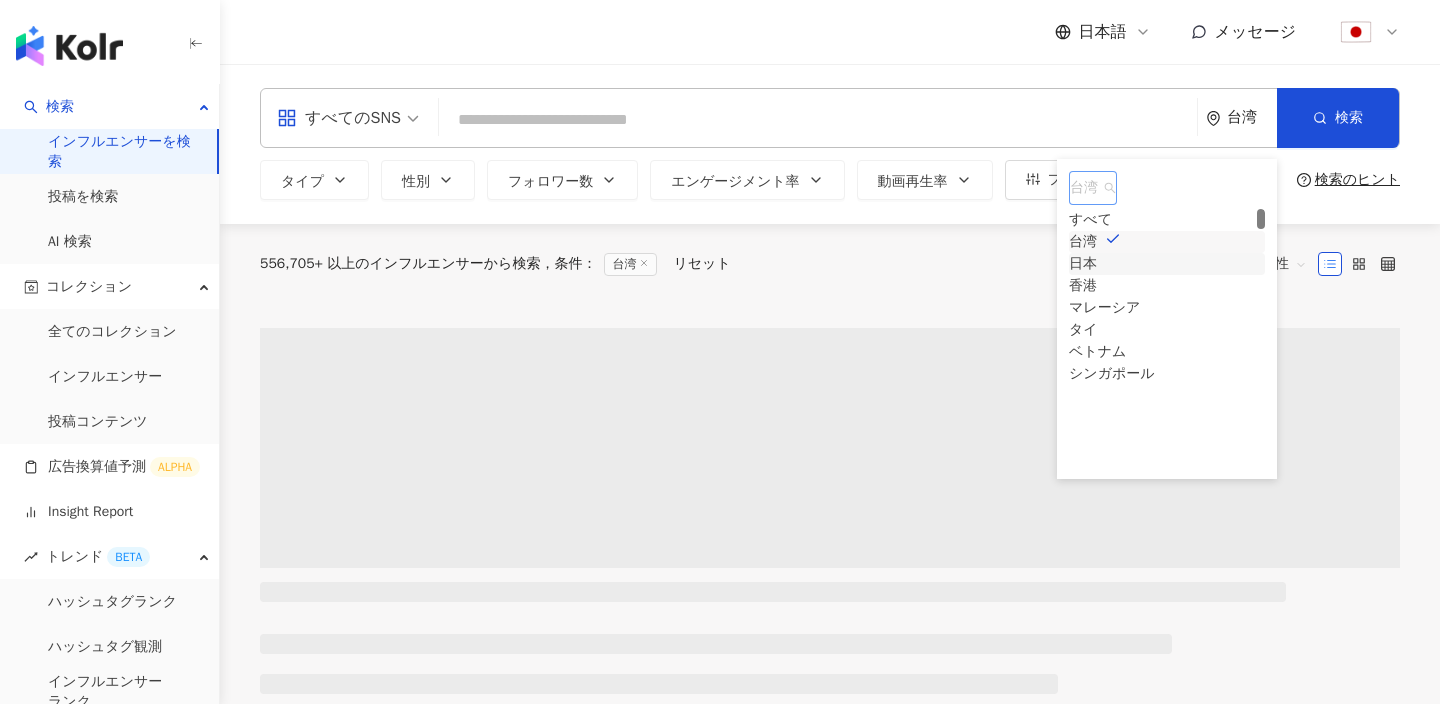 click on "日本" at bounding box center [1083, 264] 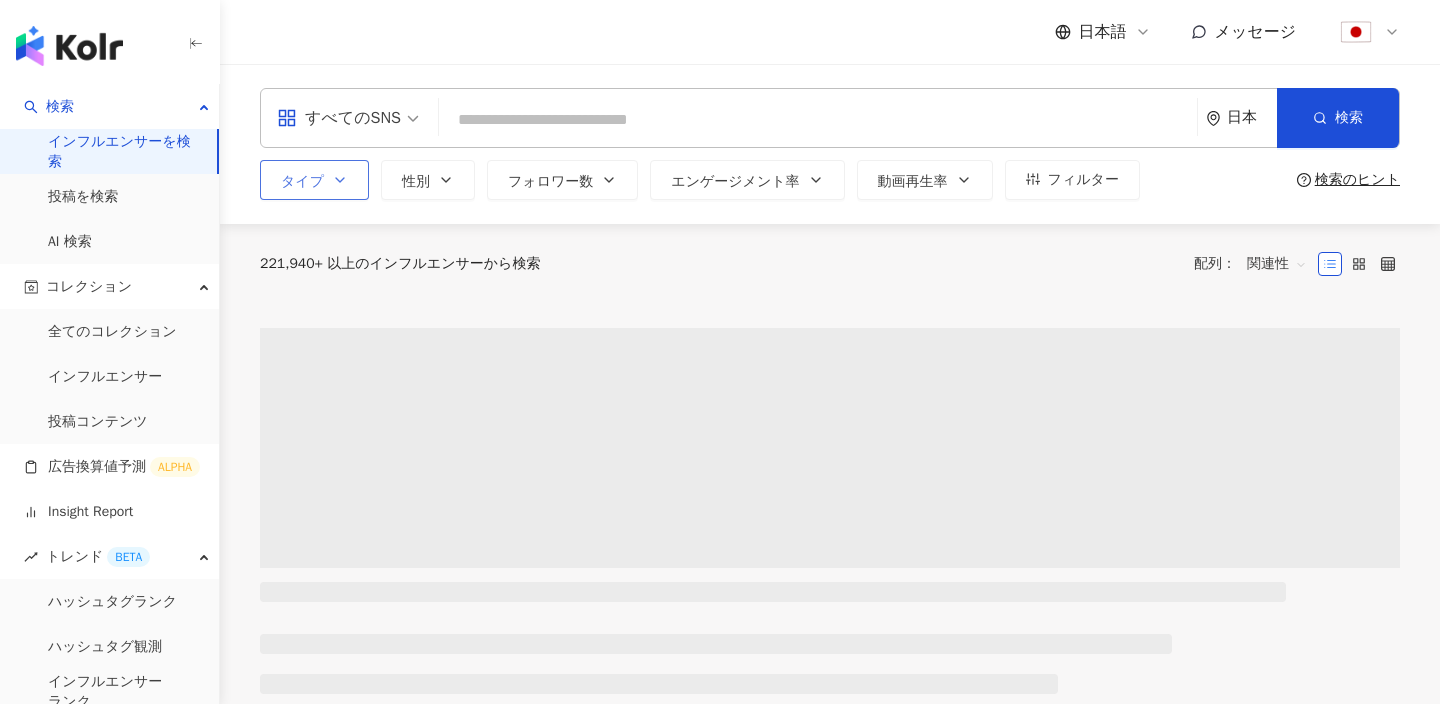 click on "タイプ" at bounding box center [314, 180] 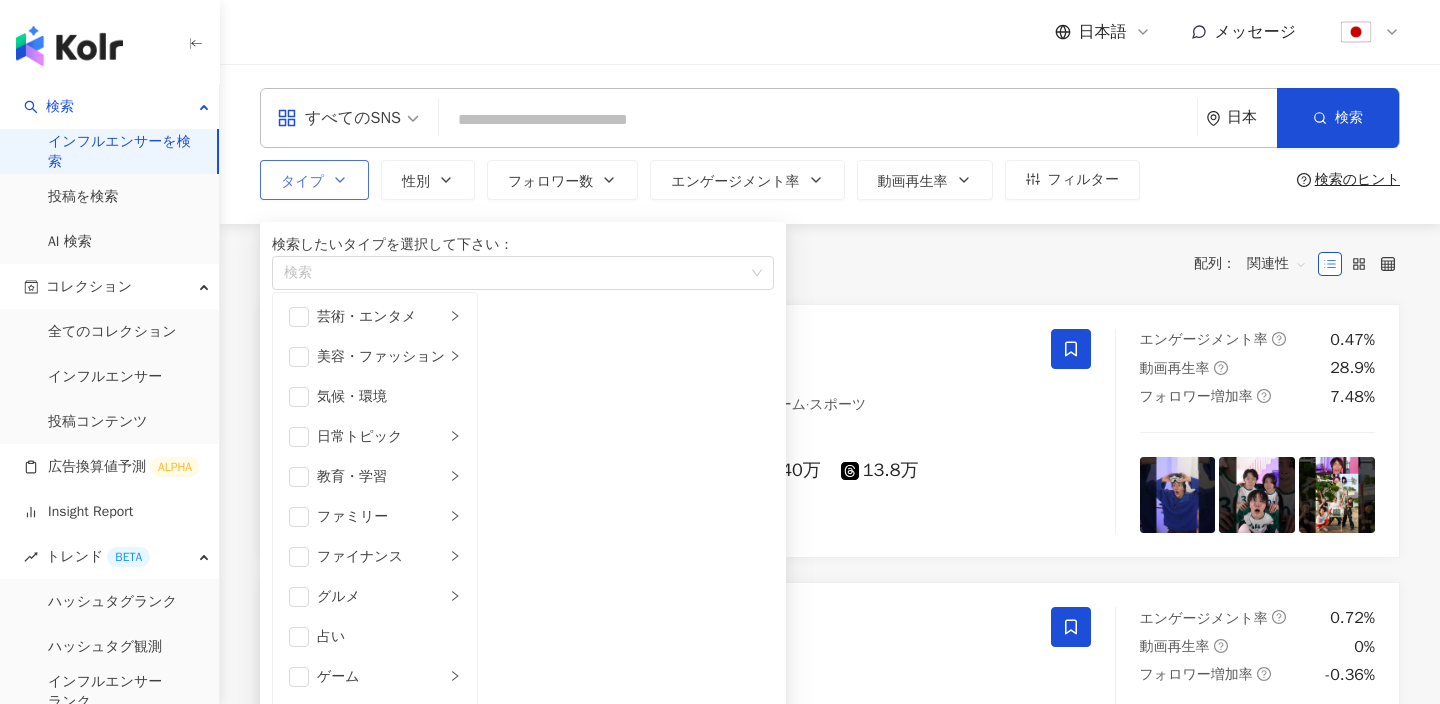 scroll, scrollTop: 693, scrollLeft: 0, axis: vertical 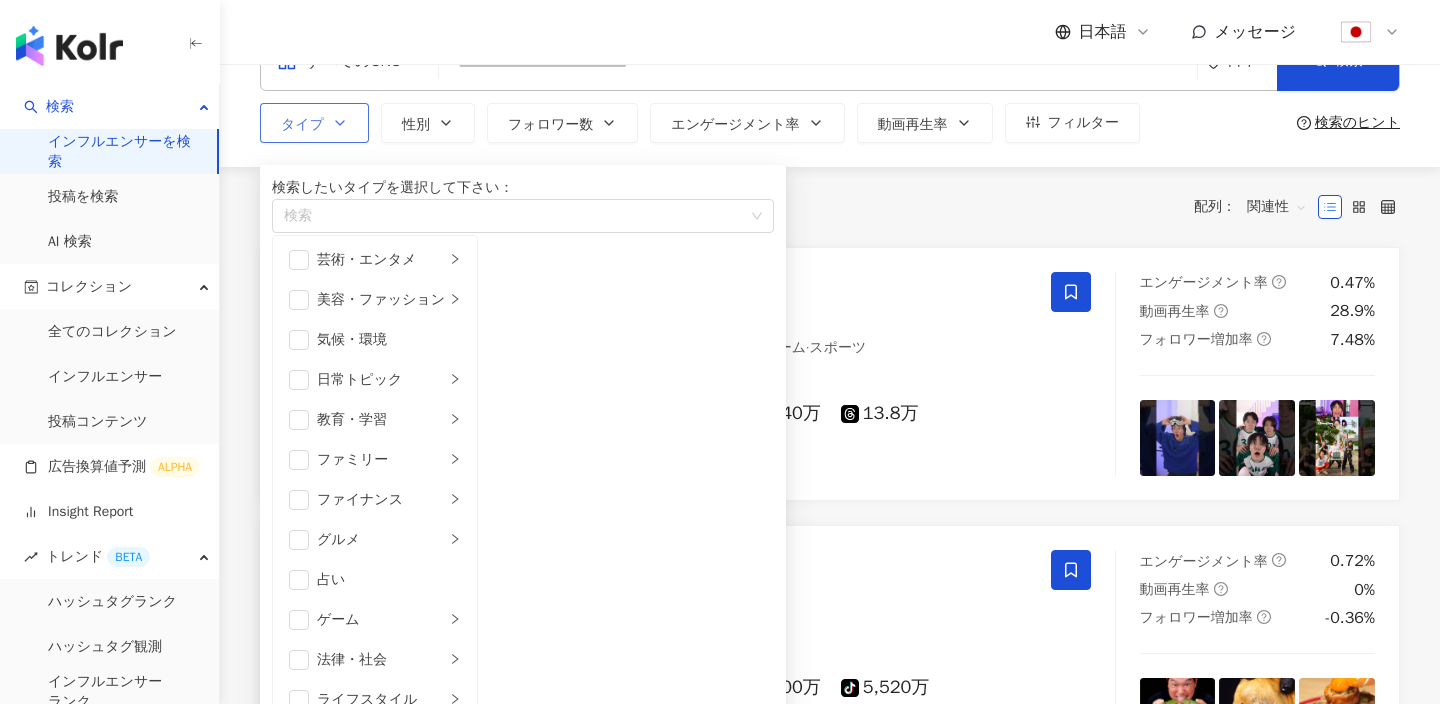 click on "旅行" at bounding box center (381, 1140) 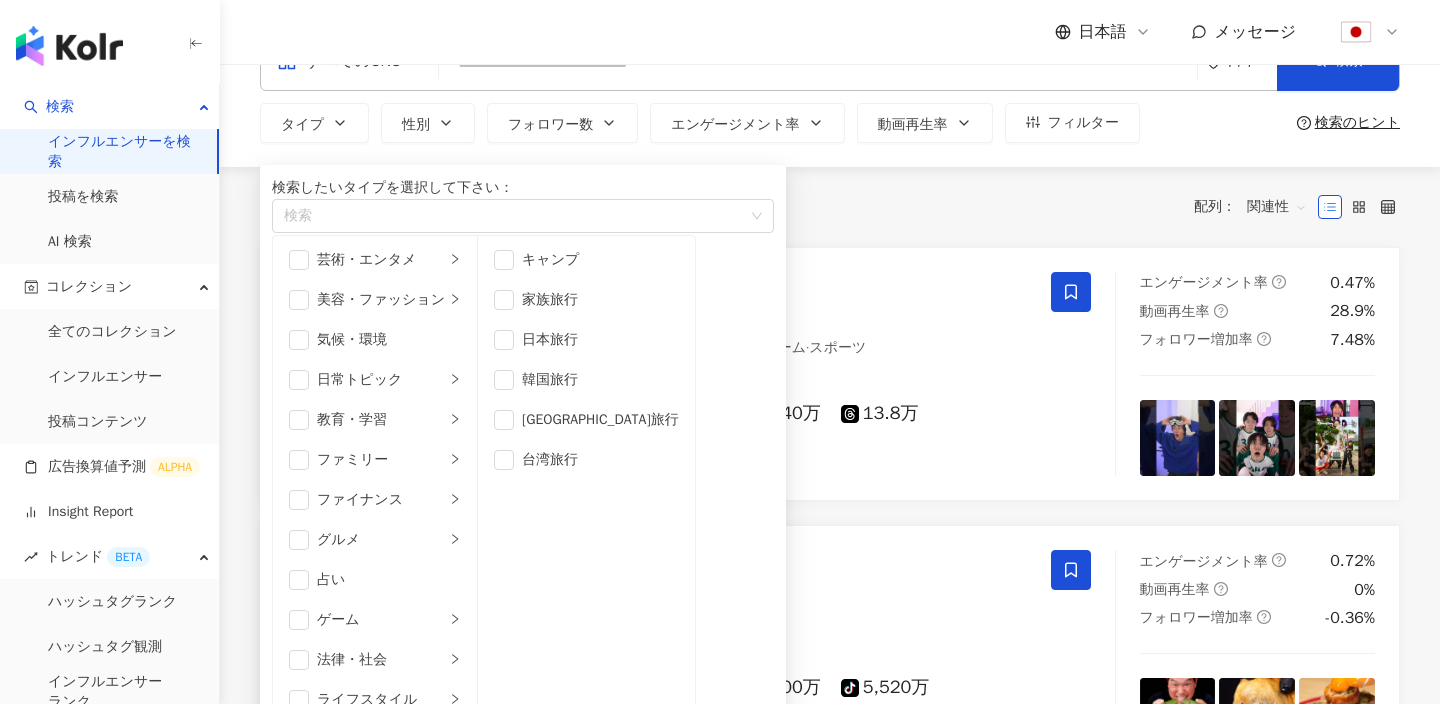 scroll, scrollTop: 130, scrollLeft: 0, axis: vertical 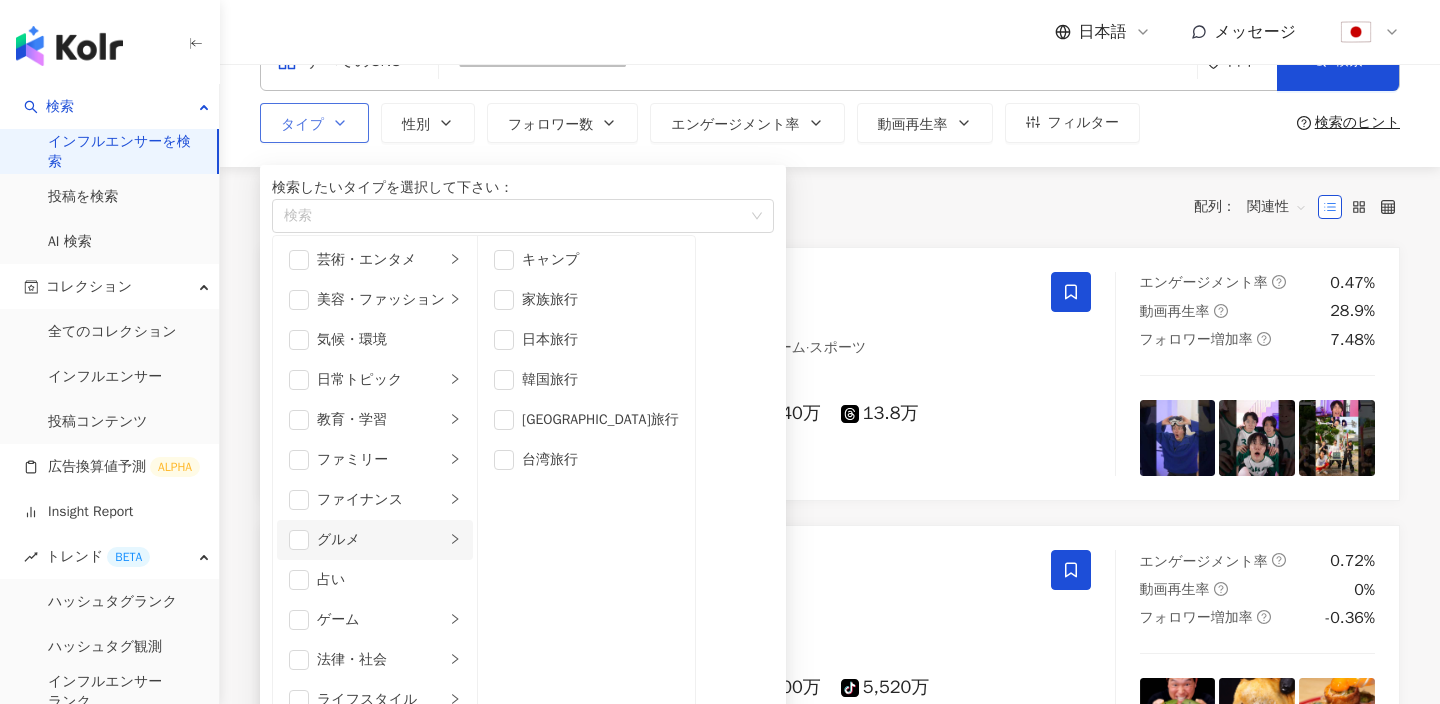 click on "グルメ" at bounding box center [381, 540] 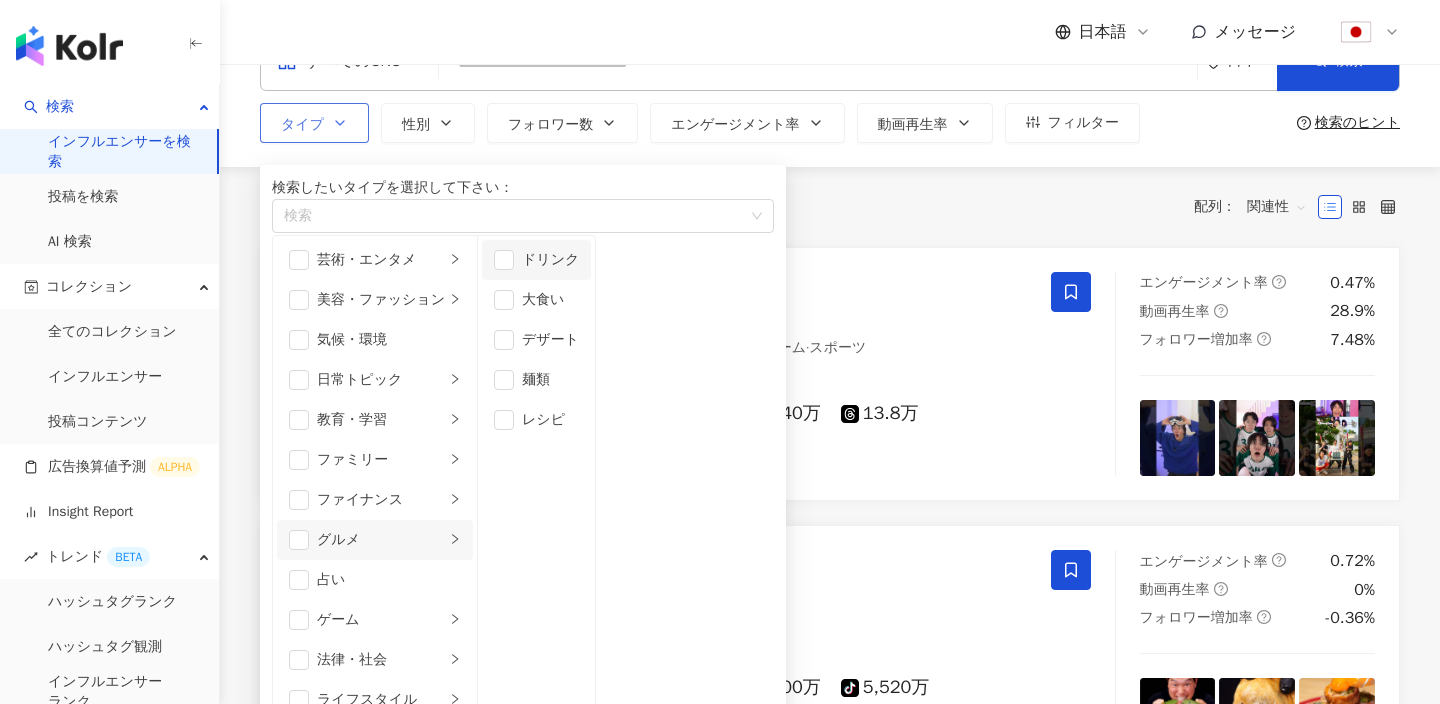 click on "ドリンク" at bounding box center (550, 260) 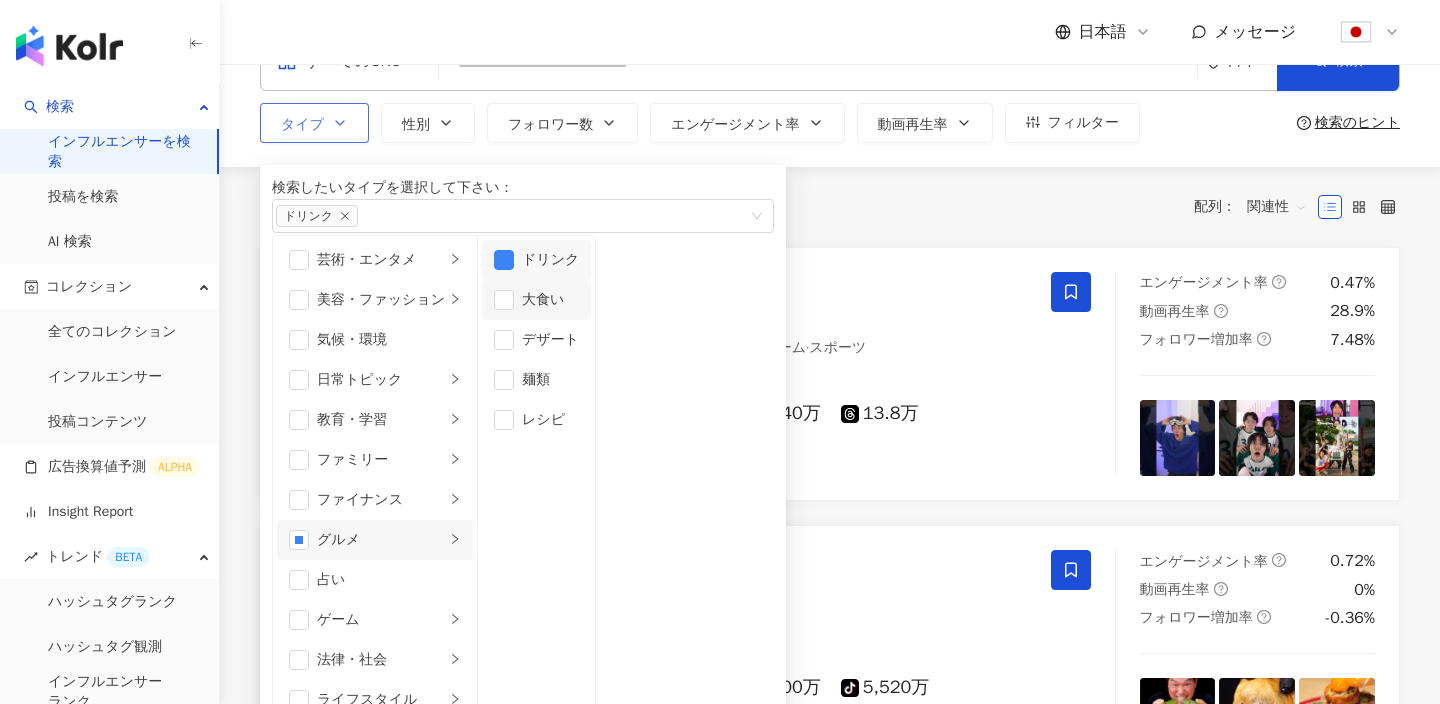 click on "大食い" at bounding box center [536, 300] 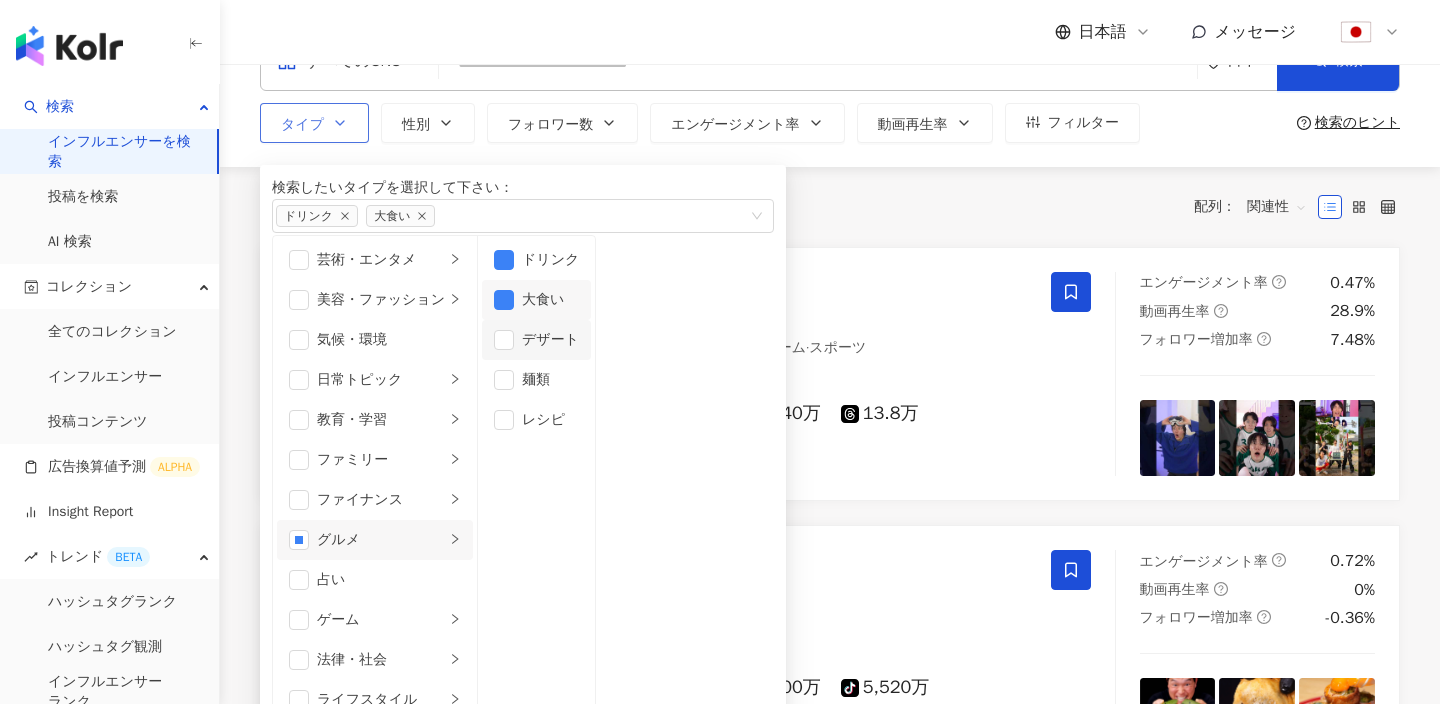 click on "デザート" at bounding box center [550, 340] 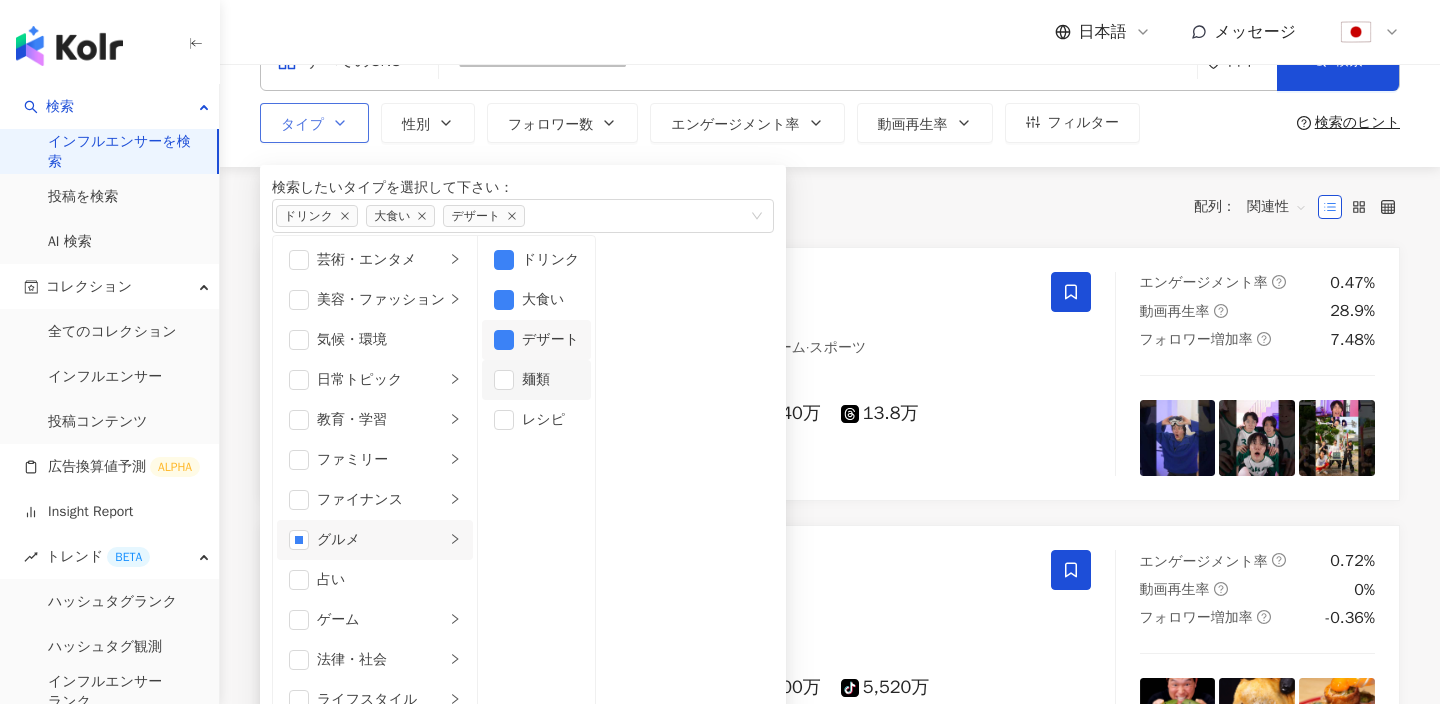click on "麺類" at bounding box center [550, 380] 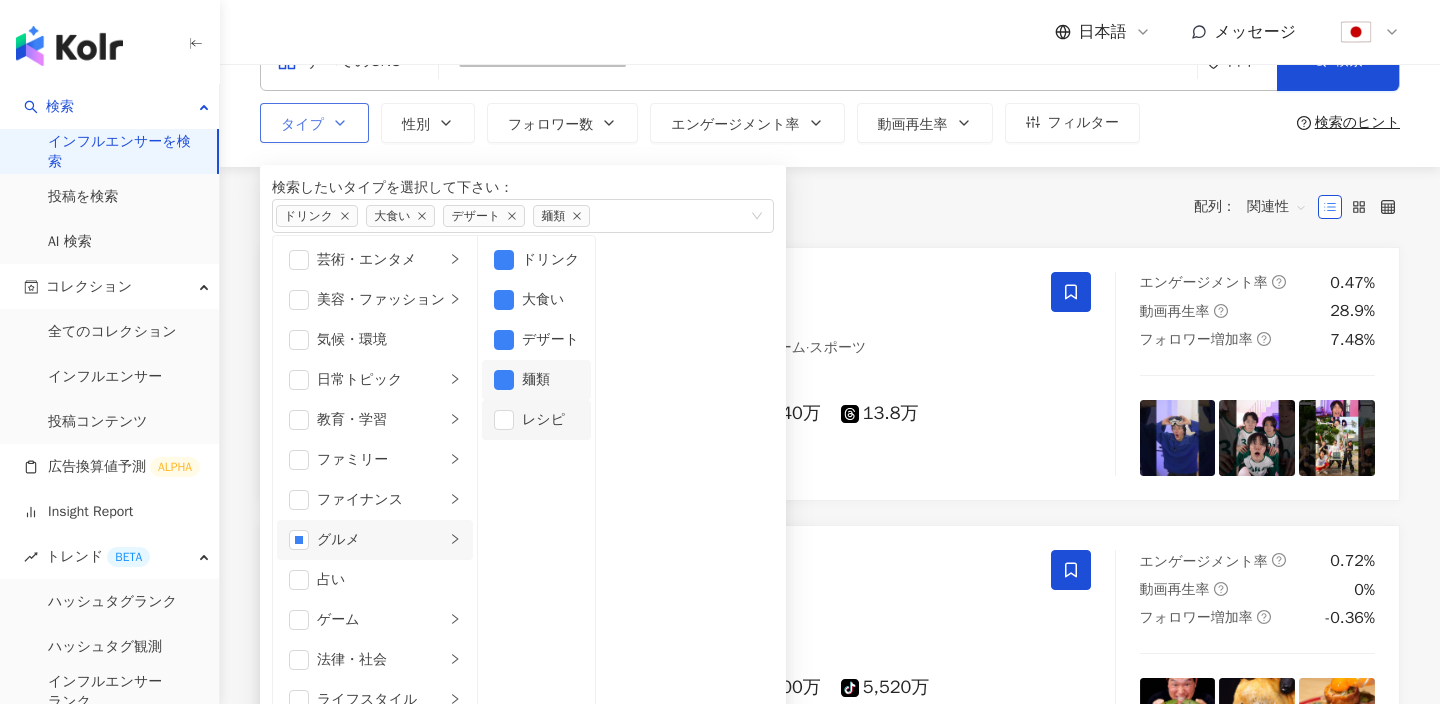 click on "レシピ" at bounding box center [536, 420] 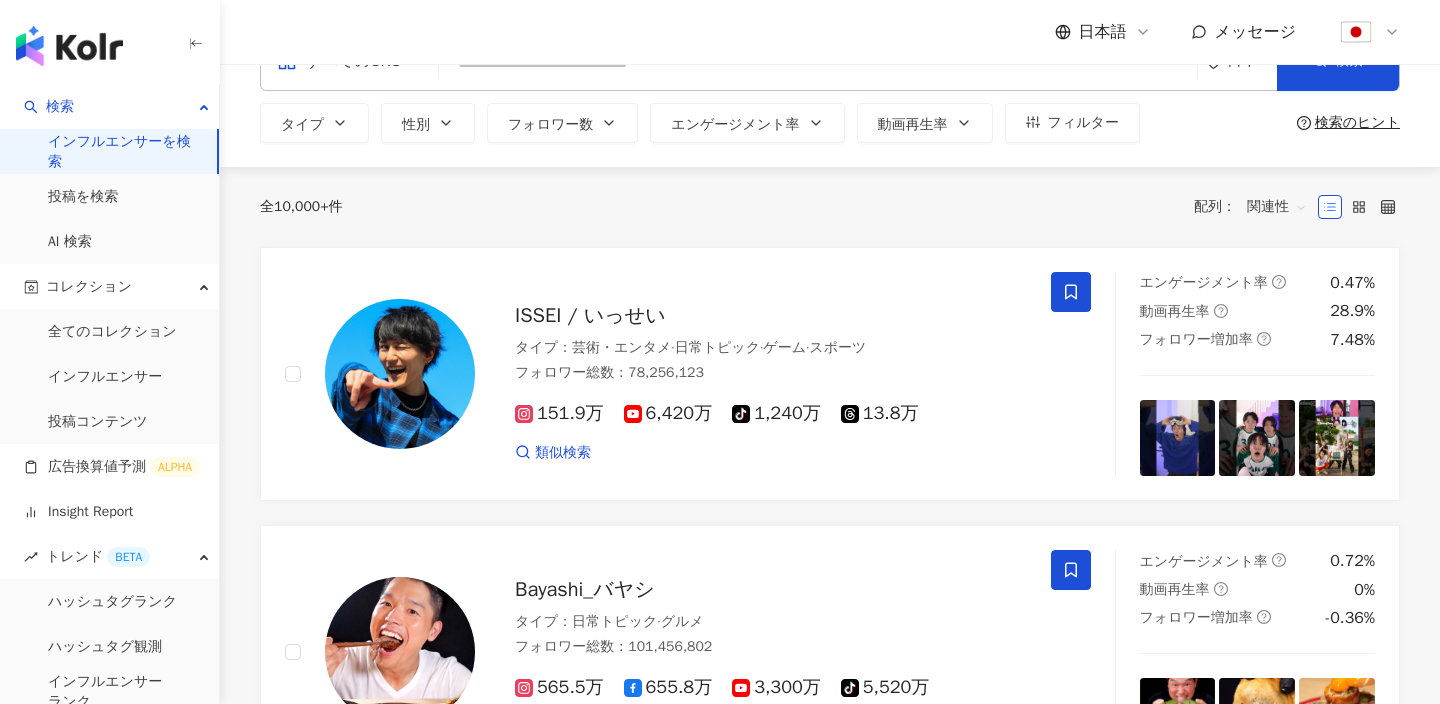 click on "全  10,000+  件 配列： 関連性" at bounding box center [830, 207] 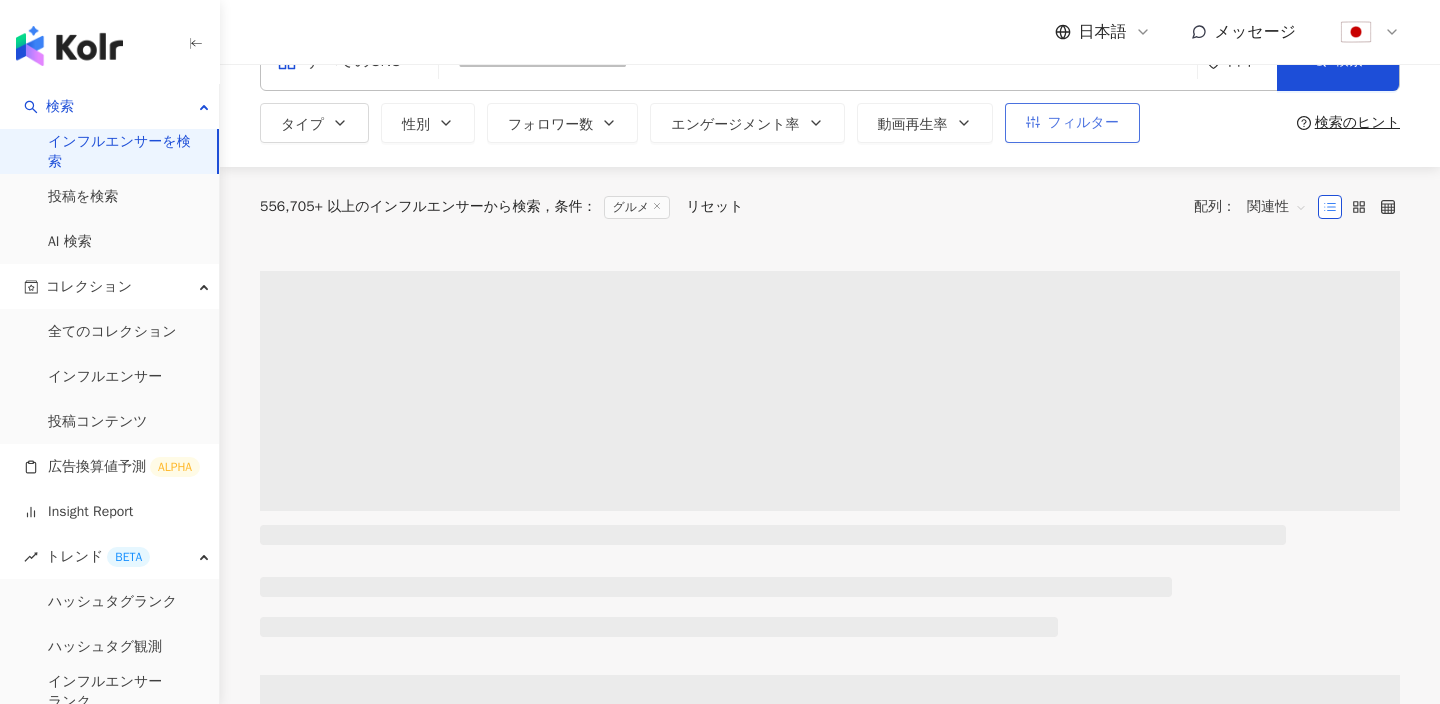 scroll, scrollTop: 23, scrollLeft: 0, axis: vertical 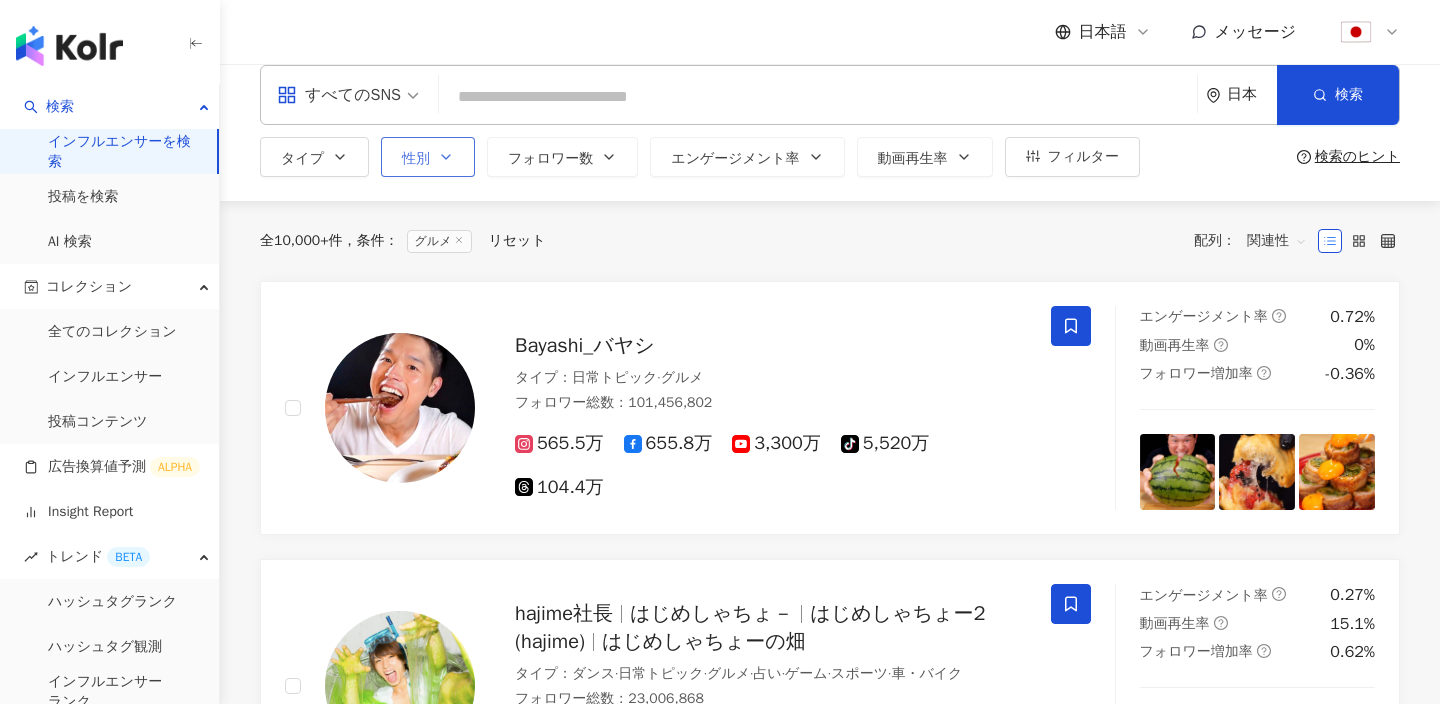click on "性別" at bounding box center [428, 157] 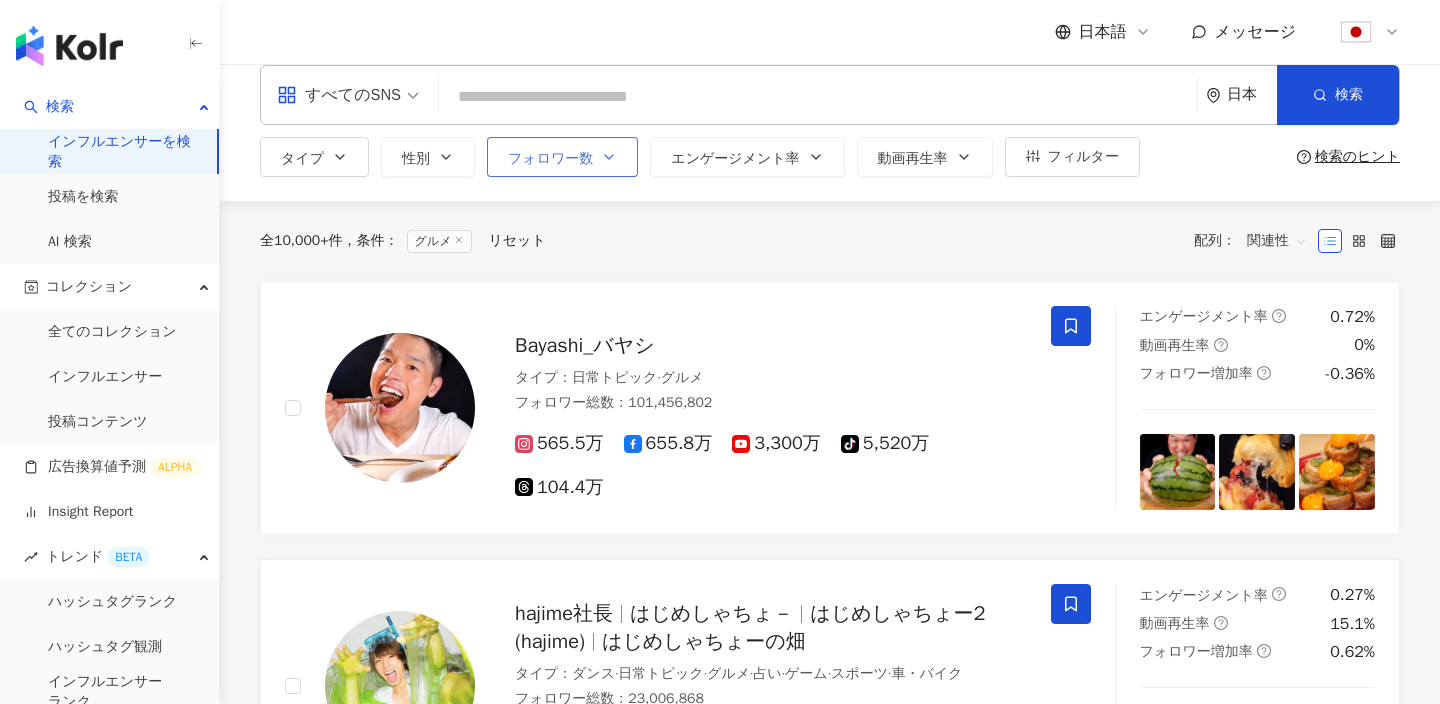 click on "フォロワー数" at bounding box center [550, 159] 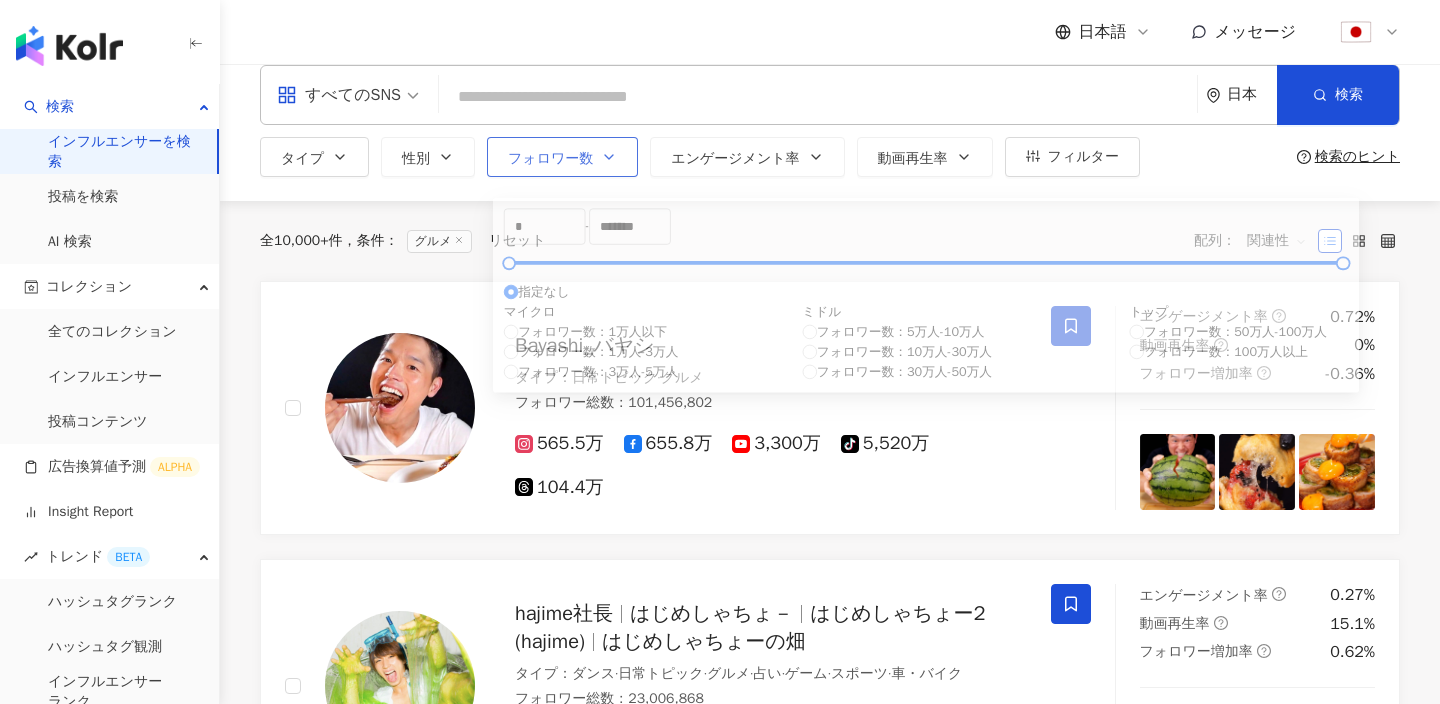 scroll, scrollTop: 0, scrollLeft: 0, axis: both 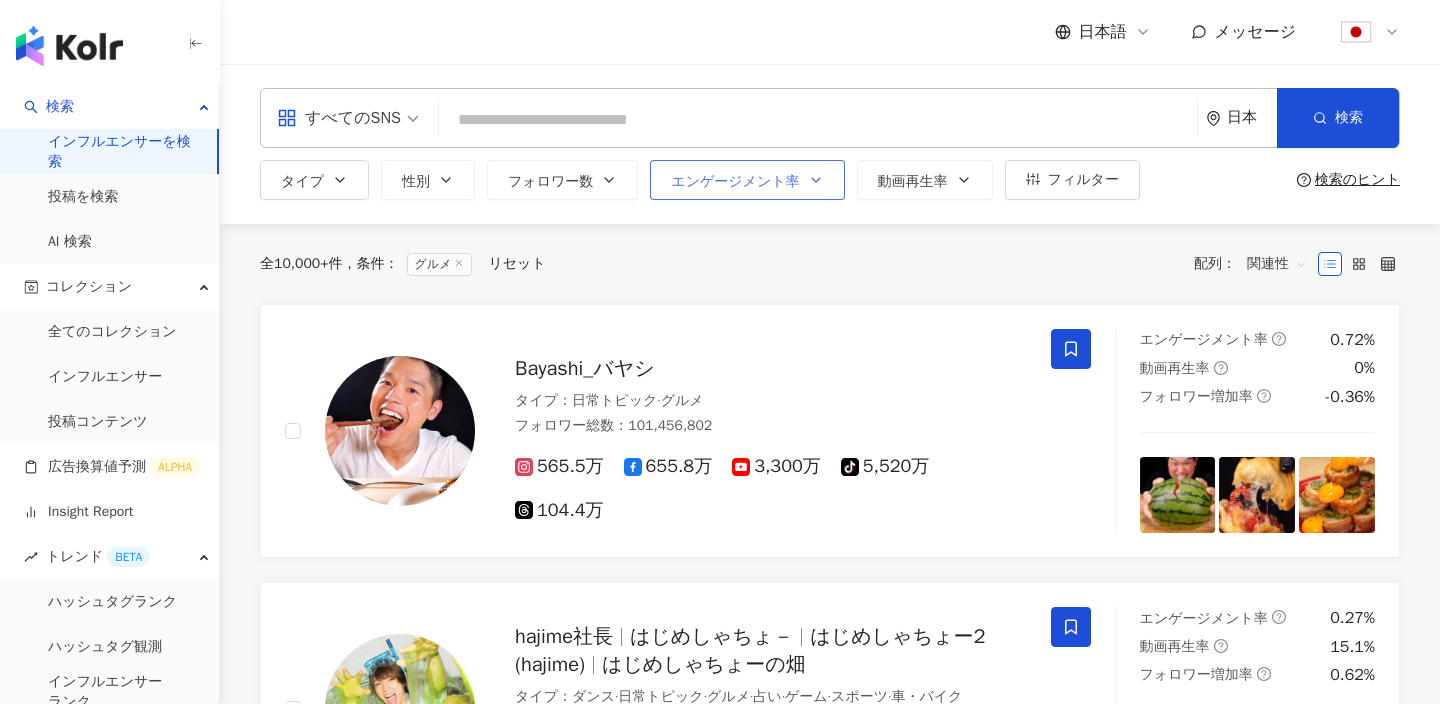 click on "エンゲージメント率" at bounding box center (735, 182) 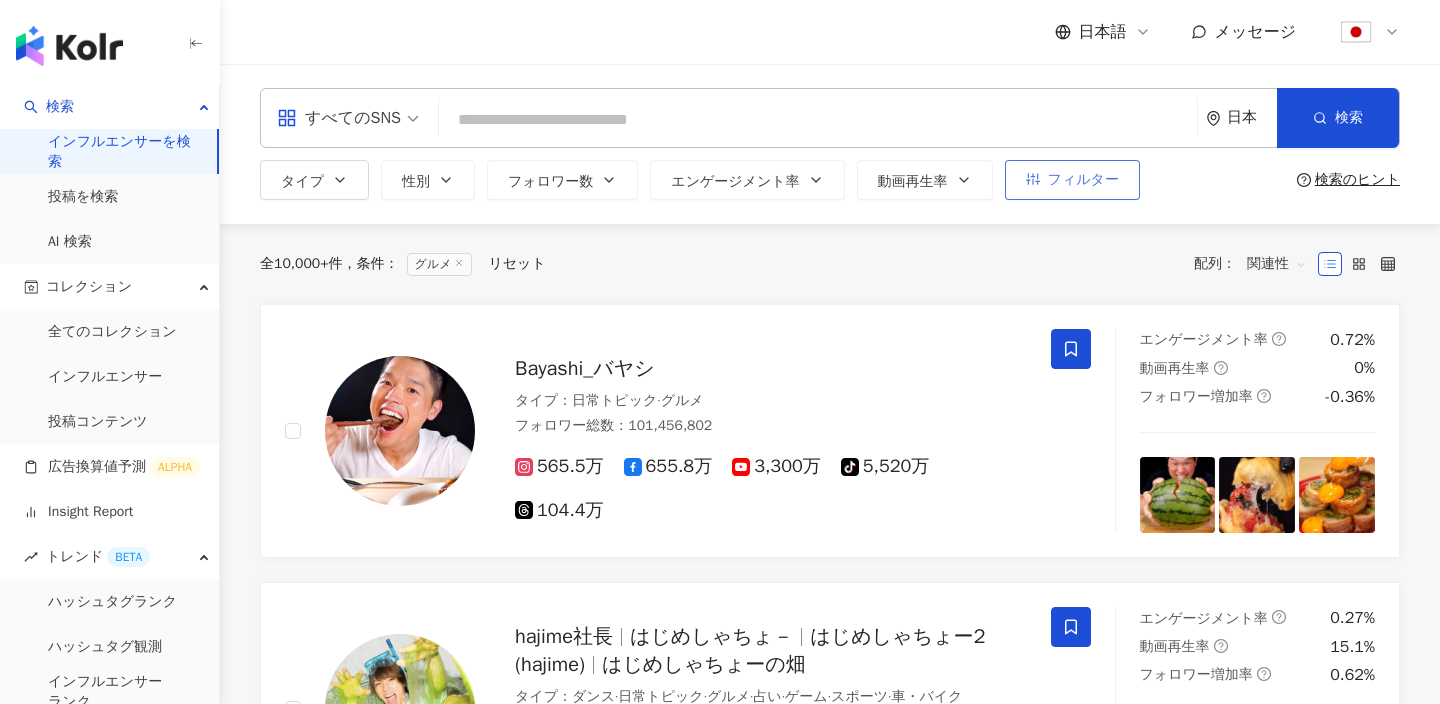 click on "フィルター" at bounding box center (1072, 180) 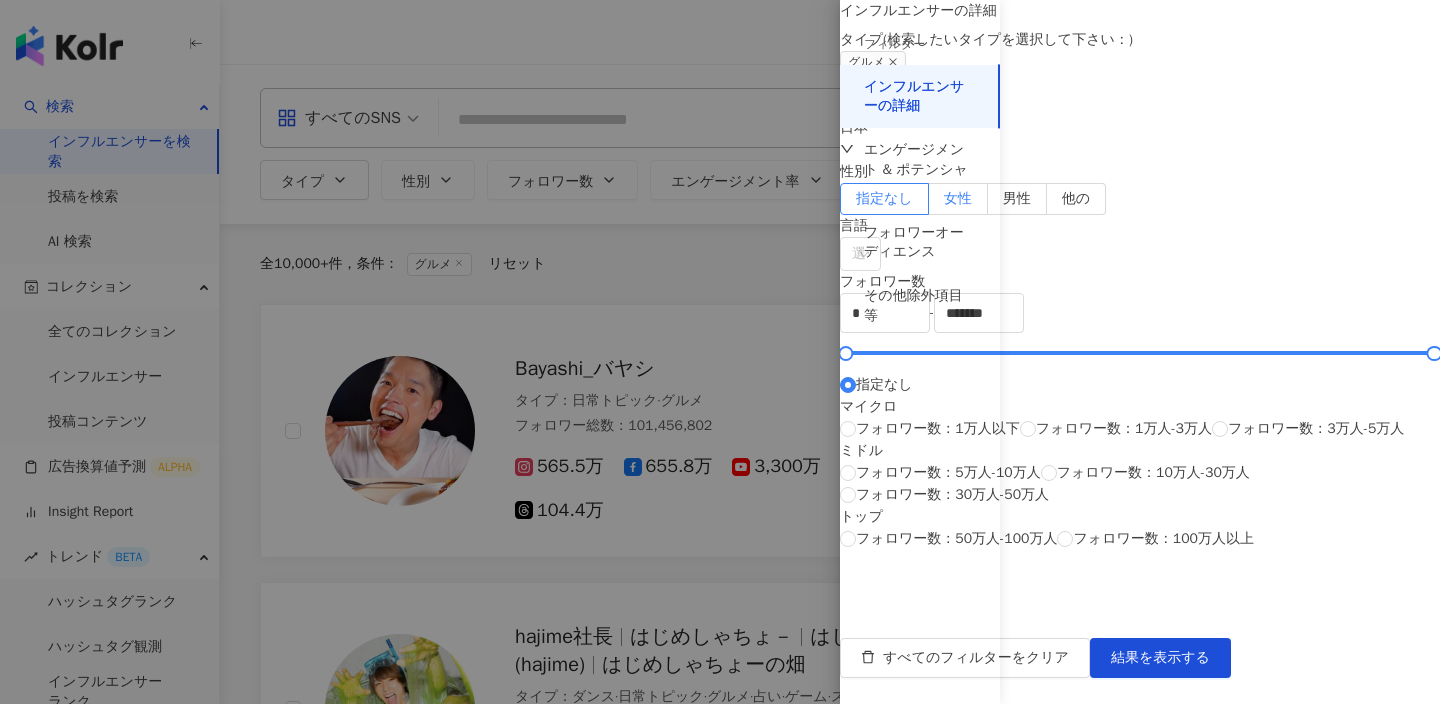 scroll, scrollTop: 317, scrollLeft: 0, axis: vertical 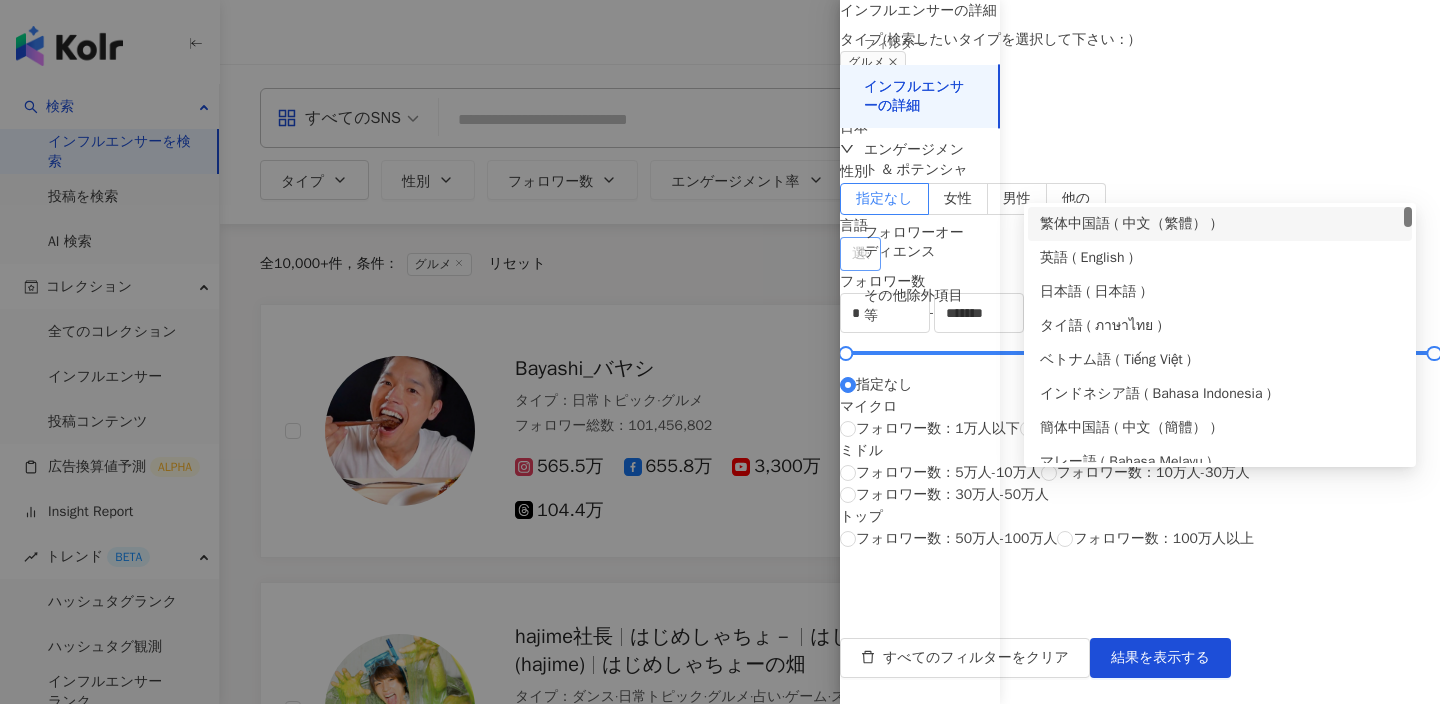 click at bounding box center (850, 254) 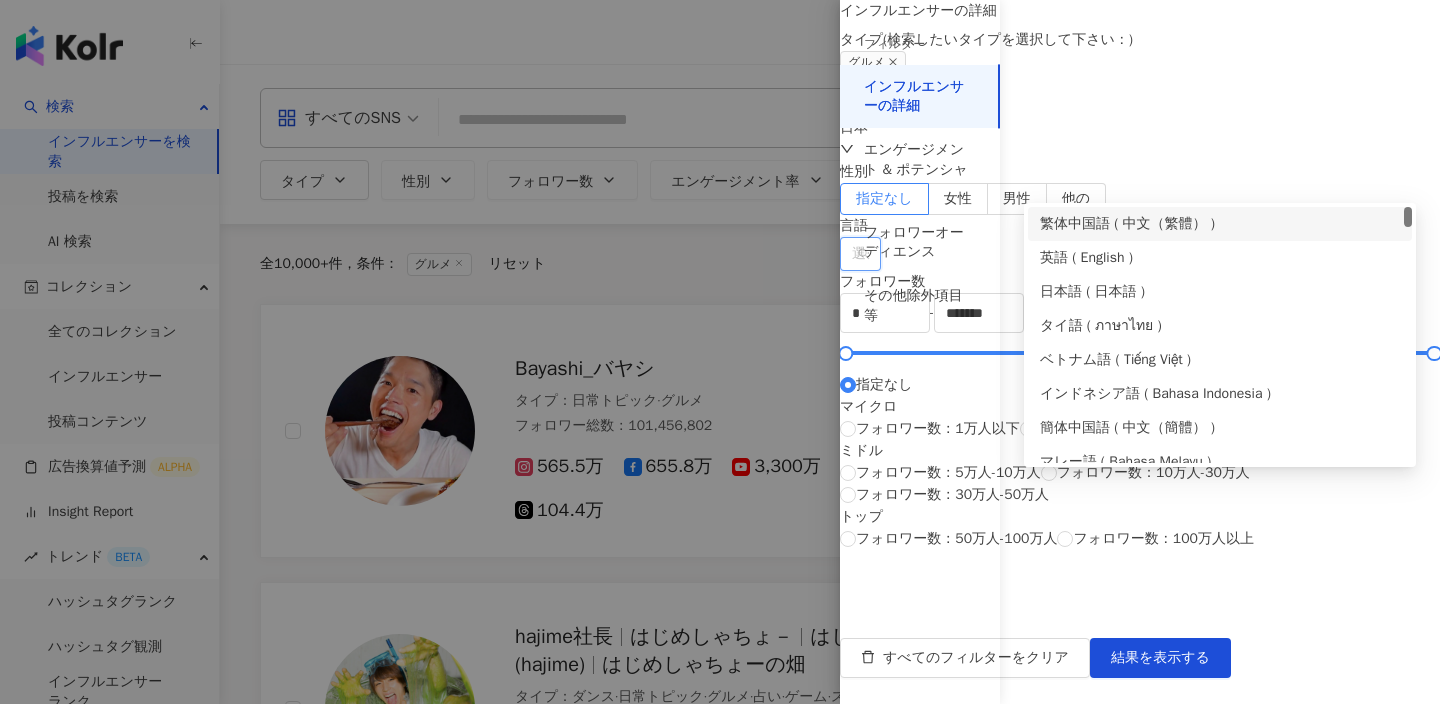 click on "言語" at bounding box center (1140, 226) 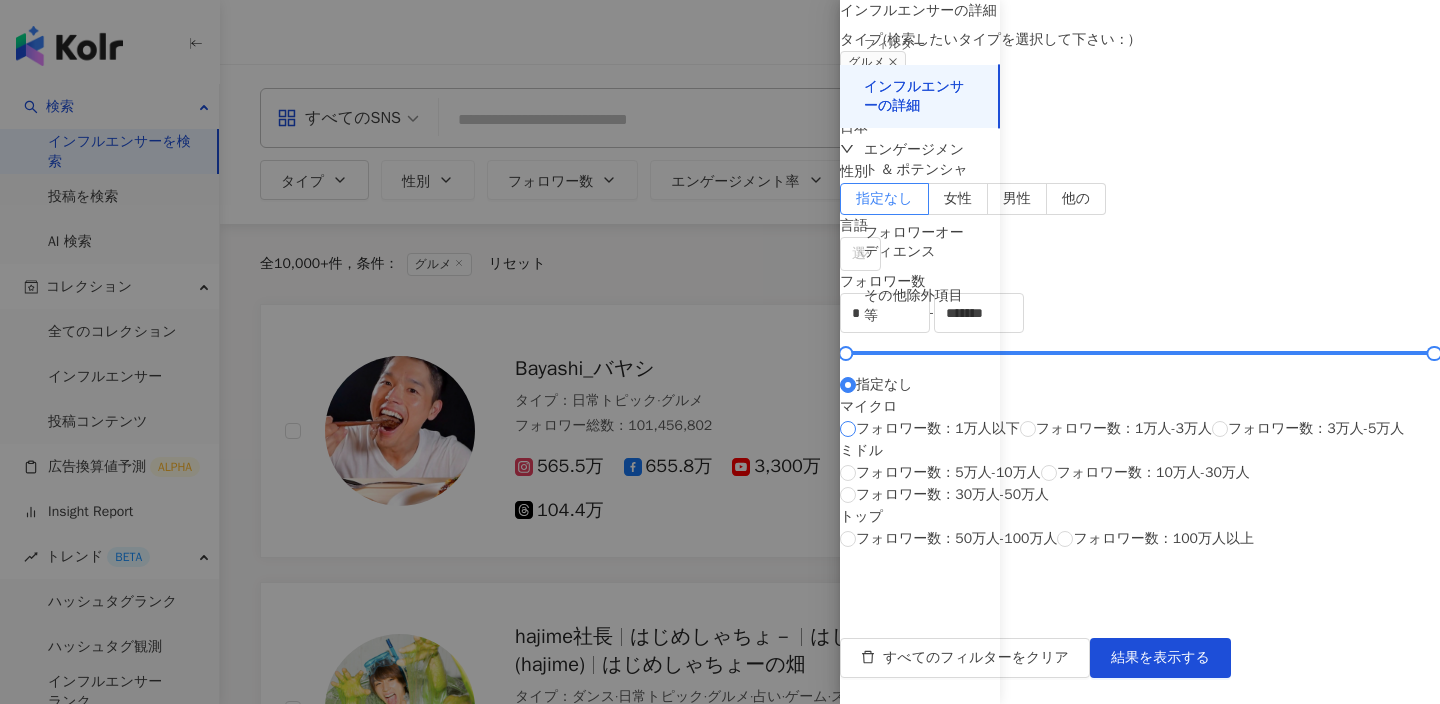 scroll, scrollTop: 0, scrollLeft: 0, axis: both 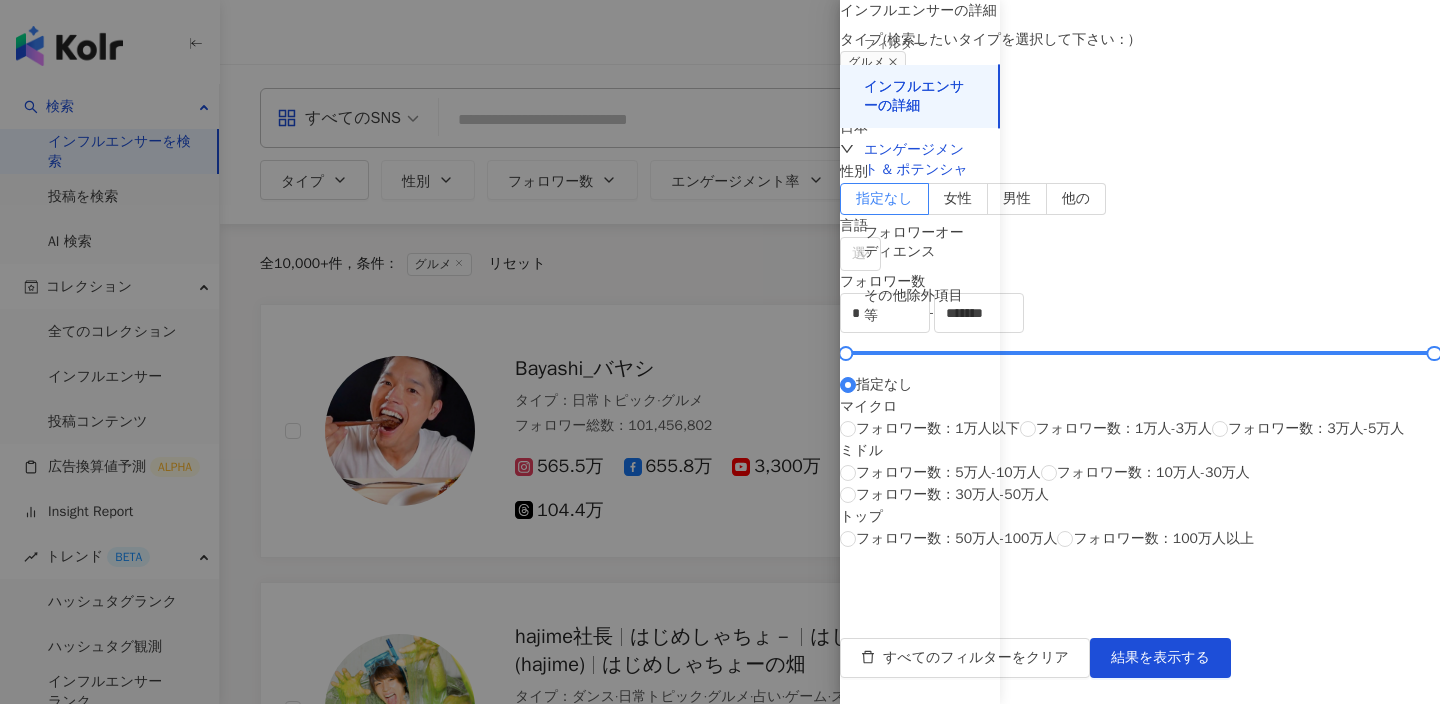 click on "エンゲージメント & ポテンシャル" at bounding box center [920, 169] 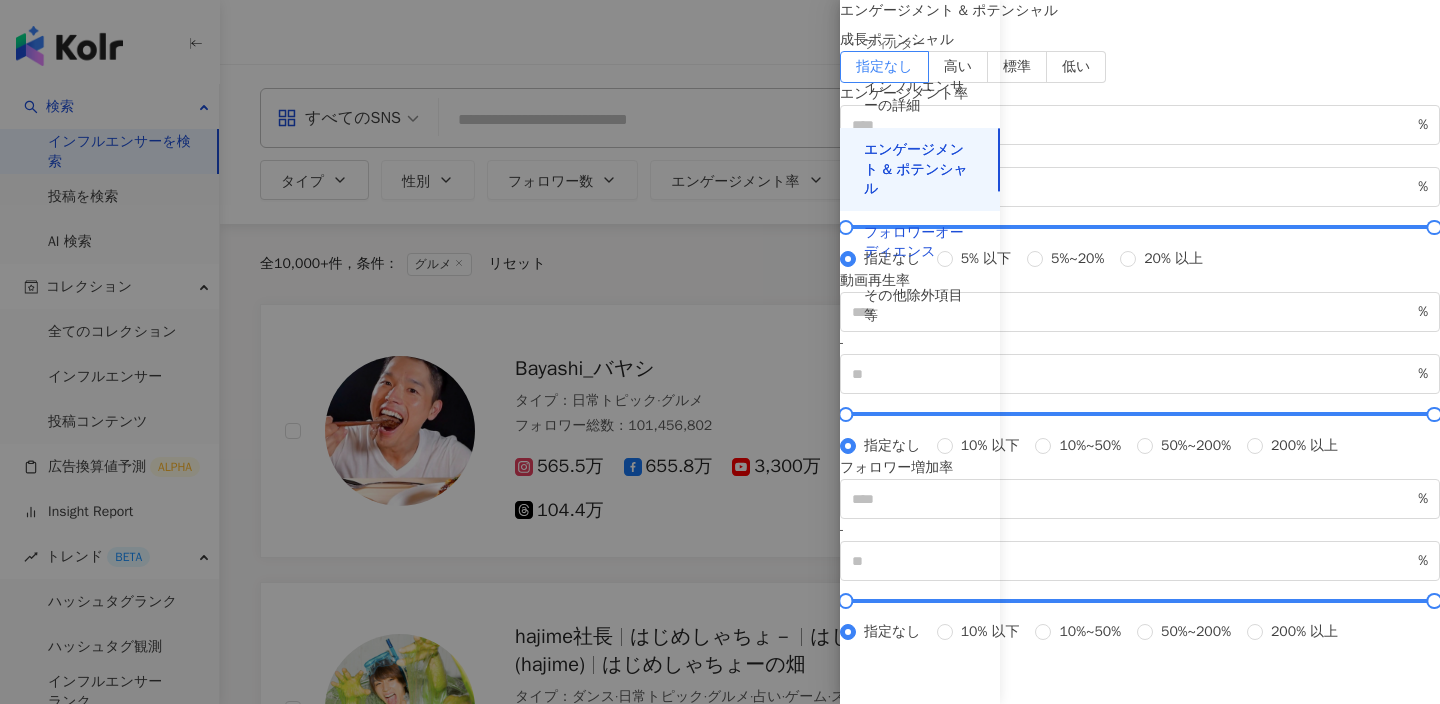 click on "フォロワーオーディエンス" at bounding box center (920, 242) 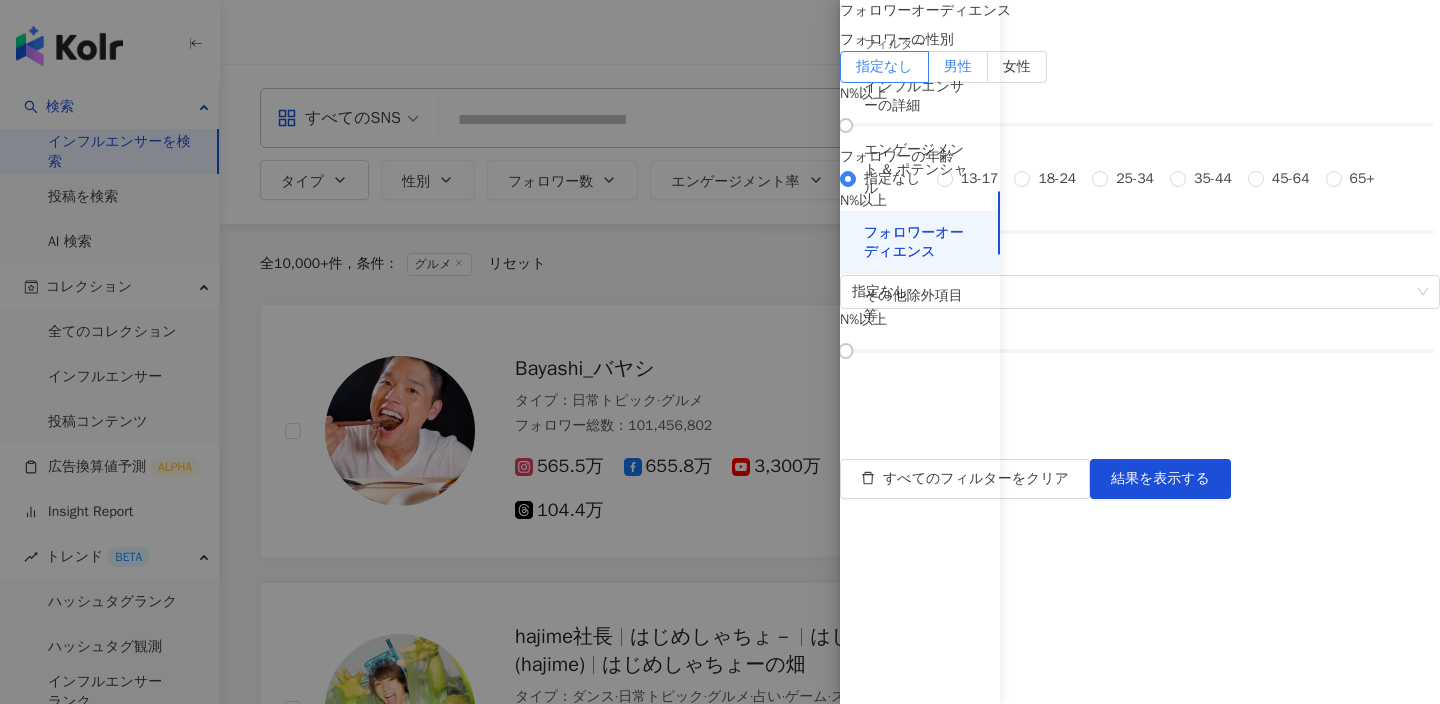 click on "男性" at bounding box center [958, 67] 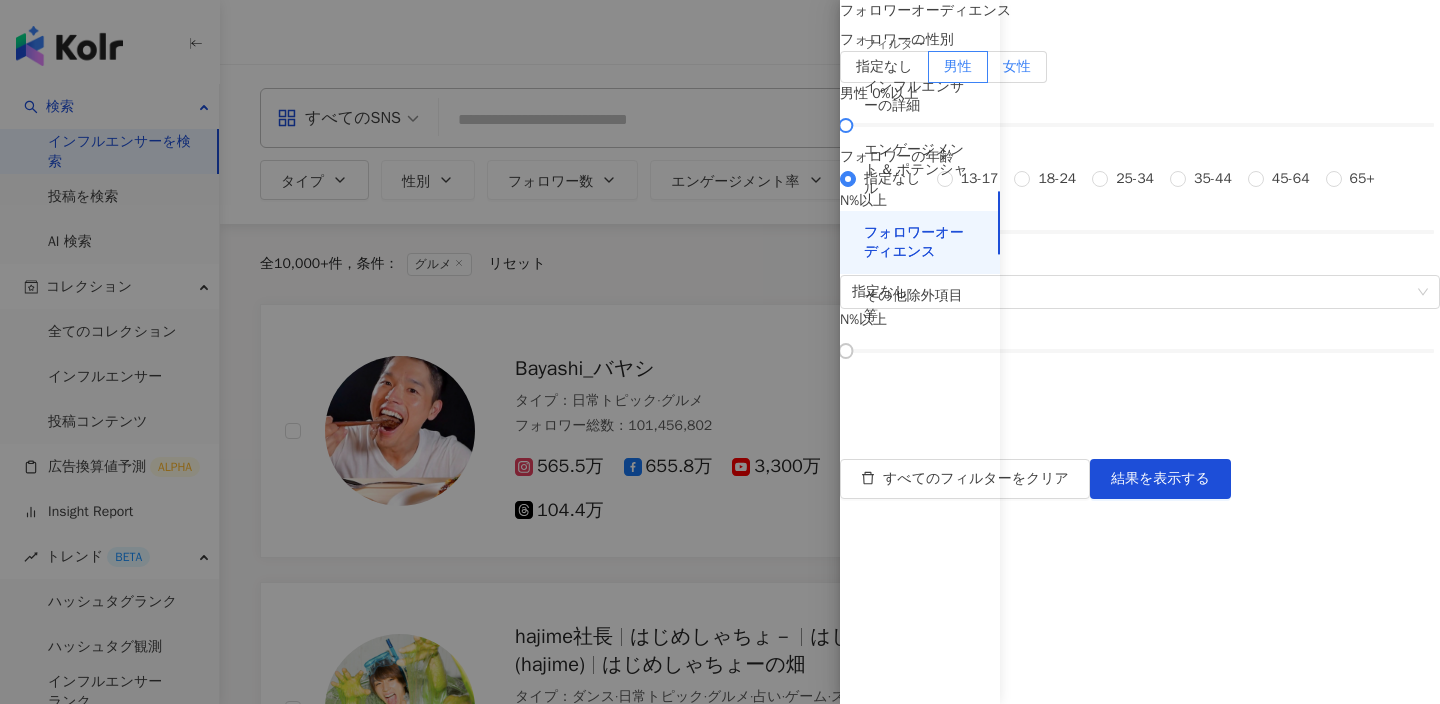 click on "女性" at bounding box center [1017, 67] 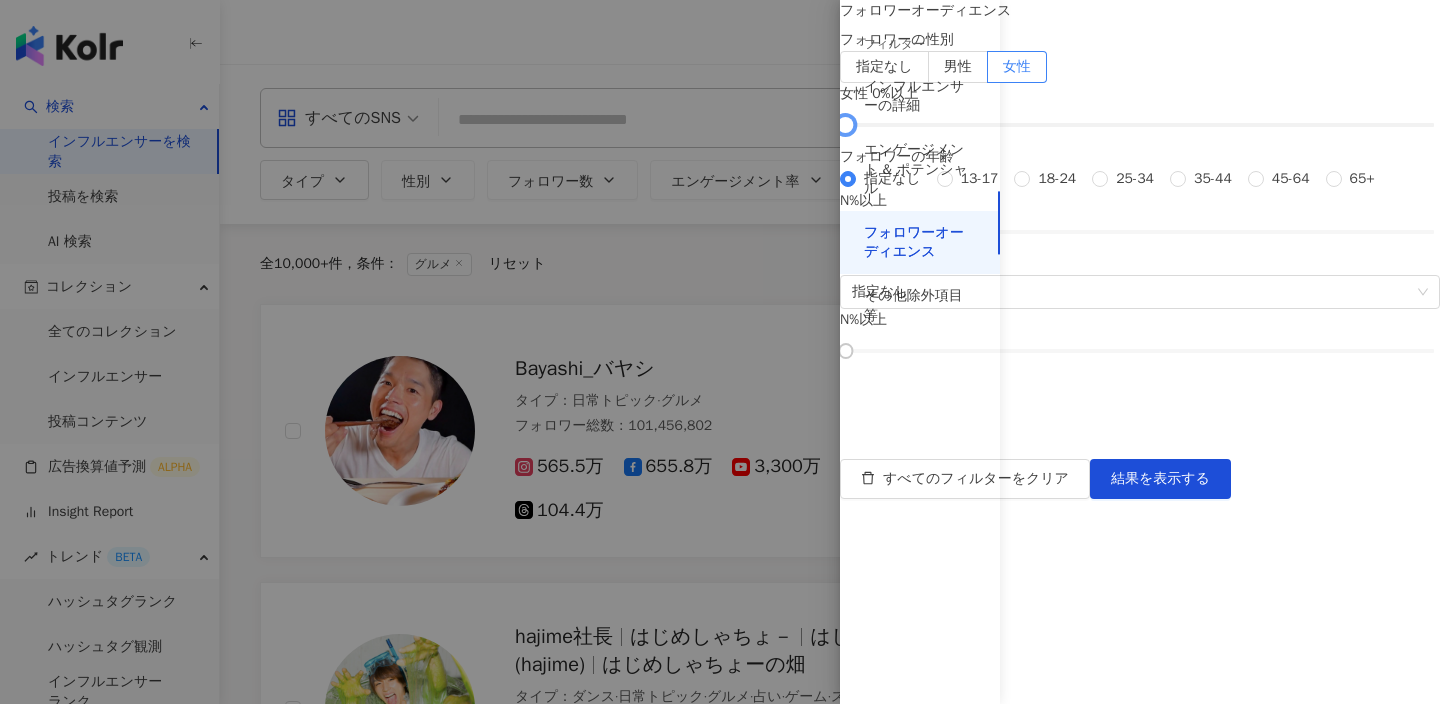 click at bounding box center [1140, 125] 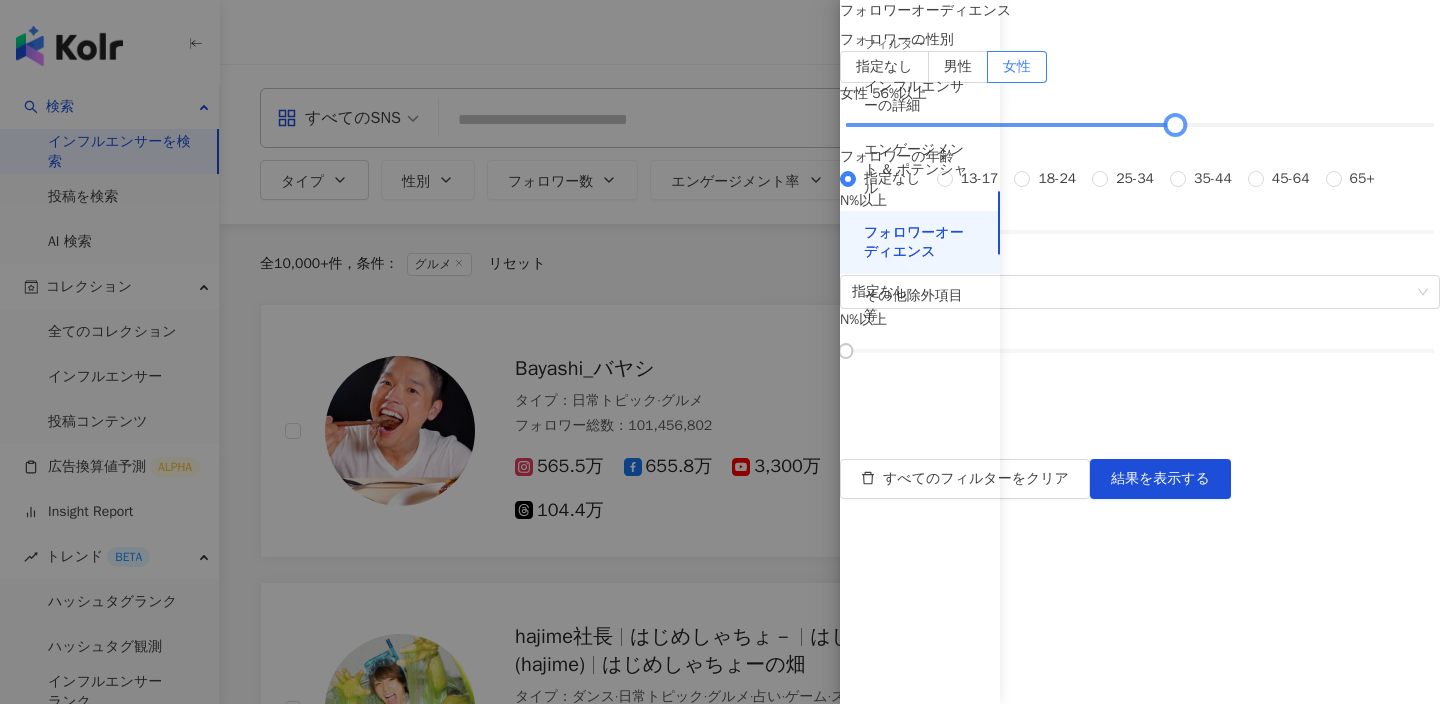 click at bounding box center (1140, 125) 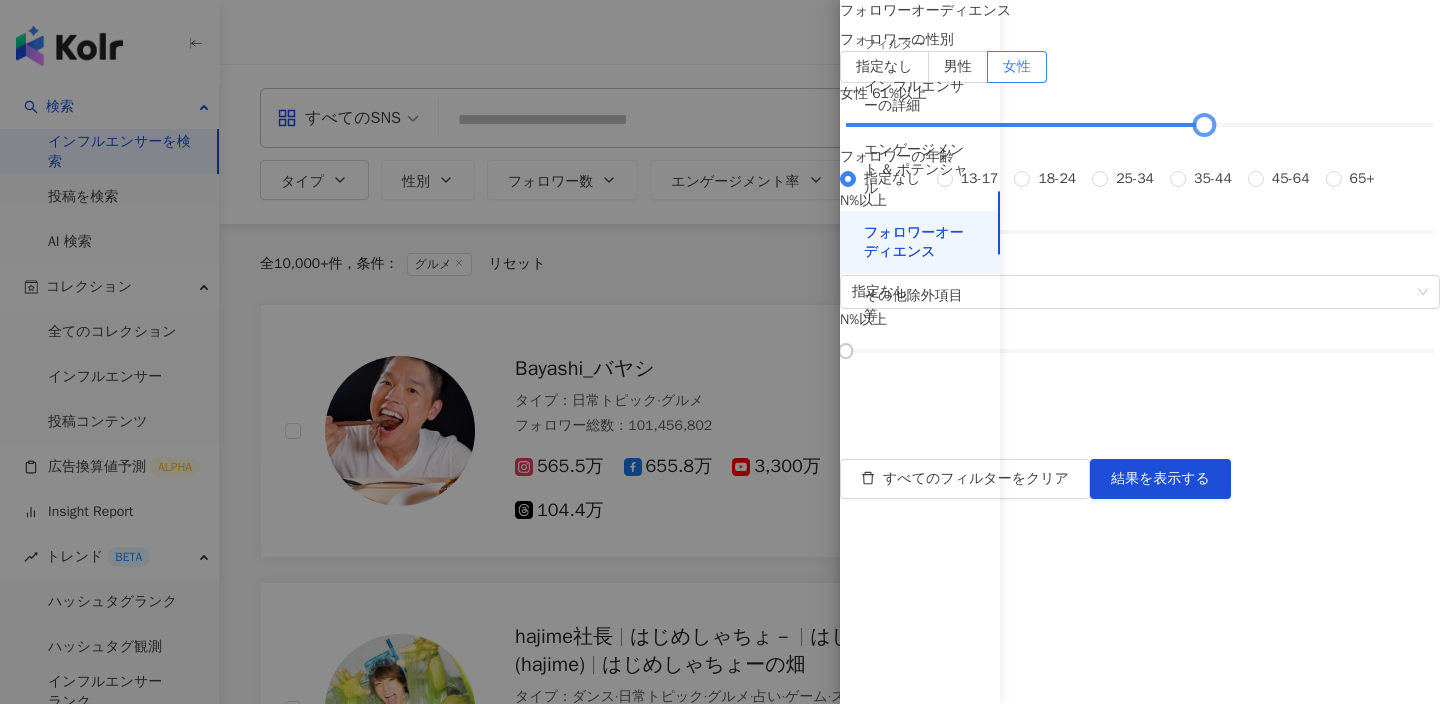 scroll, scrollTop: 188, scrollLeft: 0, axis: vertical 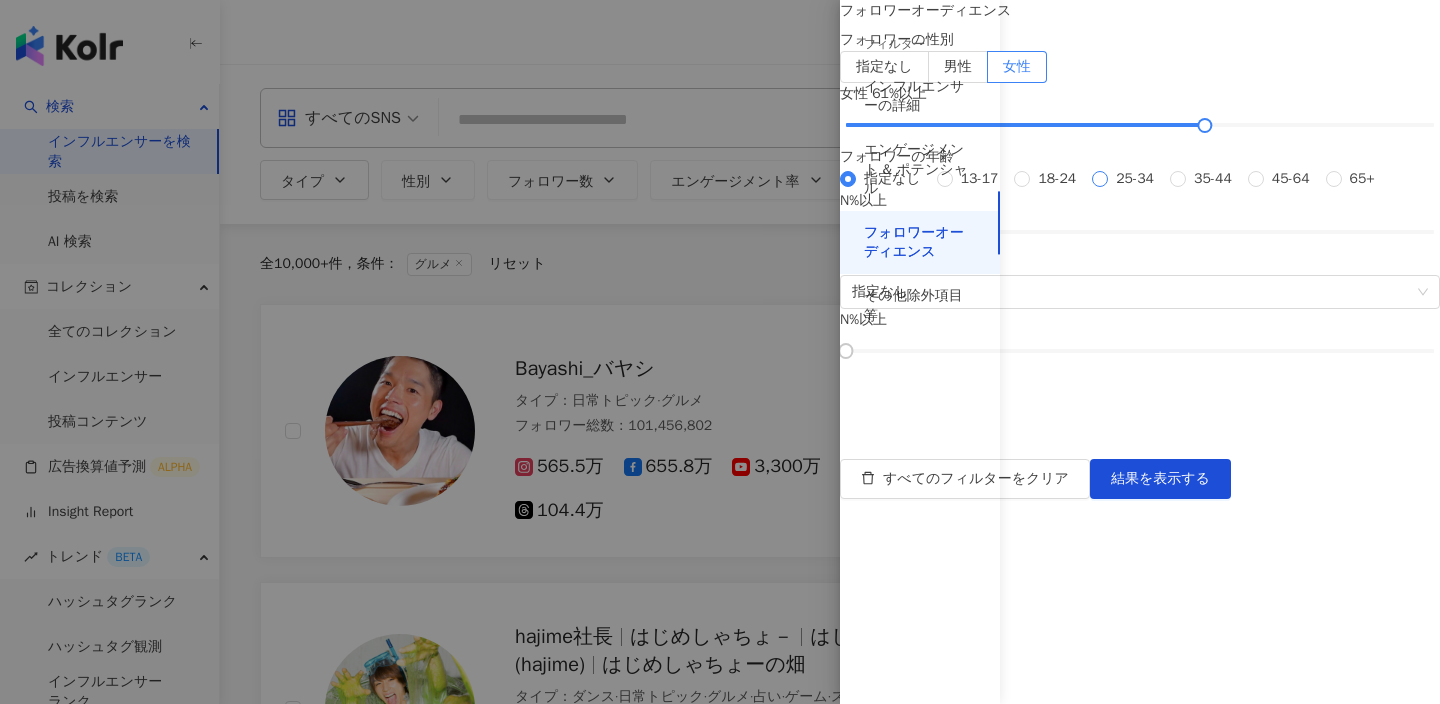 click on "25-34" at bounding box center (1135, 179) 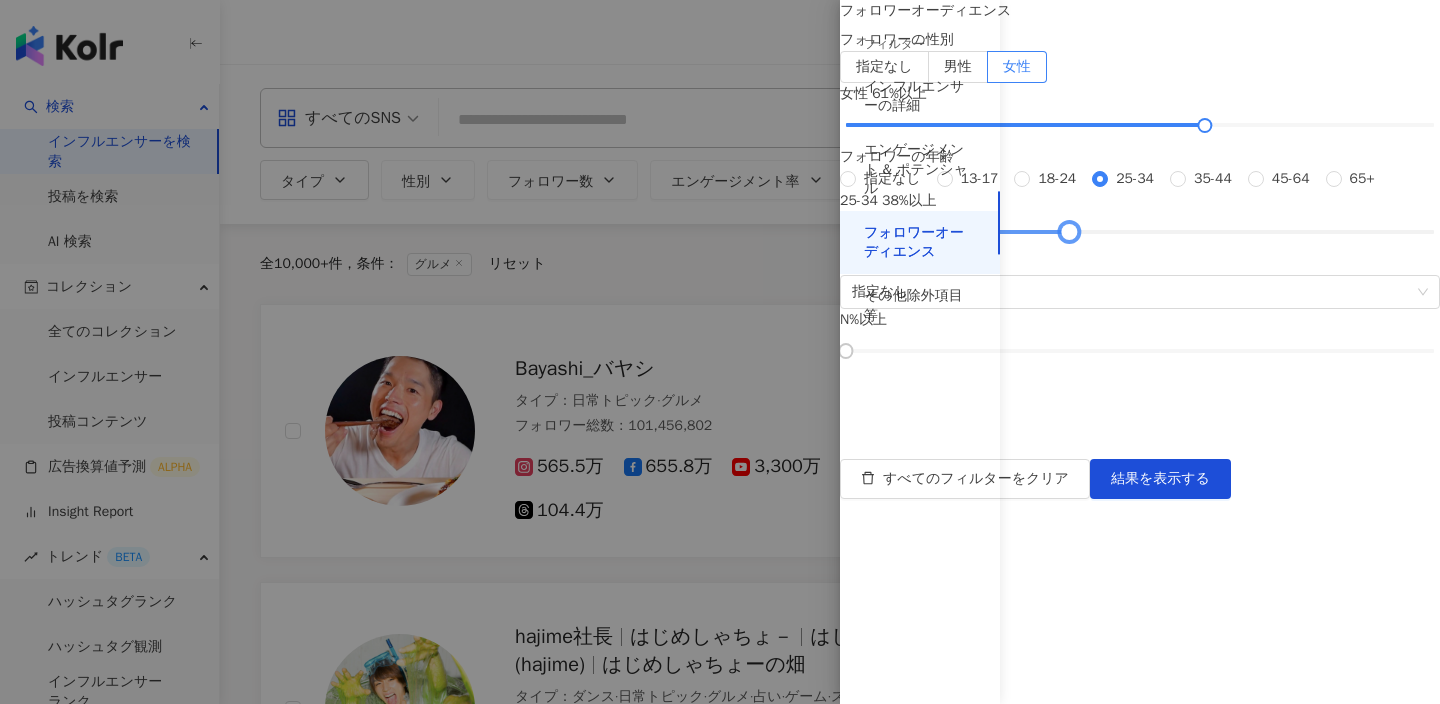 click at bounding box center (1140, 232) 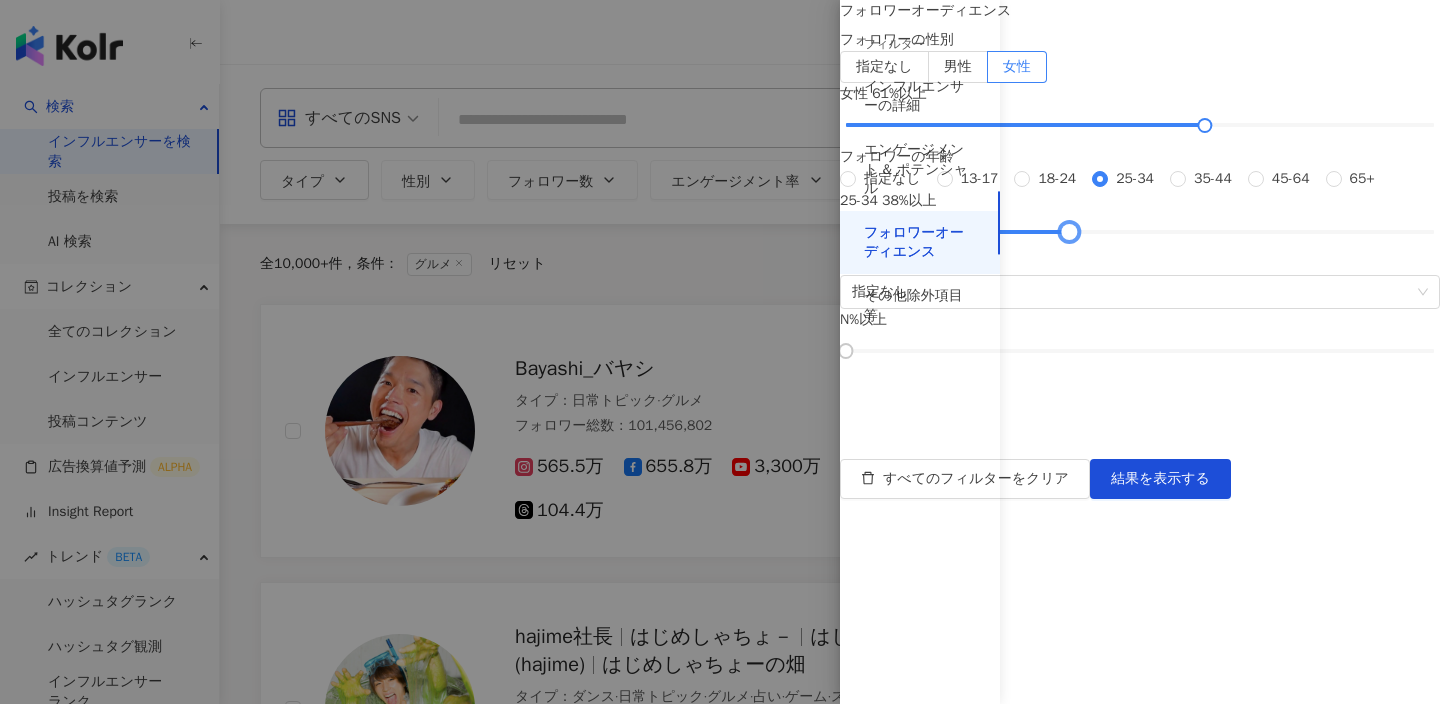 scroll, scrollTop: 247, scrollLeft: 0, axis: vertical 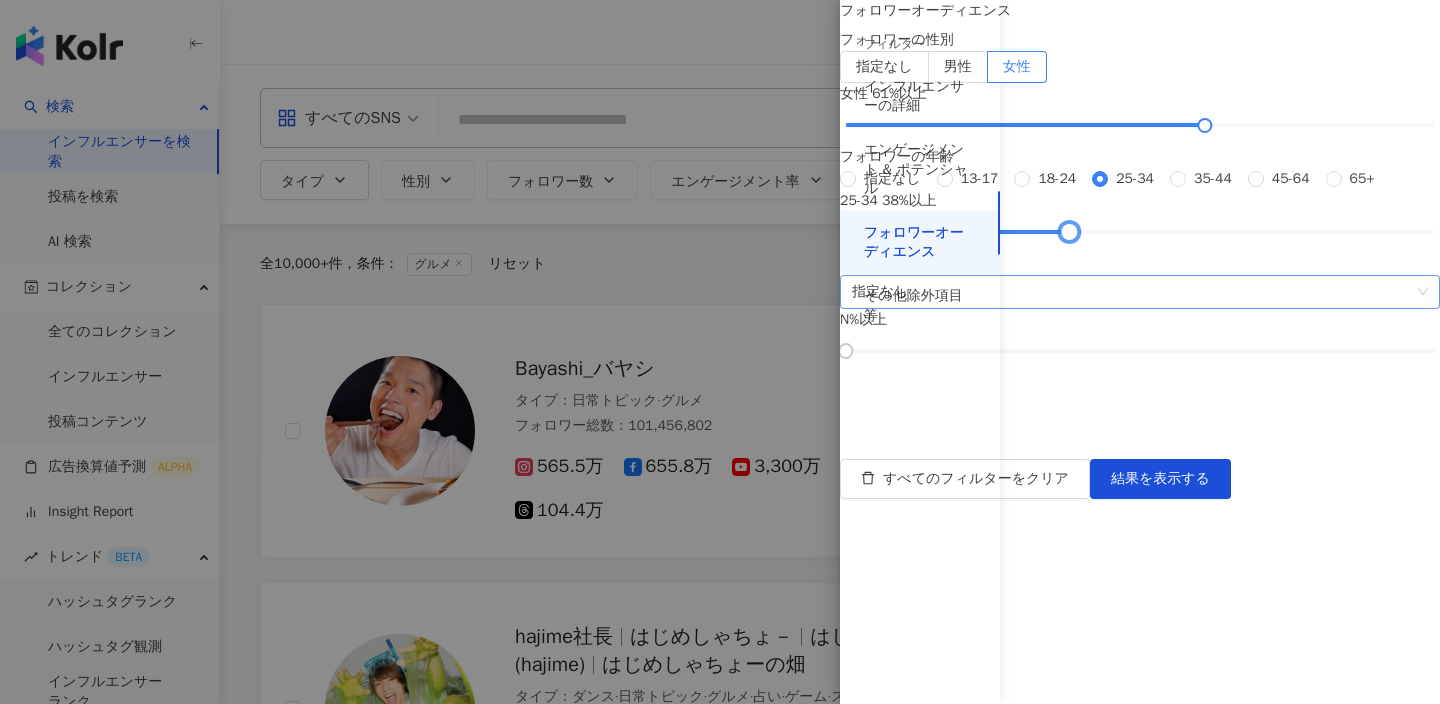click on "指定なし" at bounding box center (1140, 292) 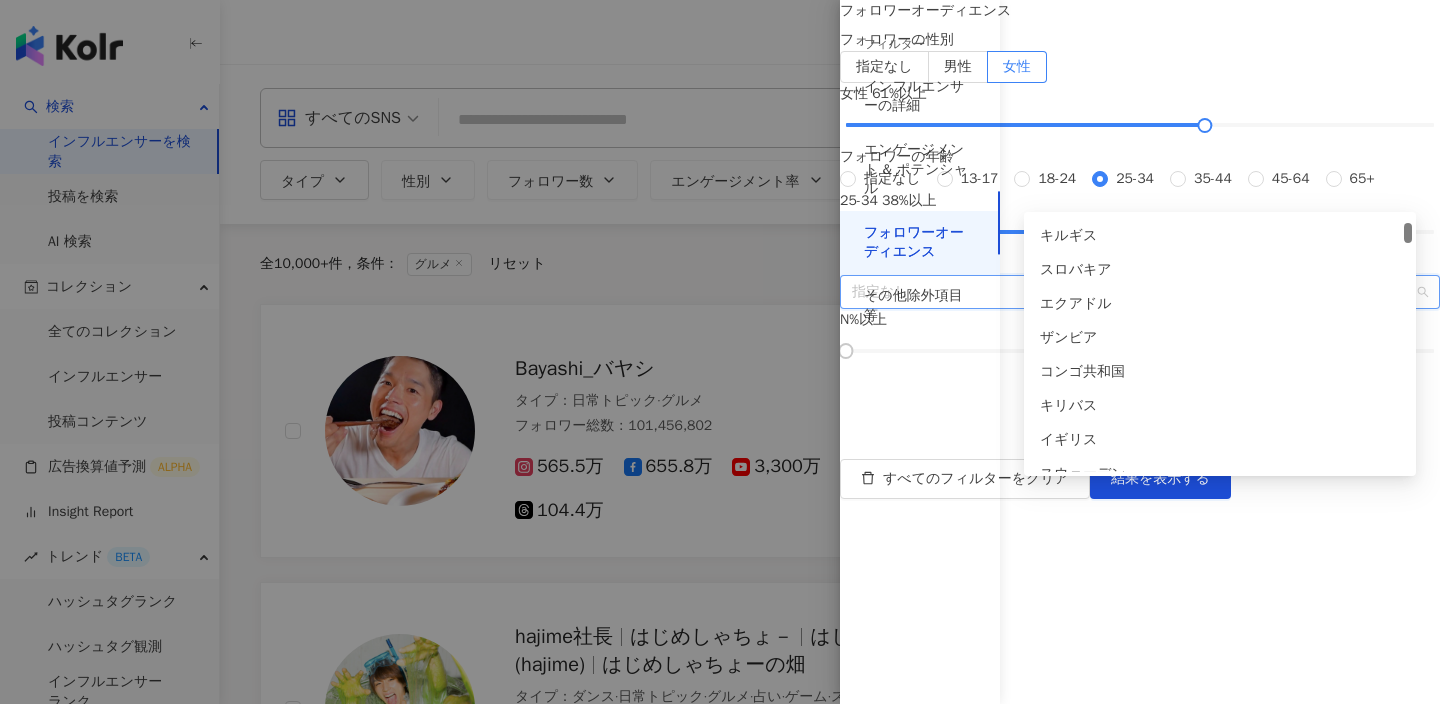 scroll, scrollTop: 252, scrollLeft: 0, axis: vertical 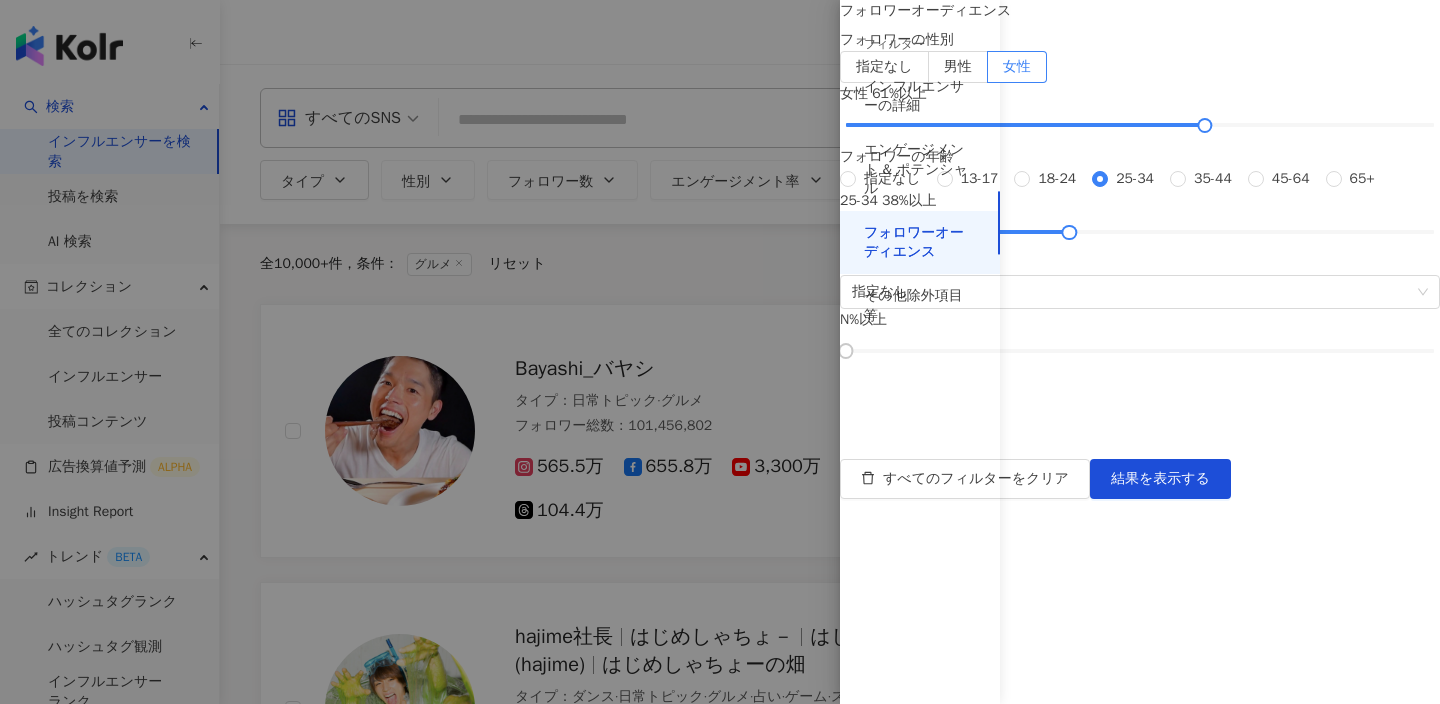click on "N %以上" at bounding box center [1140, 320] 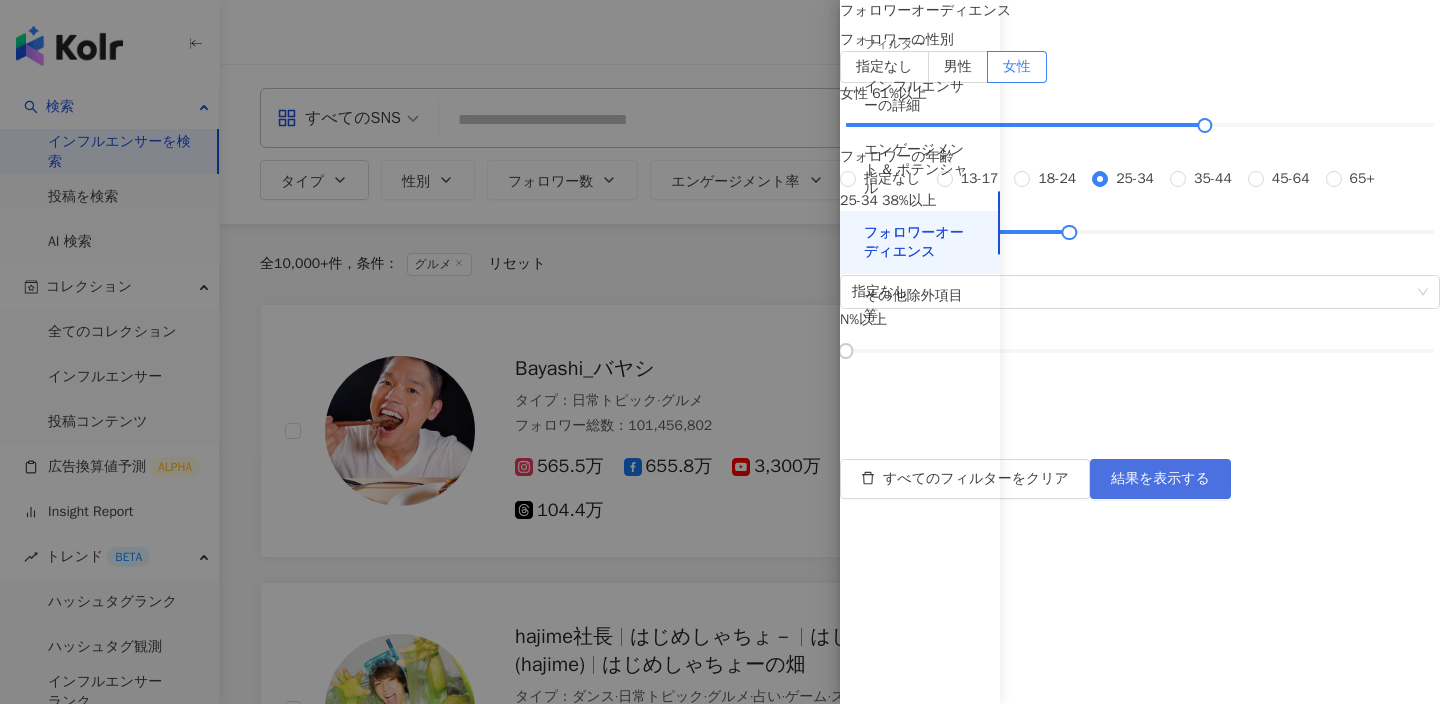 click on "結果を表示する" at bounding box center [1160, 479] 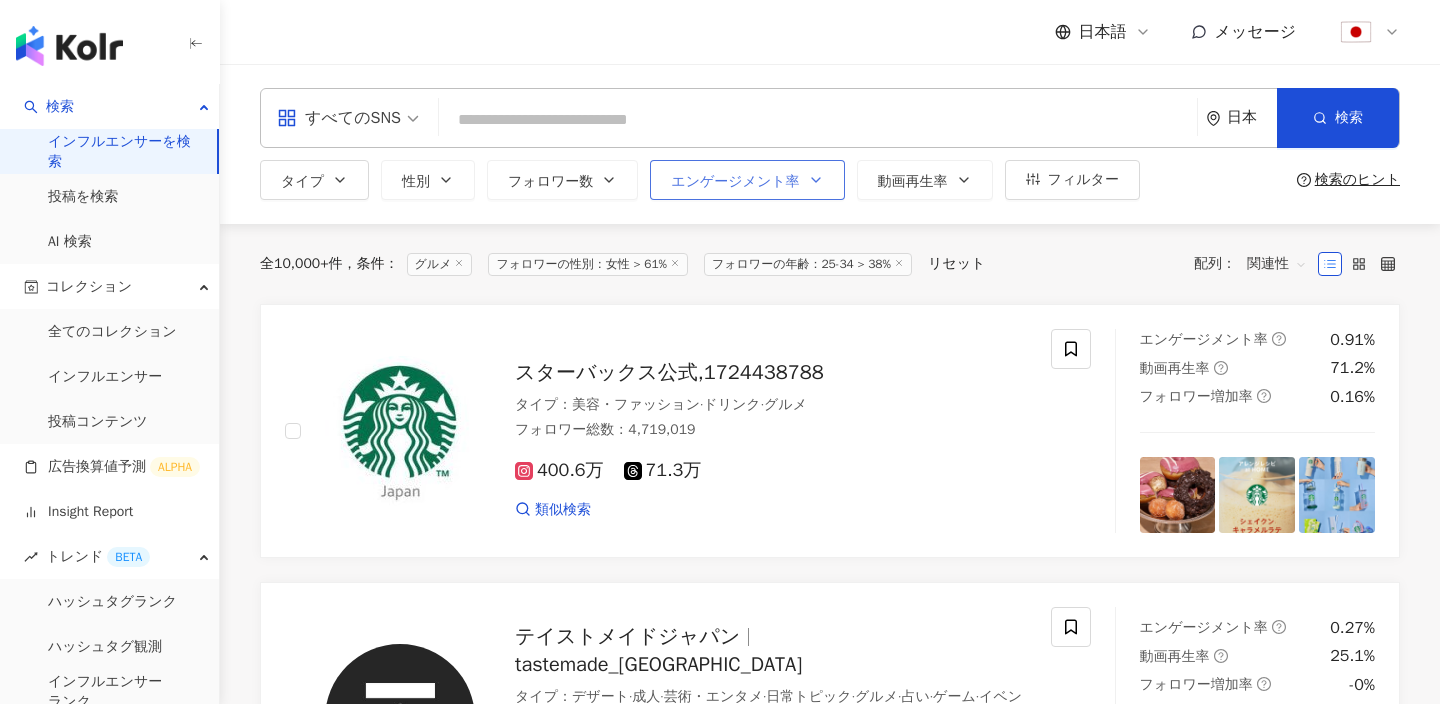 click on "エンゲージメント率" at bounding box center [735, 182] 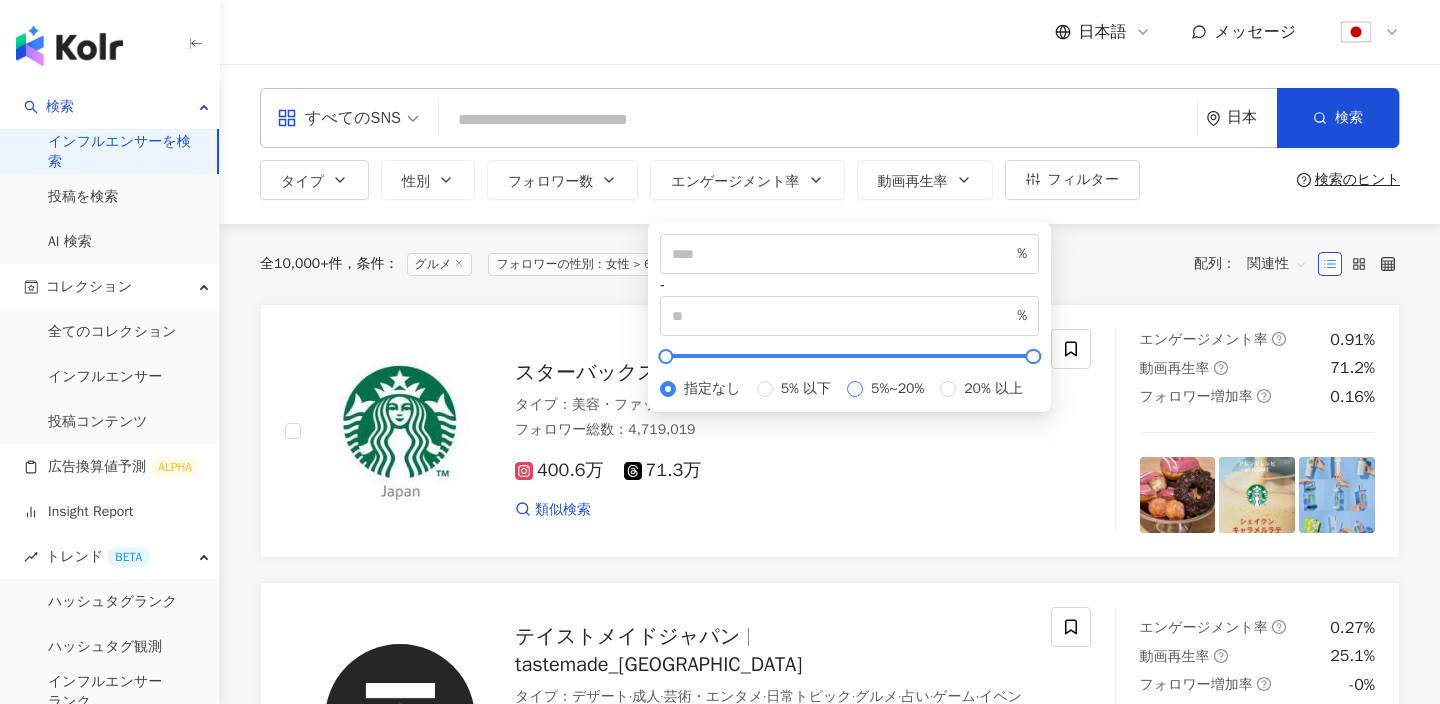 click on "5%~20%" at bounding box center (897, 389) 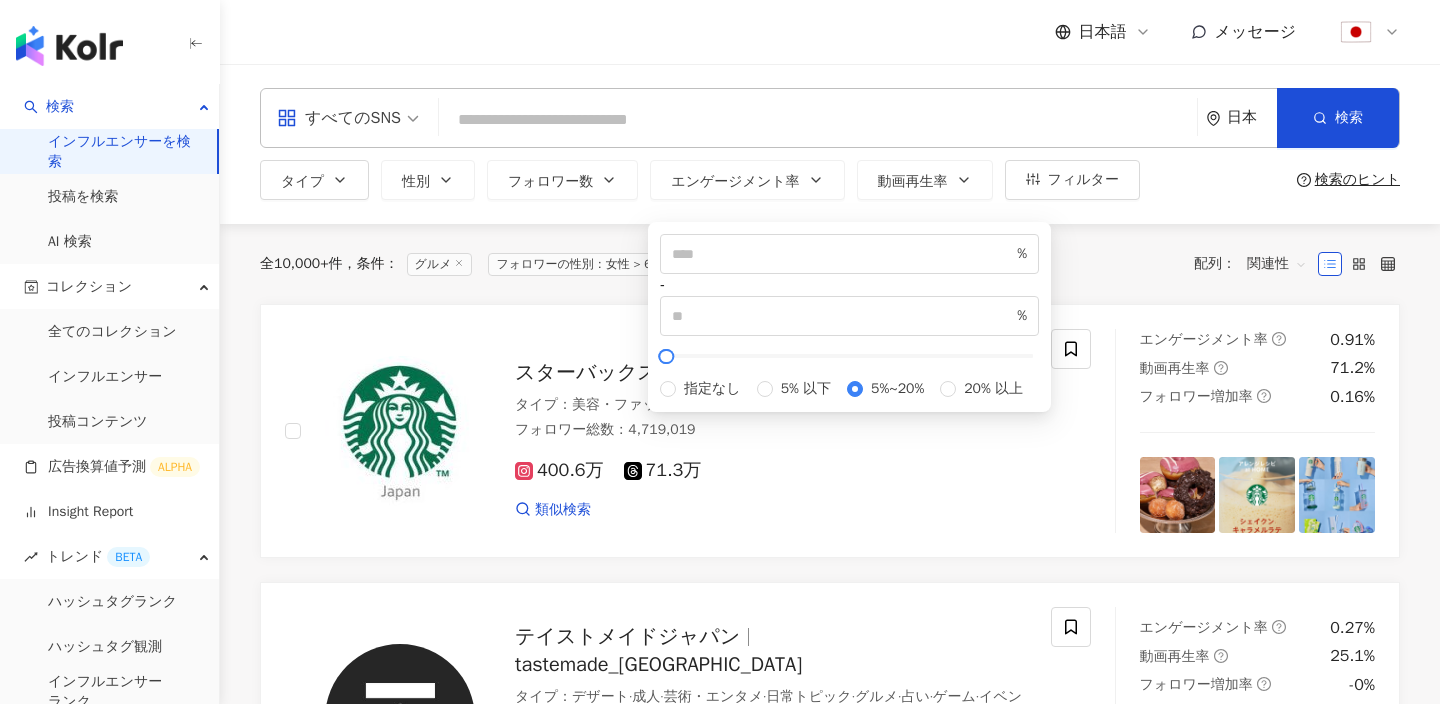 click on "すべてのSNS 日本 検索 タイプ 性別 フォロワー数 エンゲージメント率 動画再生率 フィルター フィルター インフルエンサーの詳細 エンゲージメント & ポテンシャル フォロワーオーディエンス その他除外項目等 インフルエンサーの詳細 タイプ  ( 検索したいタイプを選択して下さい： ) グルメ 国/地域 日本 性別 指定なし 女性 男性 他の 言語     選択または検索してください フォロワー数 *  -  ******* 指定なし マイクロ フォロワー数：1万人以下 フォロワー数：1万人-3万人 フォロワー数：3万人-5万人 ミドル フォロワー数：5万人-10万人 フォロワー数：10万人-30万人 フォロワー数：30万人-50万人 トップ フォロワー数：50万人-100万人 フォロワー数：100万人以上 エンゲージメント & ポテンシャル 成長ポテンシャル 指定なし 高い 標準 低い エンゲージメント率 % %" at bounding box center (830, 144) 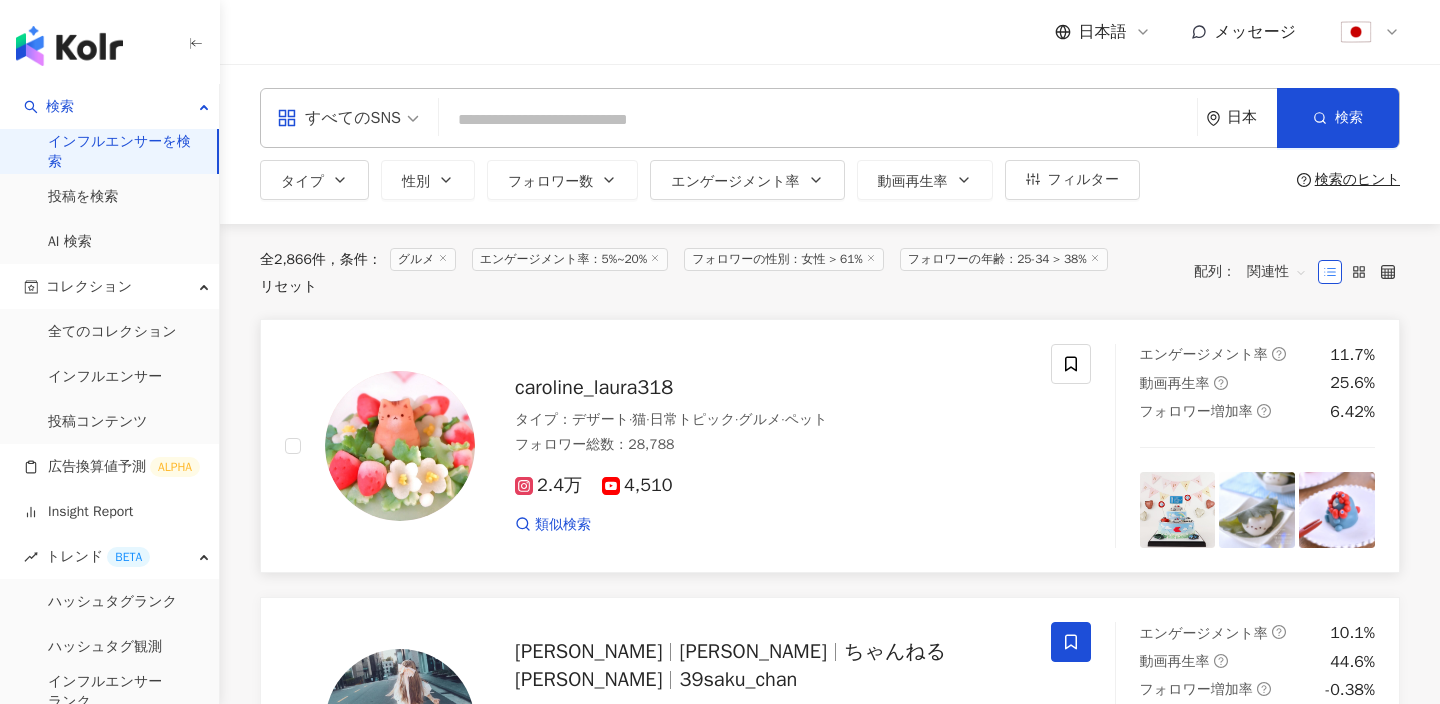 click on "caroline_laura318" at bounding box center (594, 387) 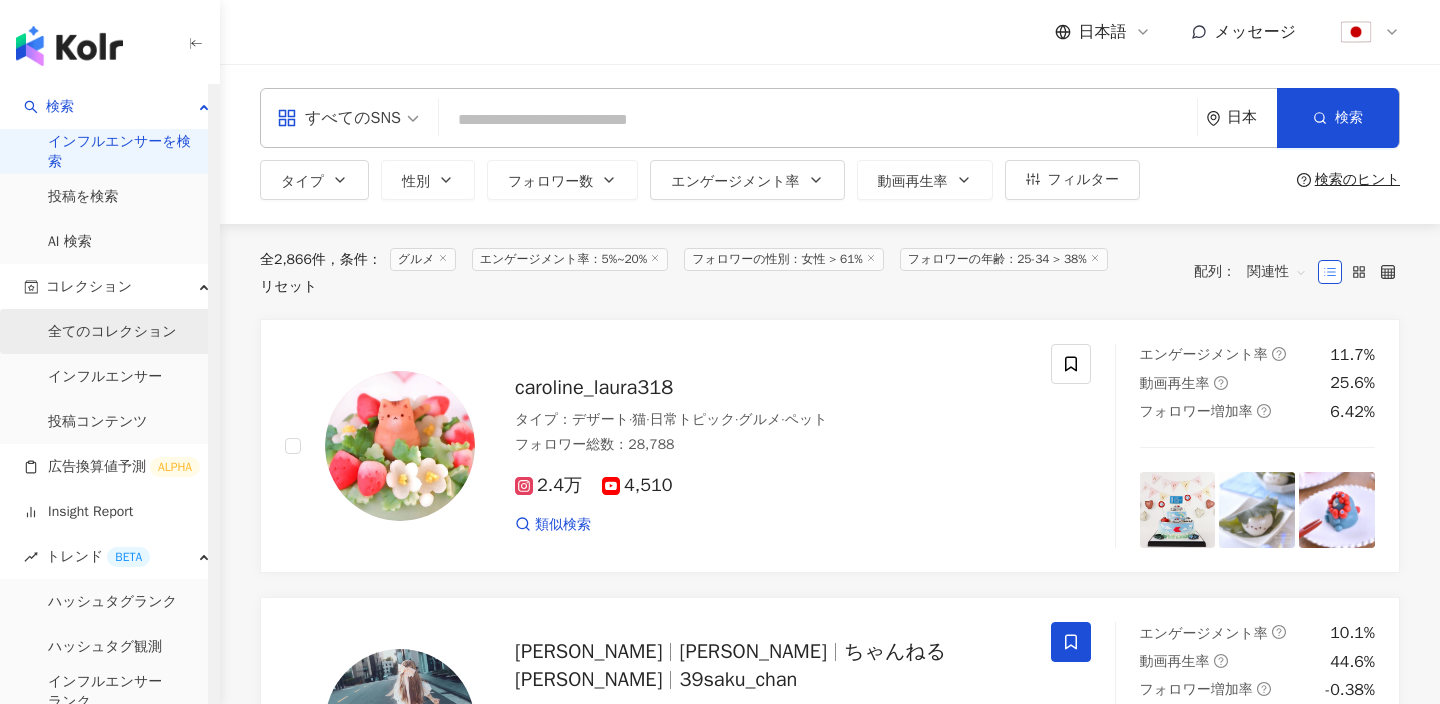 click on "全てのコレクション" at bounding box center (112, 332) 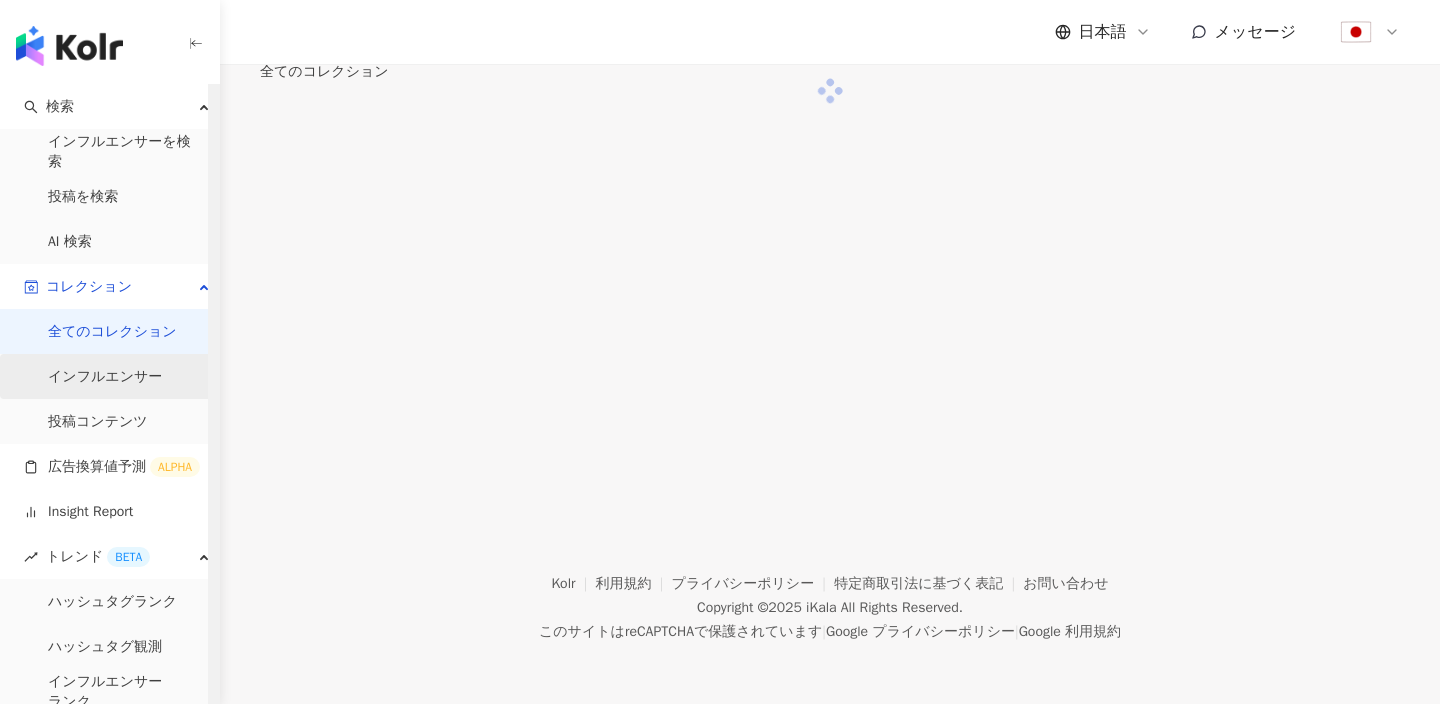 click on "インフルエンサー" at bounding box center (105, 377) 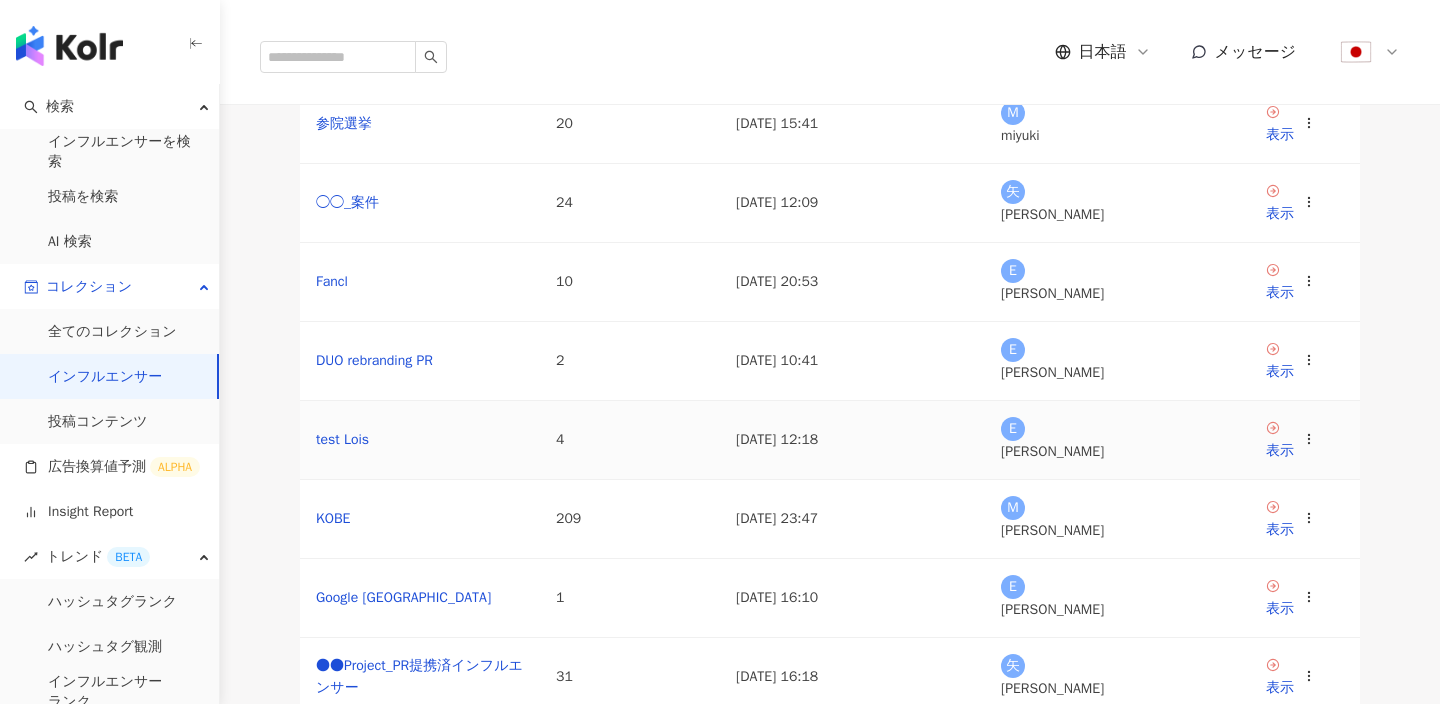 scroll, scrollTop: 150, scrollLeft: 0, axis: vertical 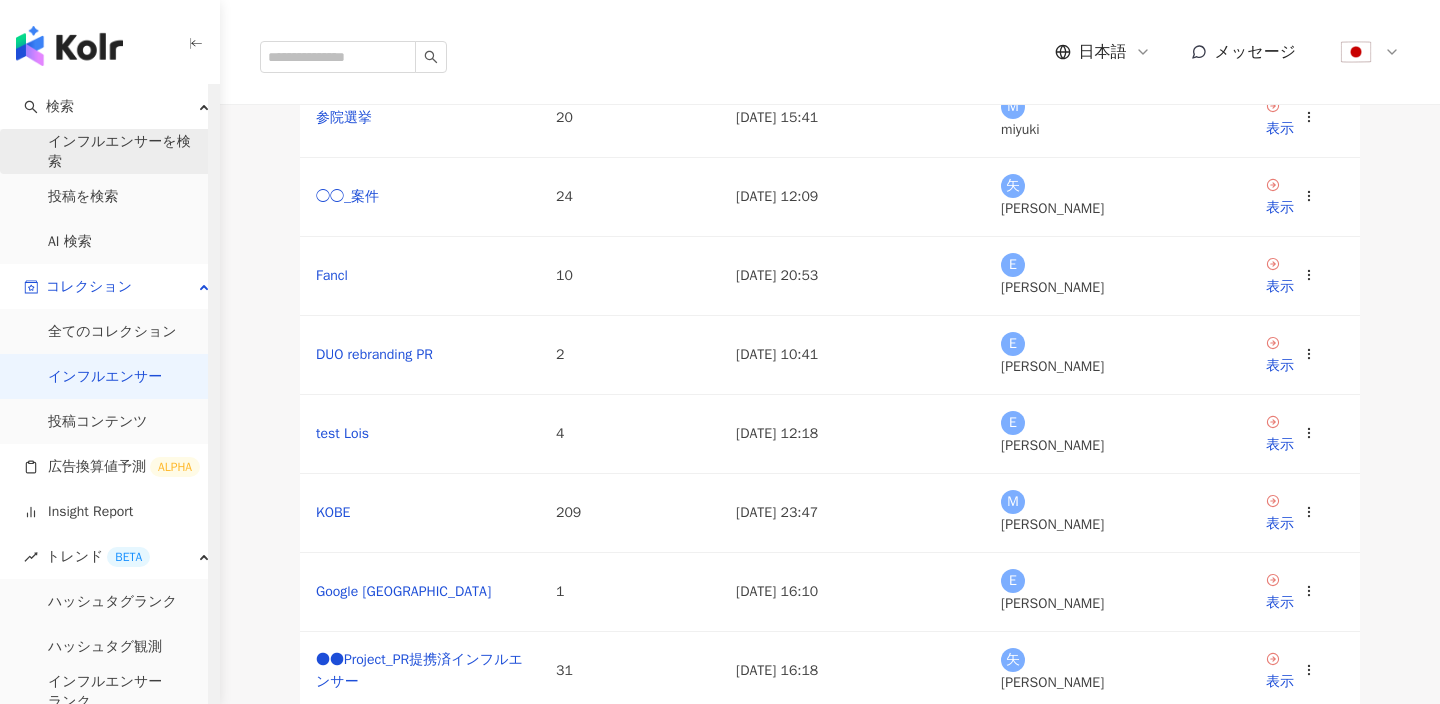 click on "インフルエンサーを検索" at bounding box center (125, 151) 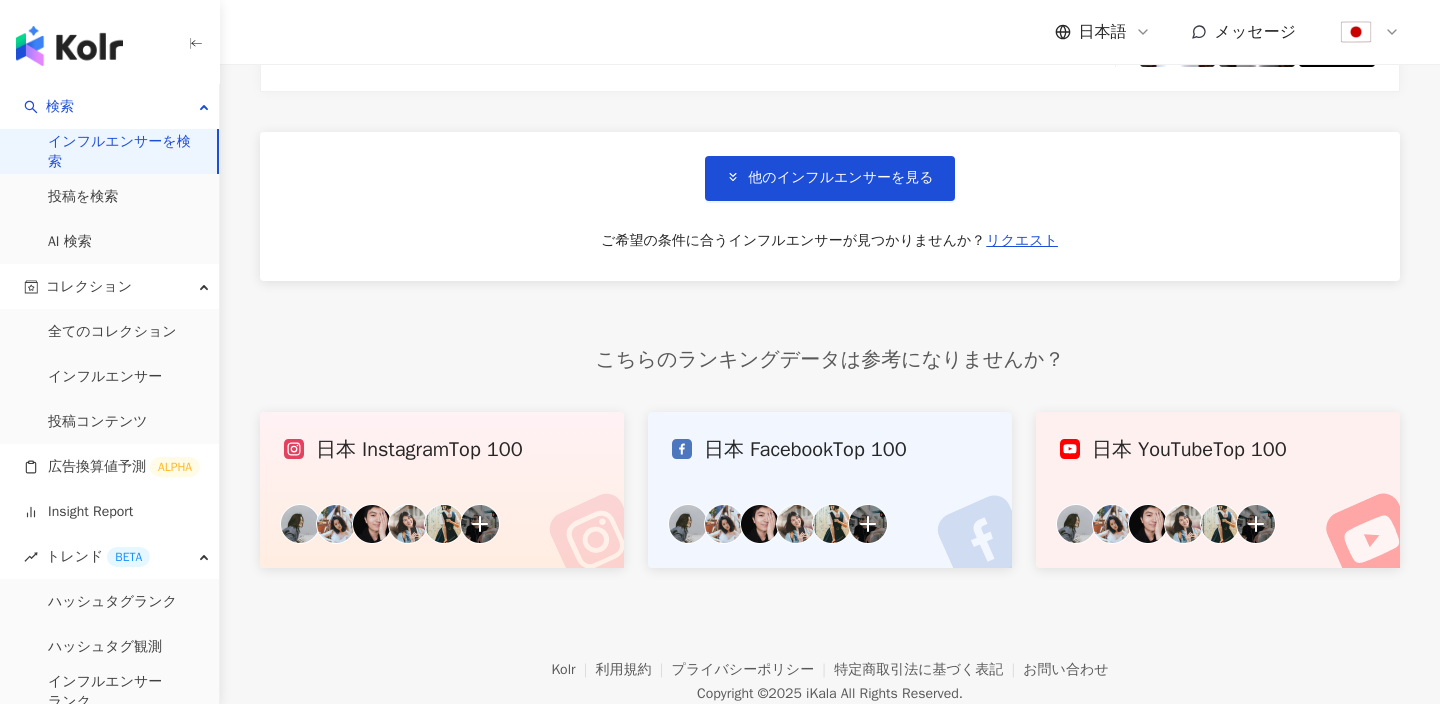 scroll, scrollTop: 3439, scrollLeft: 0, axis: vertical 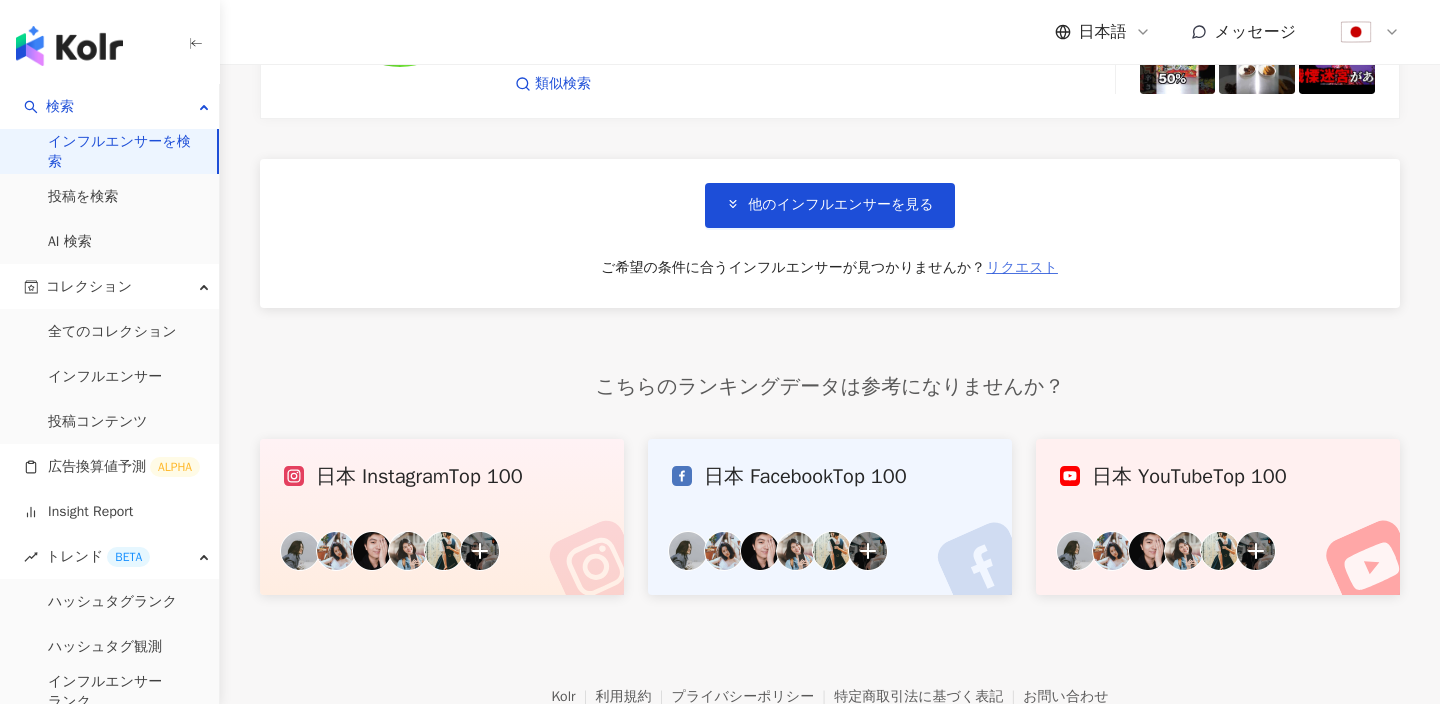 click on "リクエスト" at bounding box center [1022, 268] 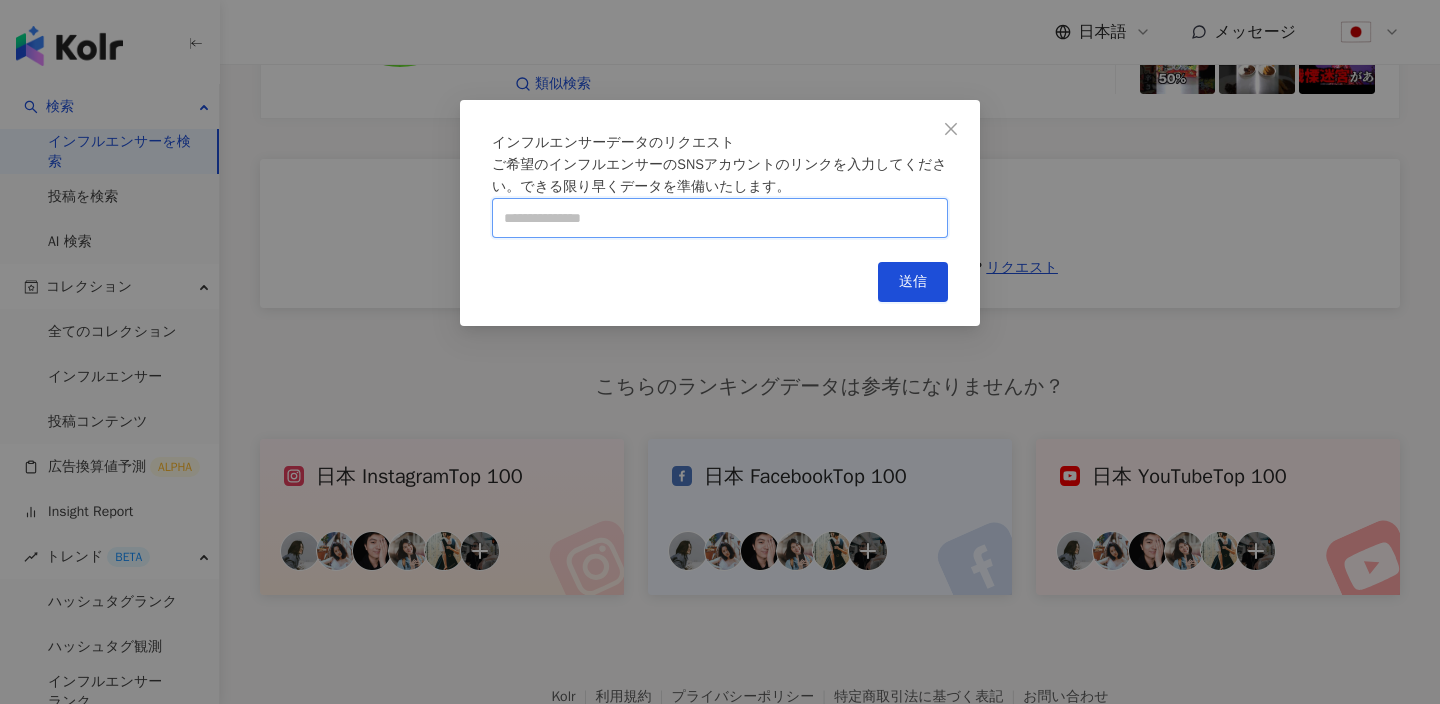 click at bounding box center [720, 218] 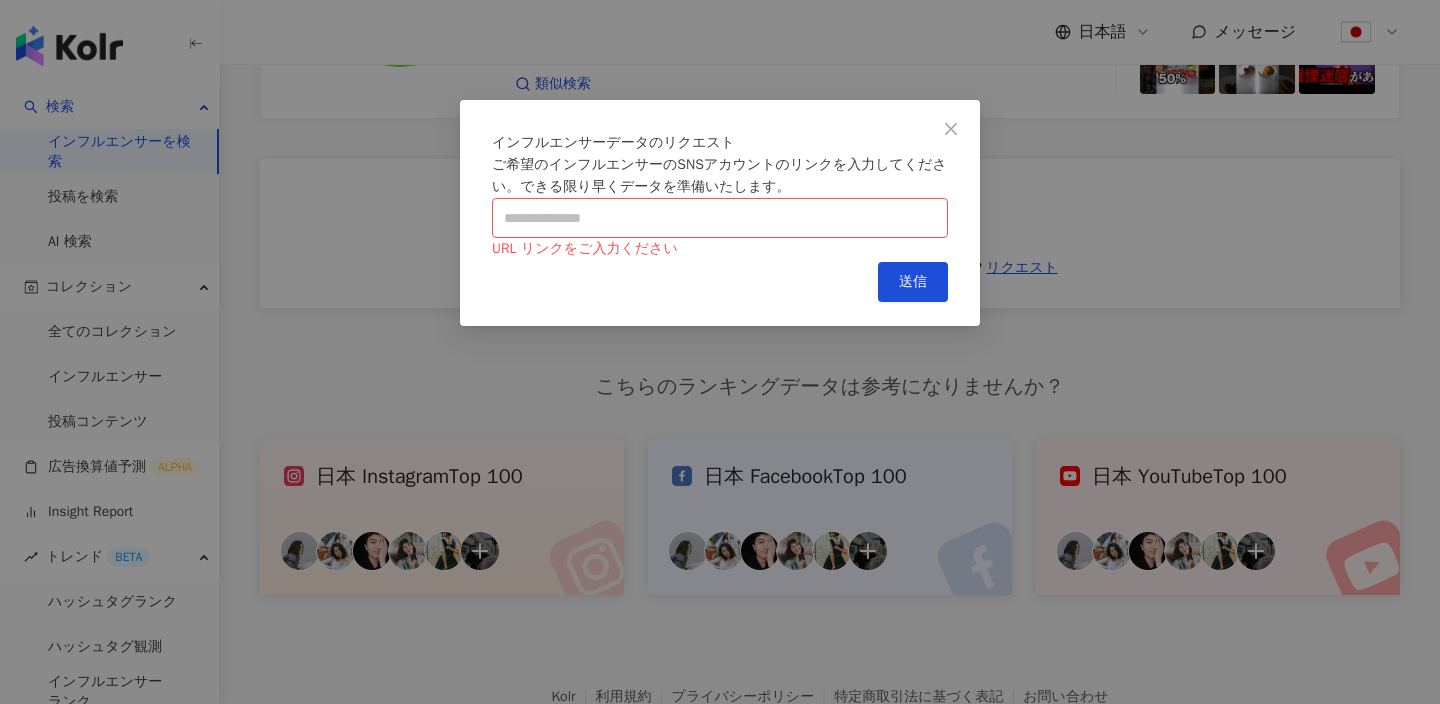 click on "ご希望のインフルエンサーのSNSアカウントのリンクを入力してください。できる限り早くデータを準備いたします。" at bounding box center [719, 175] 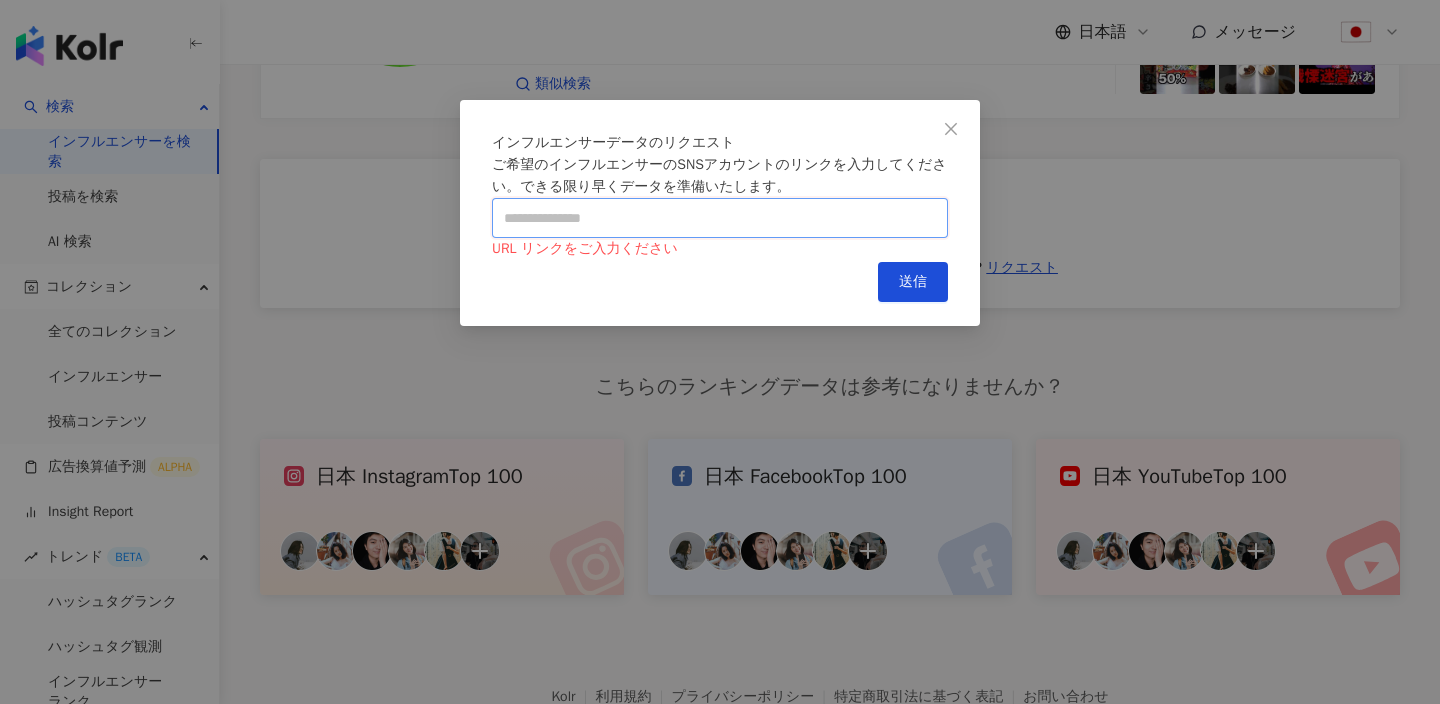 click at bounding box center (720, 218) 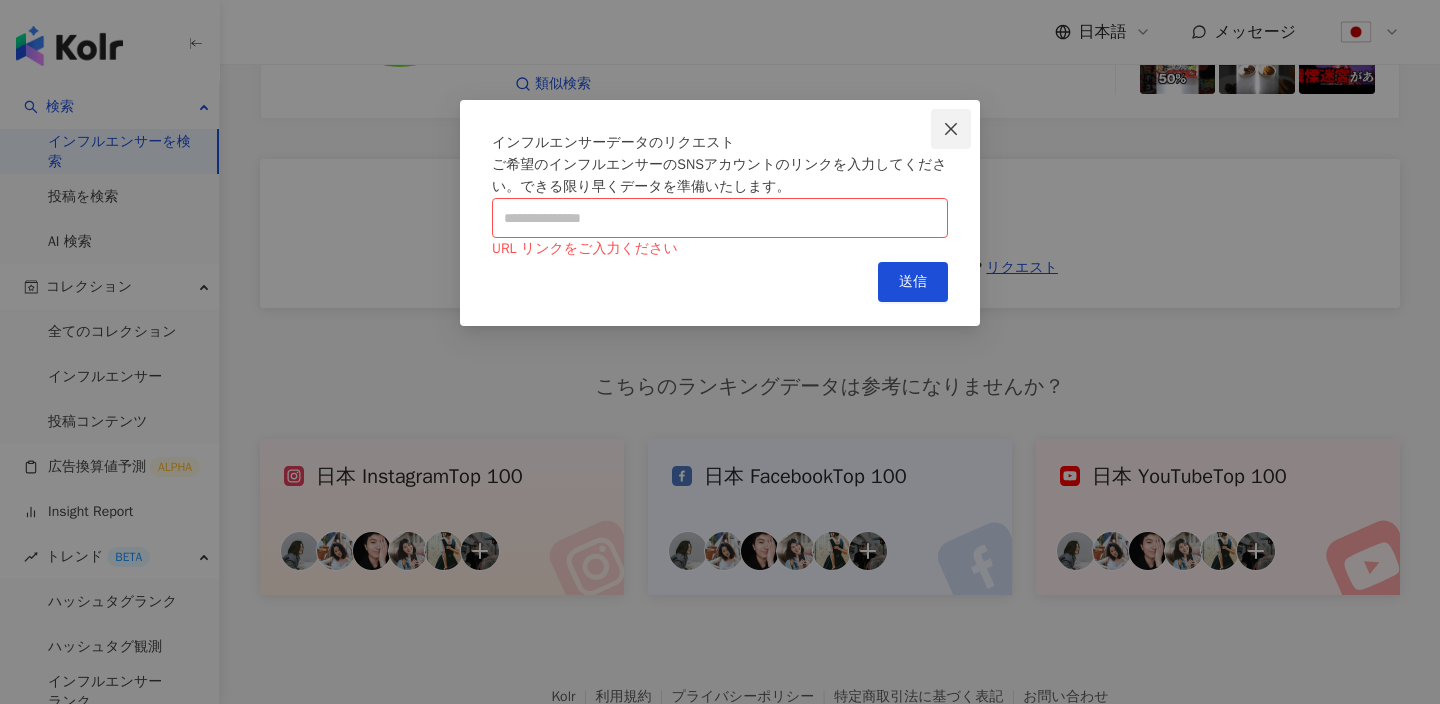 click at bounding box center [951, 129] 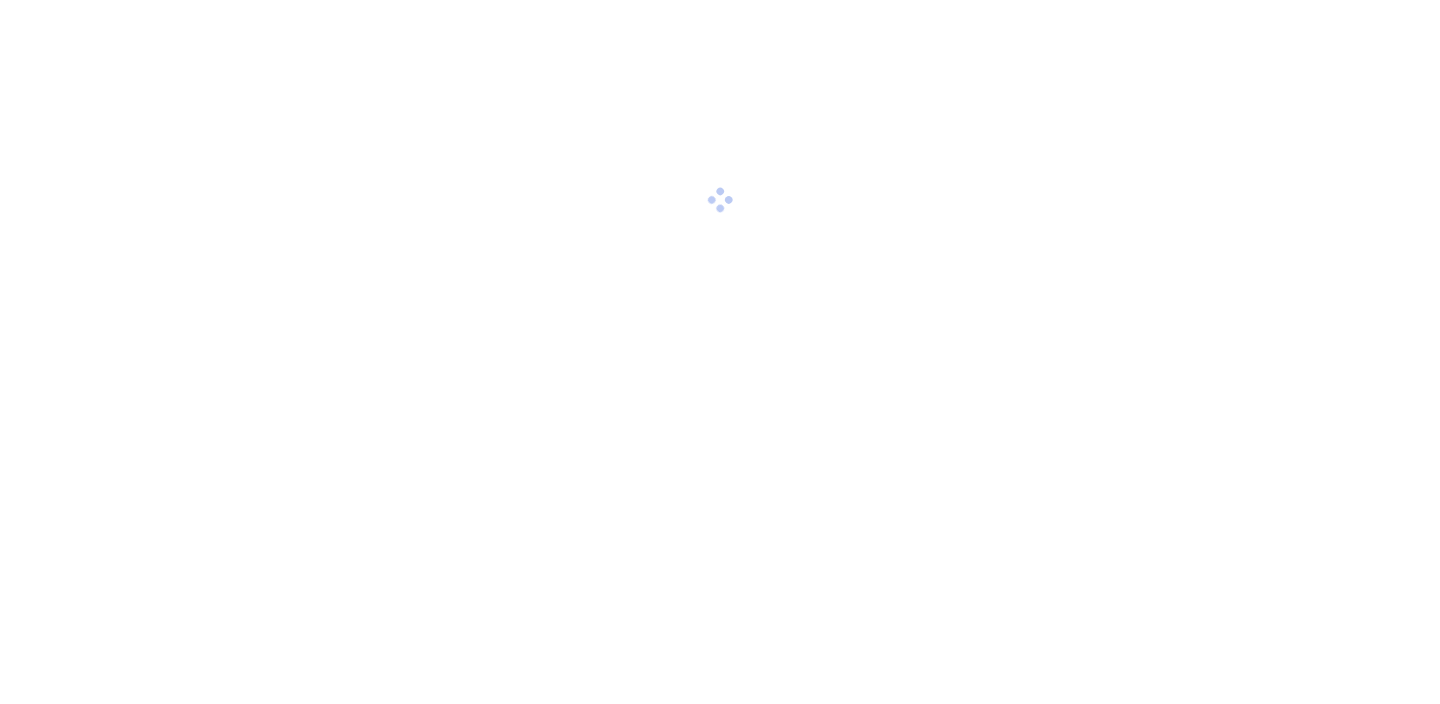 scroll, scrollTop: 0, scrollLeft: 0, axis: both 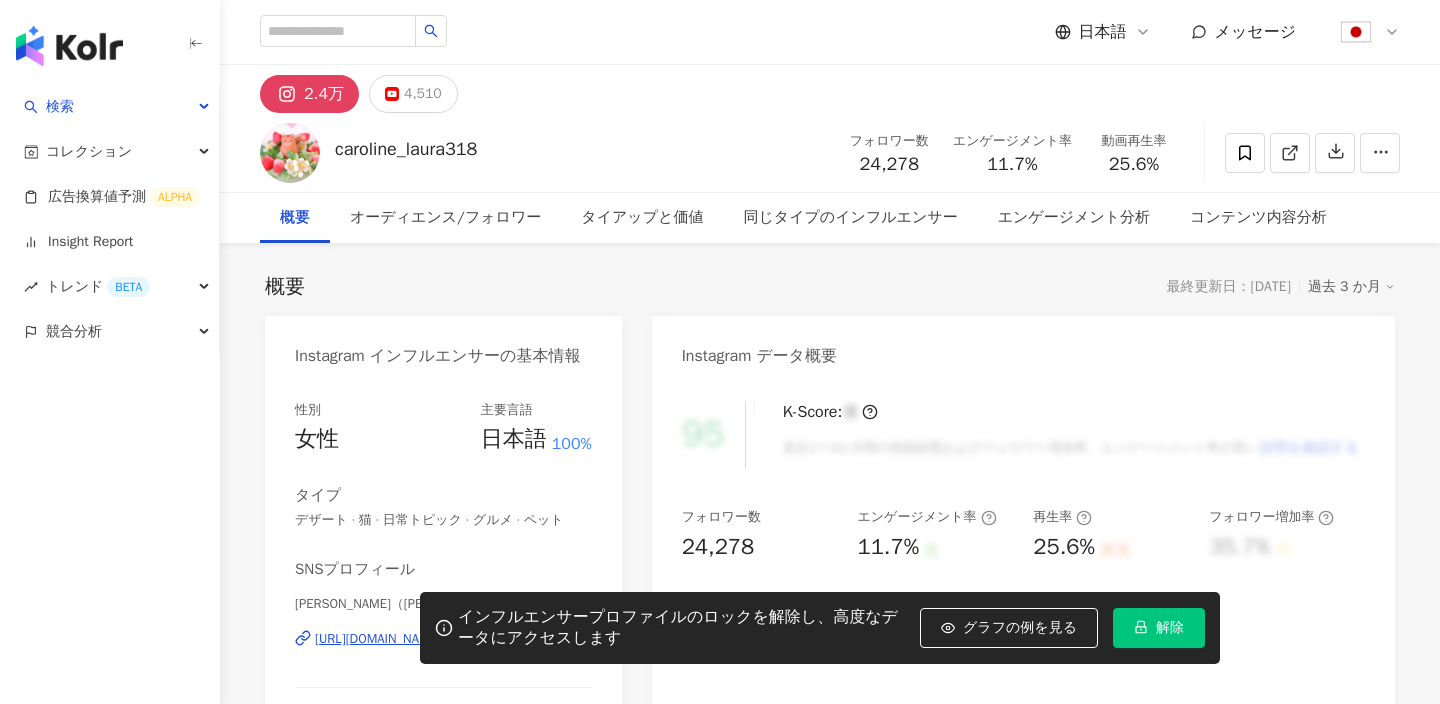click on "解除" at bounding box center [1170, 628] 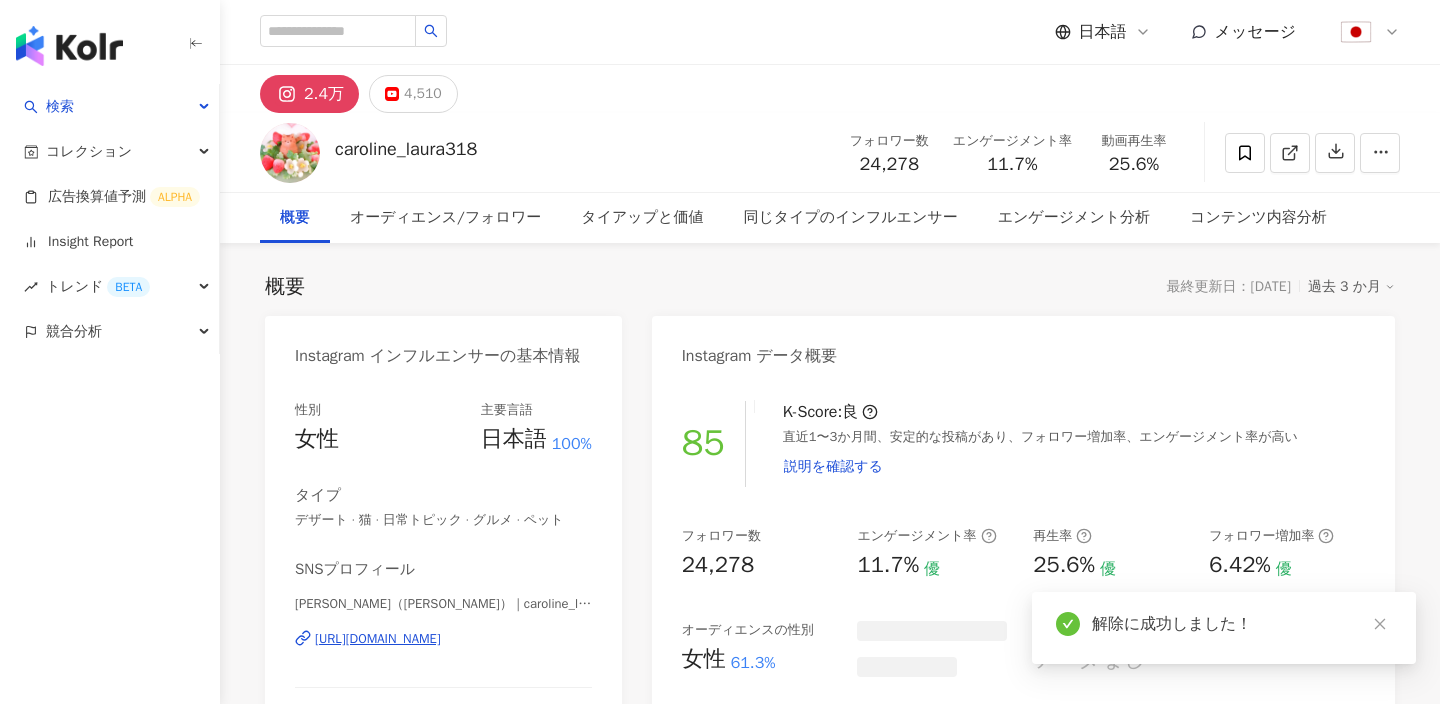 scroll, scrollTop: 111, scrollLeft: 0, axis: vertical 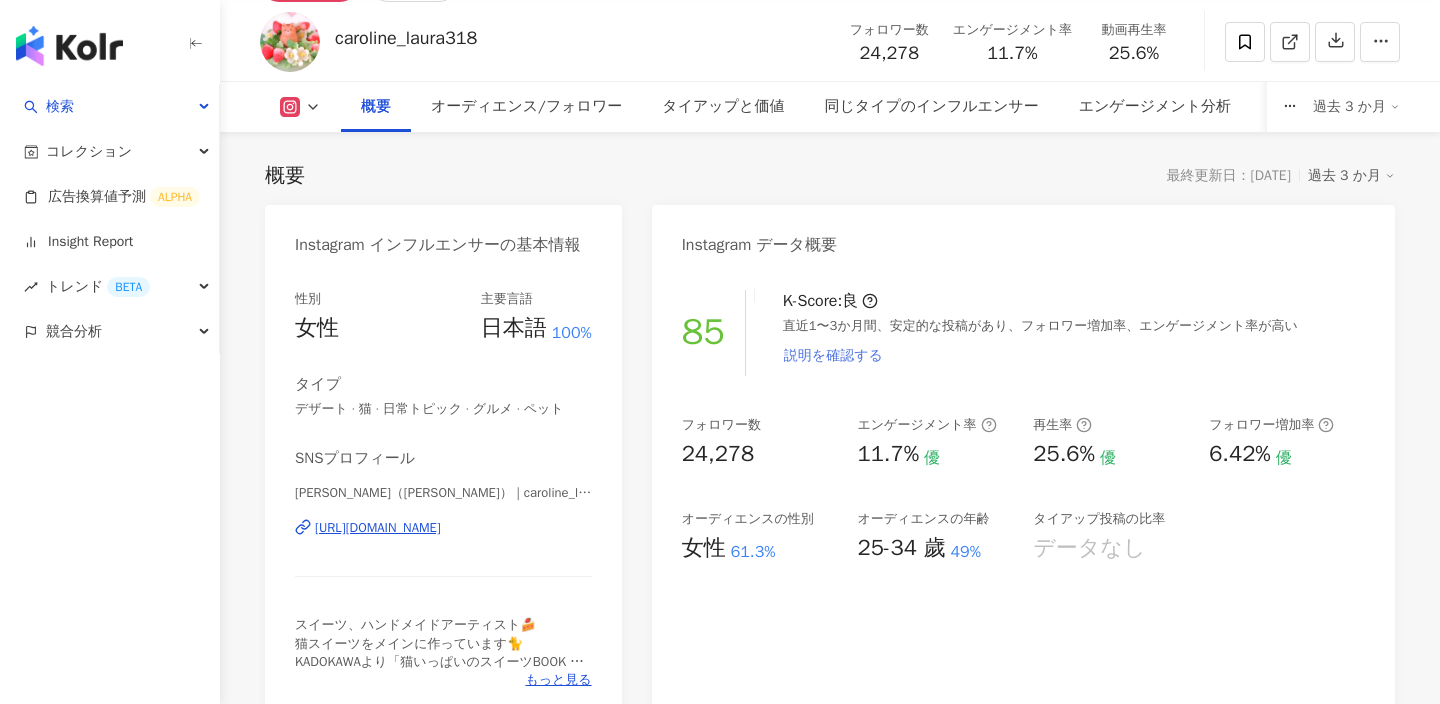 click on "説明を確認する" at bounding box center (833, 356) 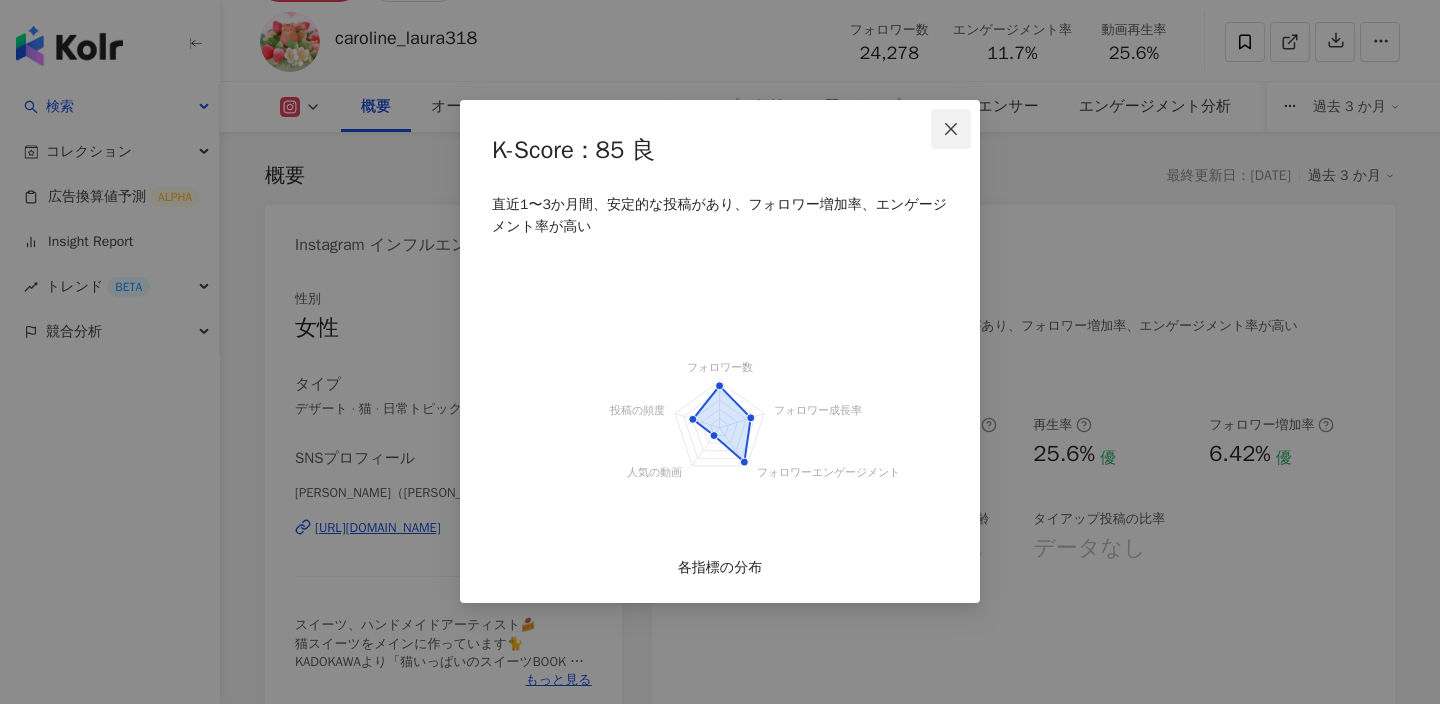 click 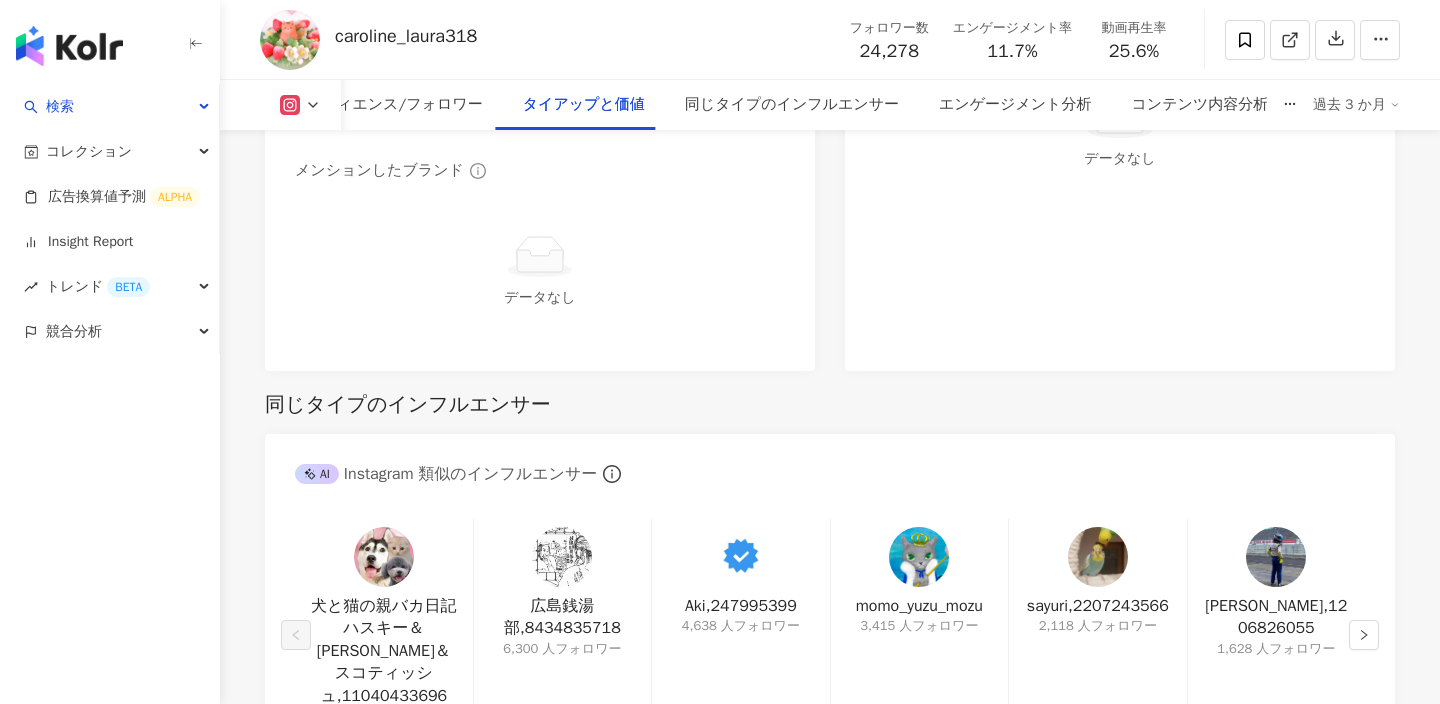 scroll, scrollTop: 2098, scrollLeft: 0, axis: vertical 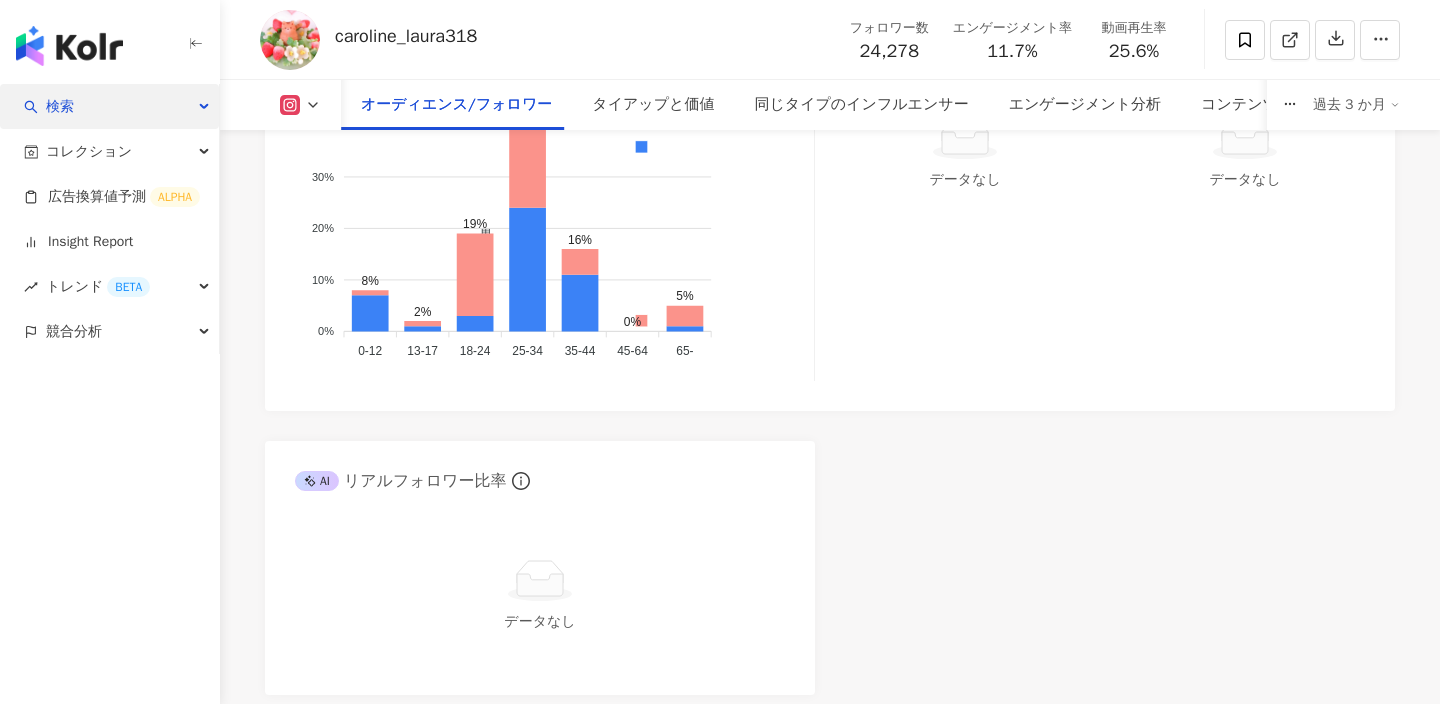 click on "検索" at bounding box center (109, 106) 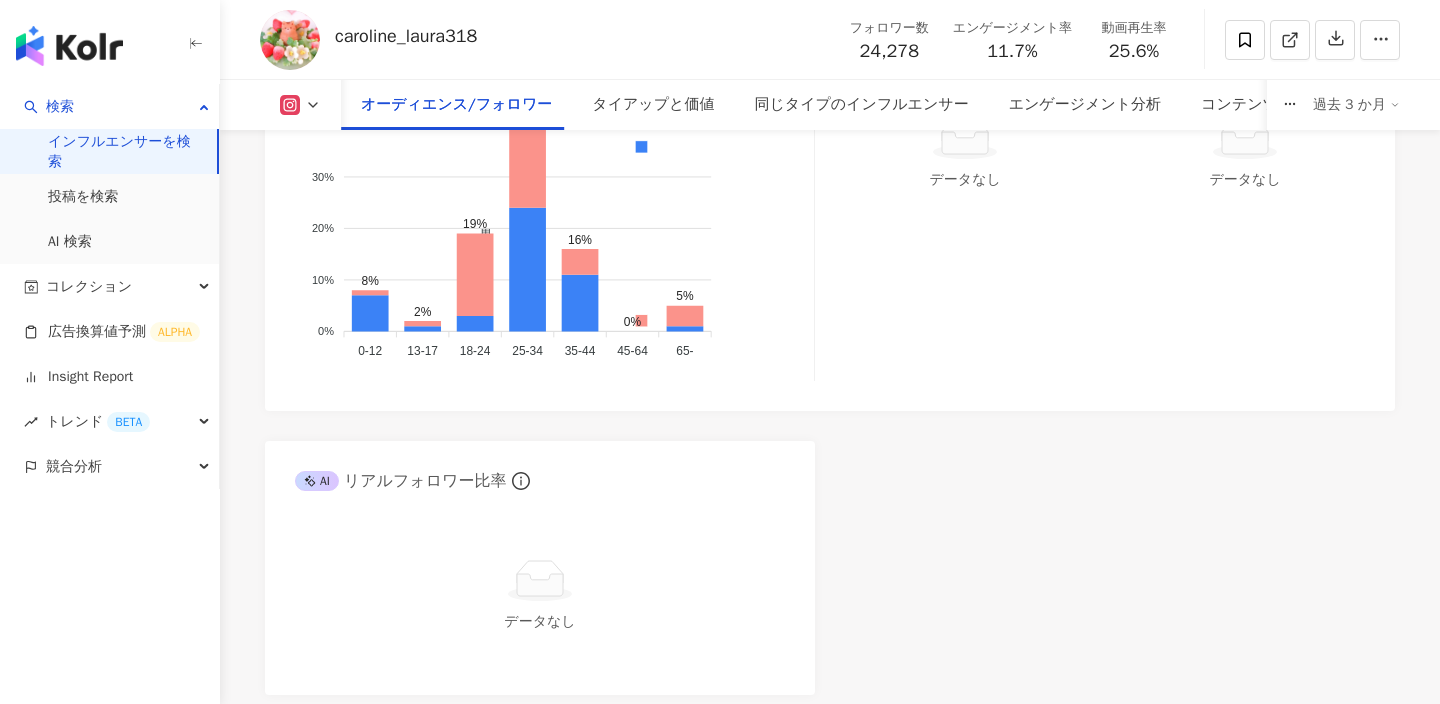 click on "インフルエンサーを検索" at bounding box center (124, 151) 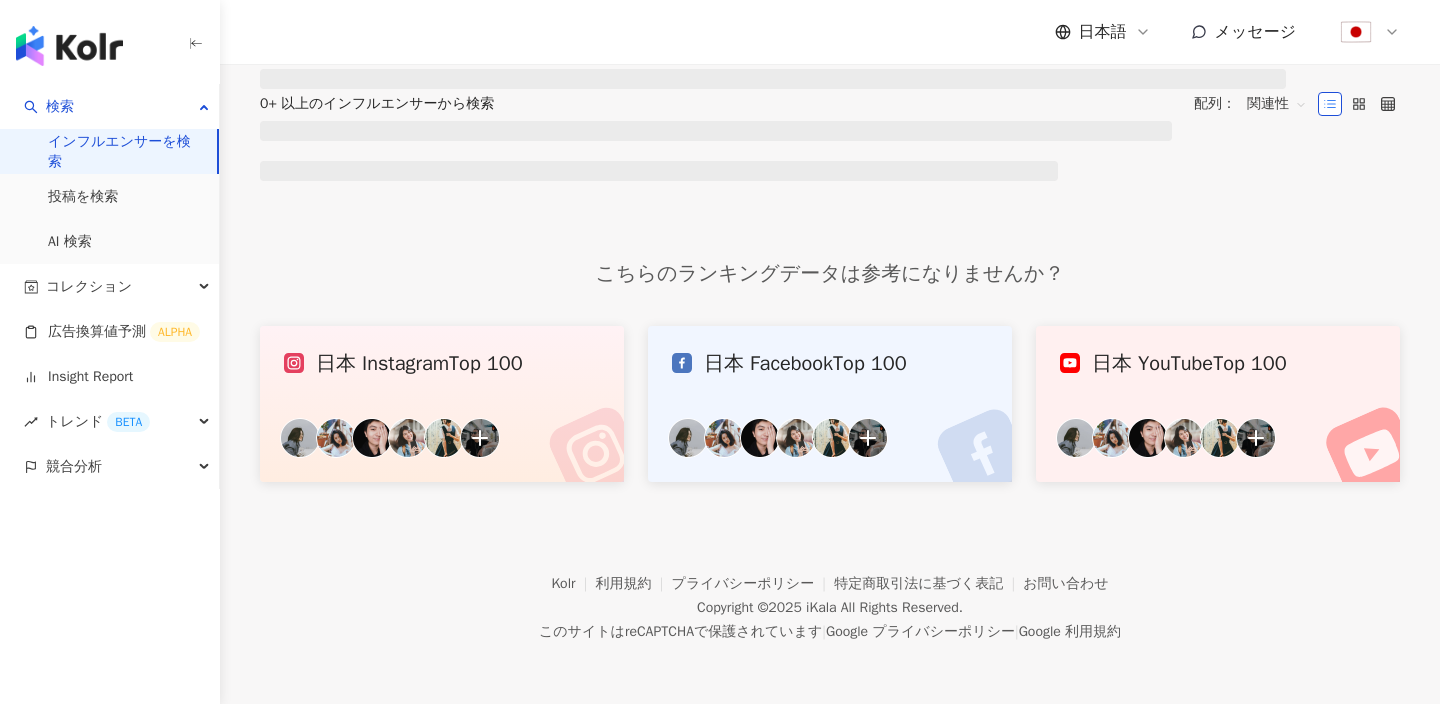 scroll, scrollTop: 0, scrollLeft: 0, axis: both 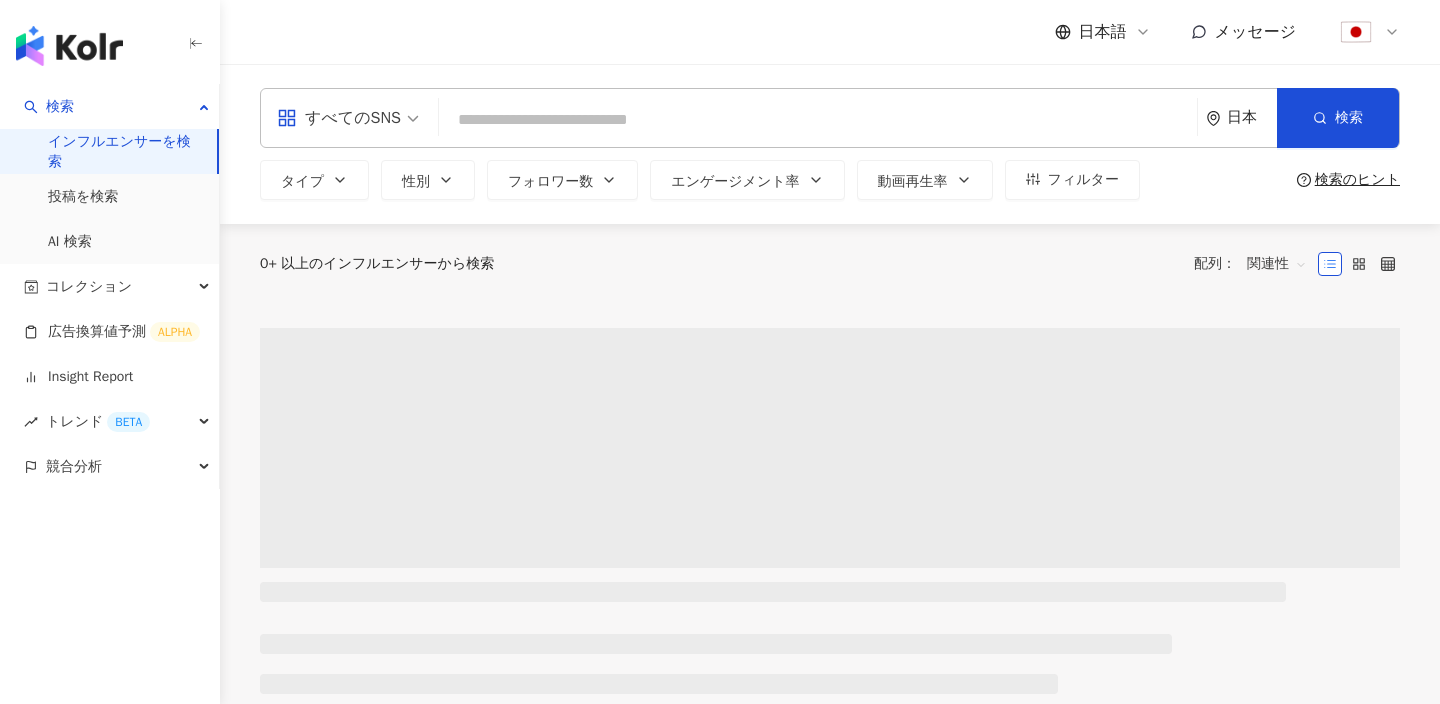 click at bounding box center [818, 120] 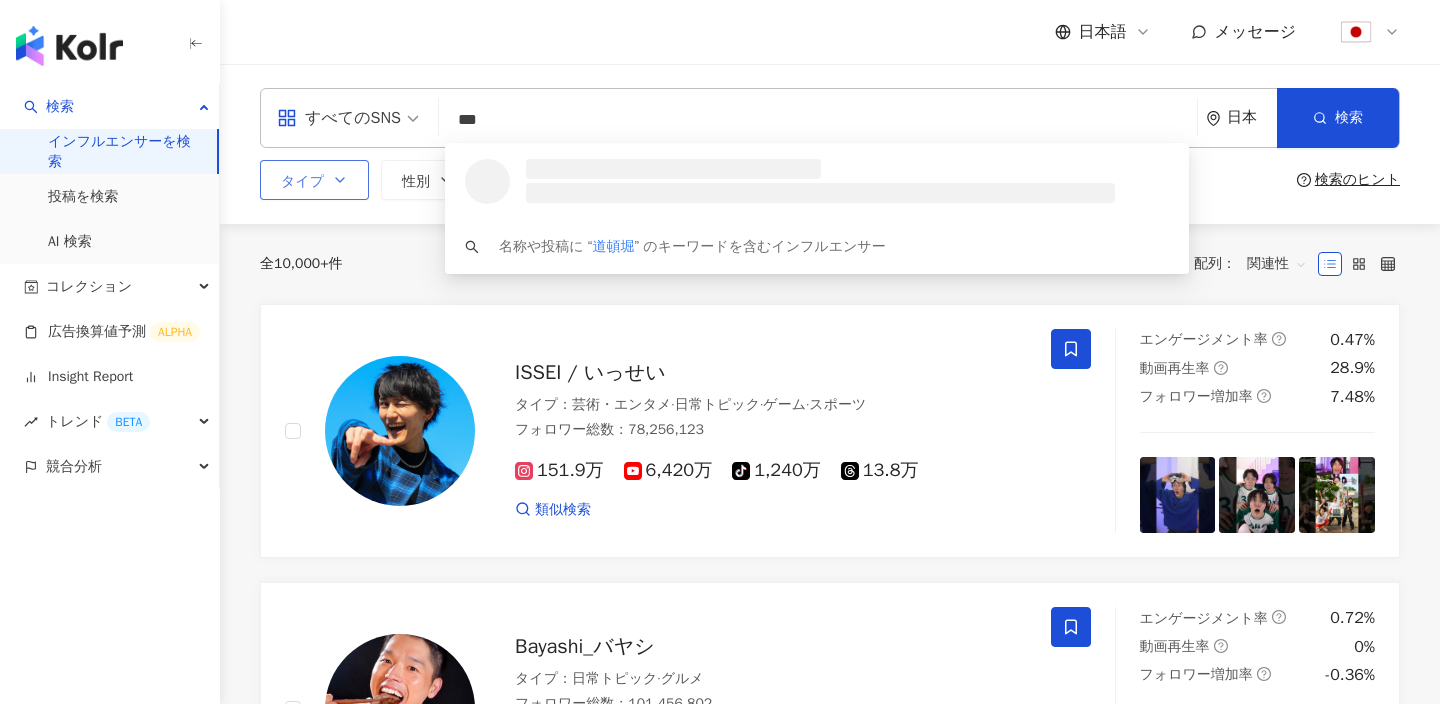 type on "***" 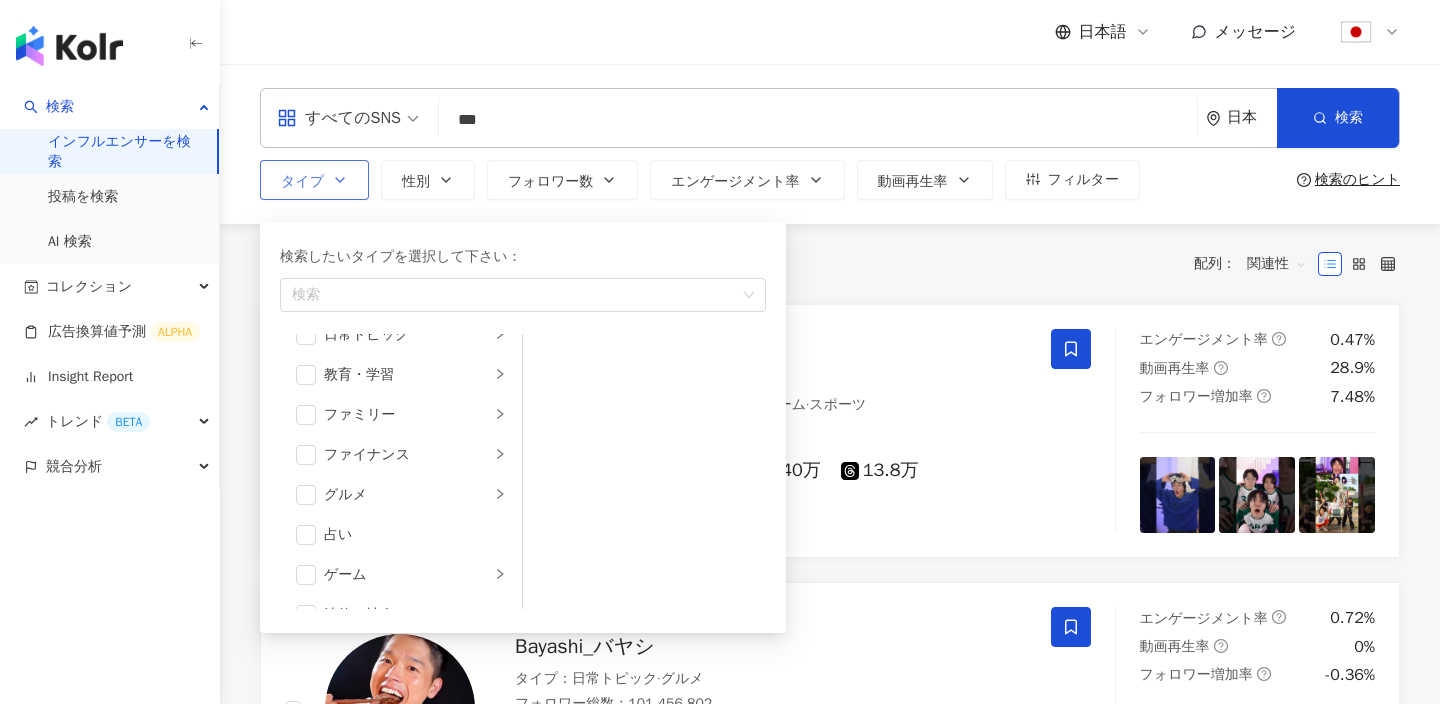 scroll, scrollTop: 147, scrollLeft: 0, axis: vertical 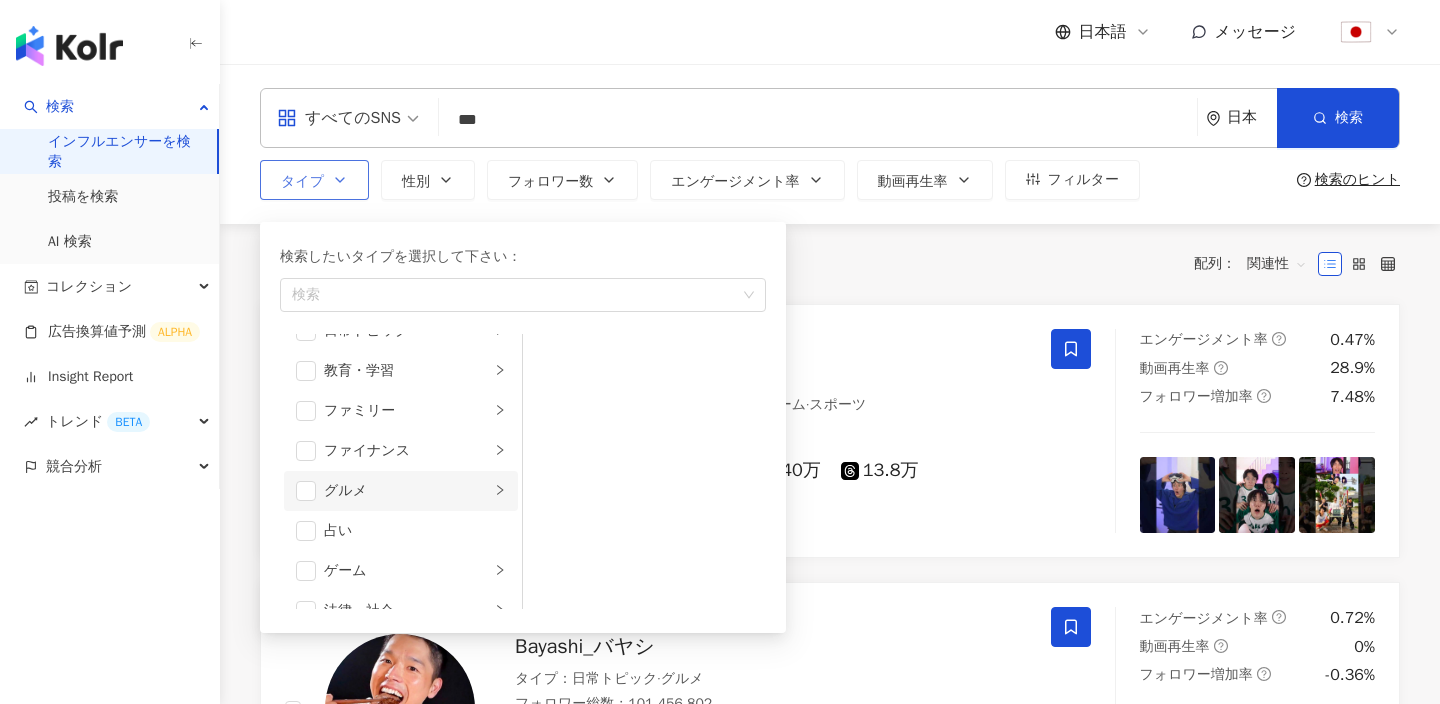 click on "グルメ" at bounding box center [401, 491] 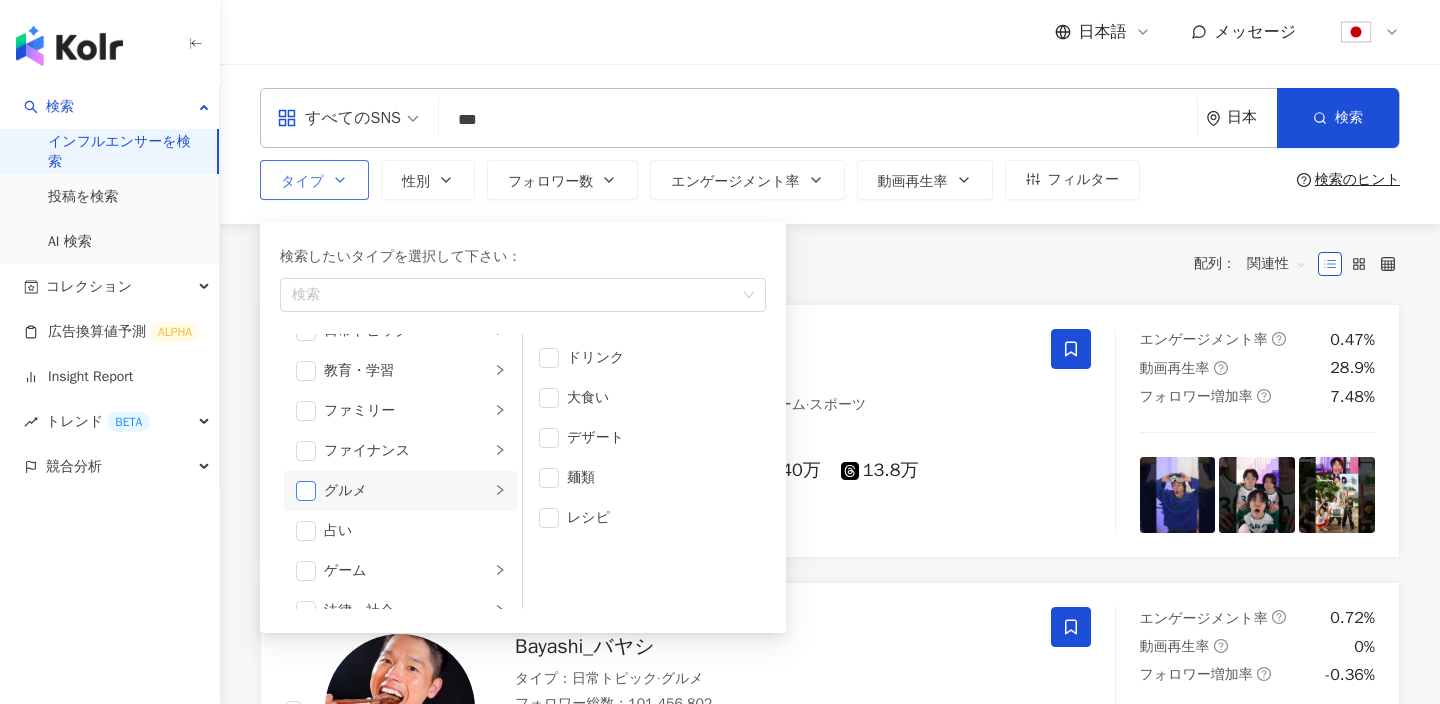 click at bounding box center (306, 491) 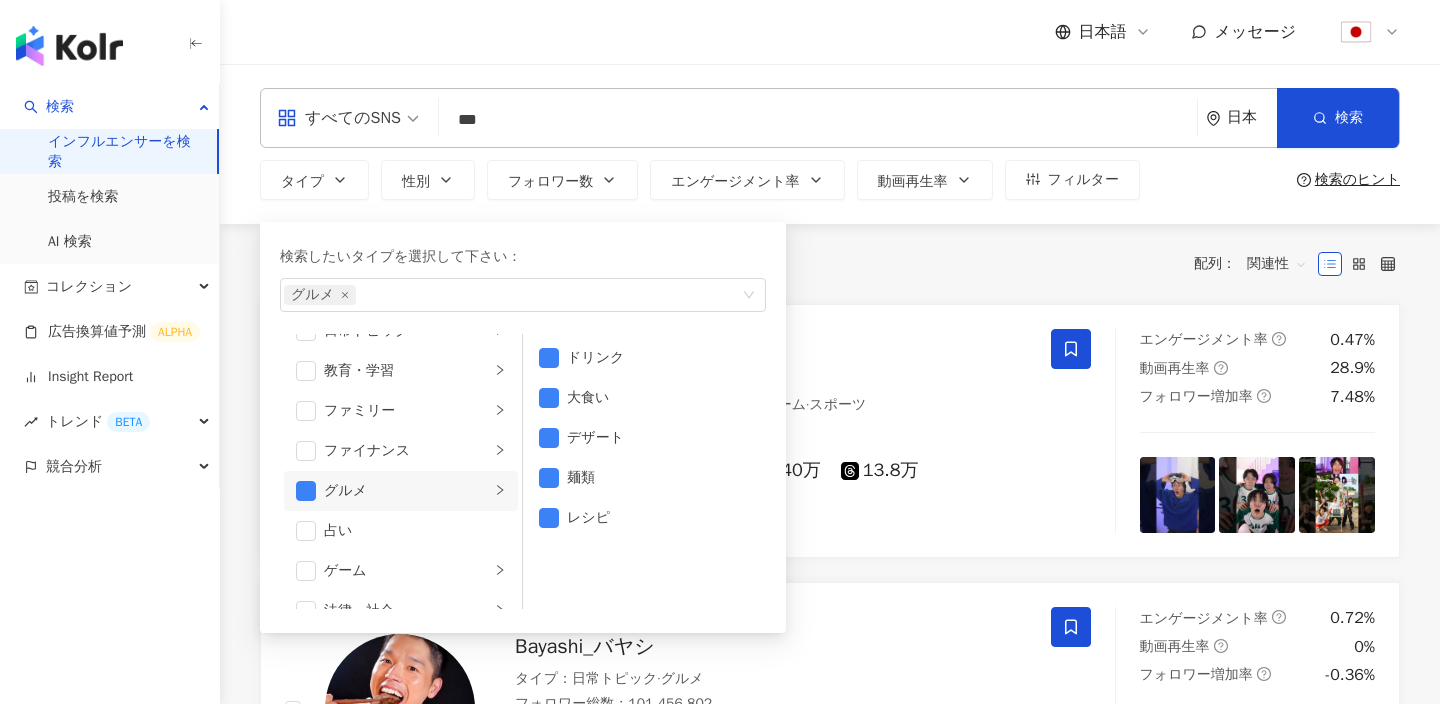 click on "全  10,000+  件 配列： 関連性" at bounding box center [830, 264] 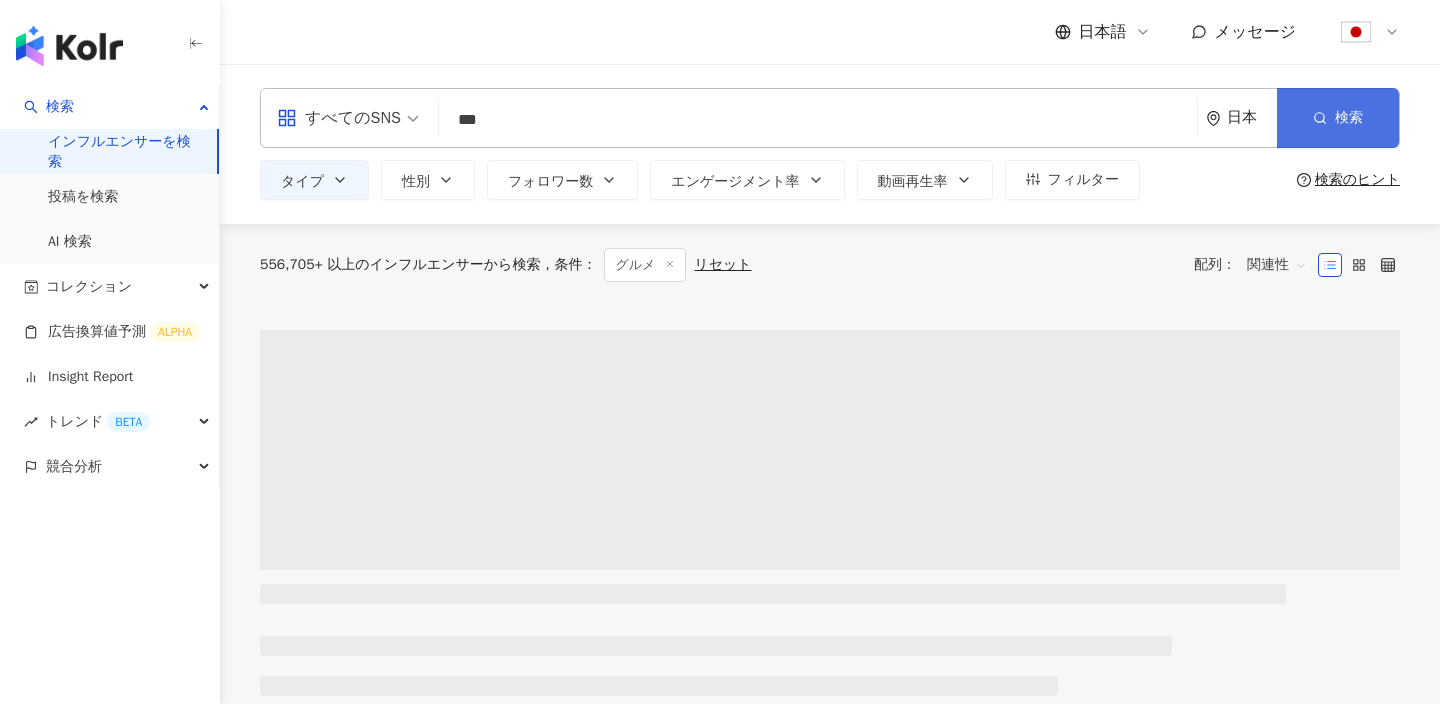 click on "検索" at bounding box center [1338, 118] 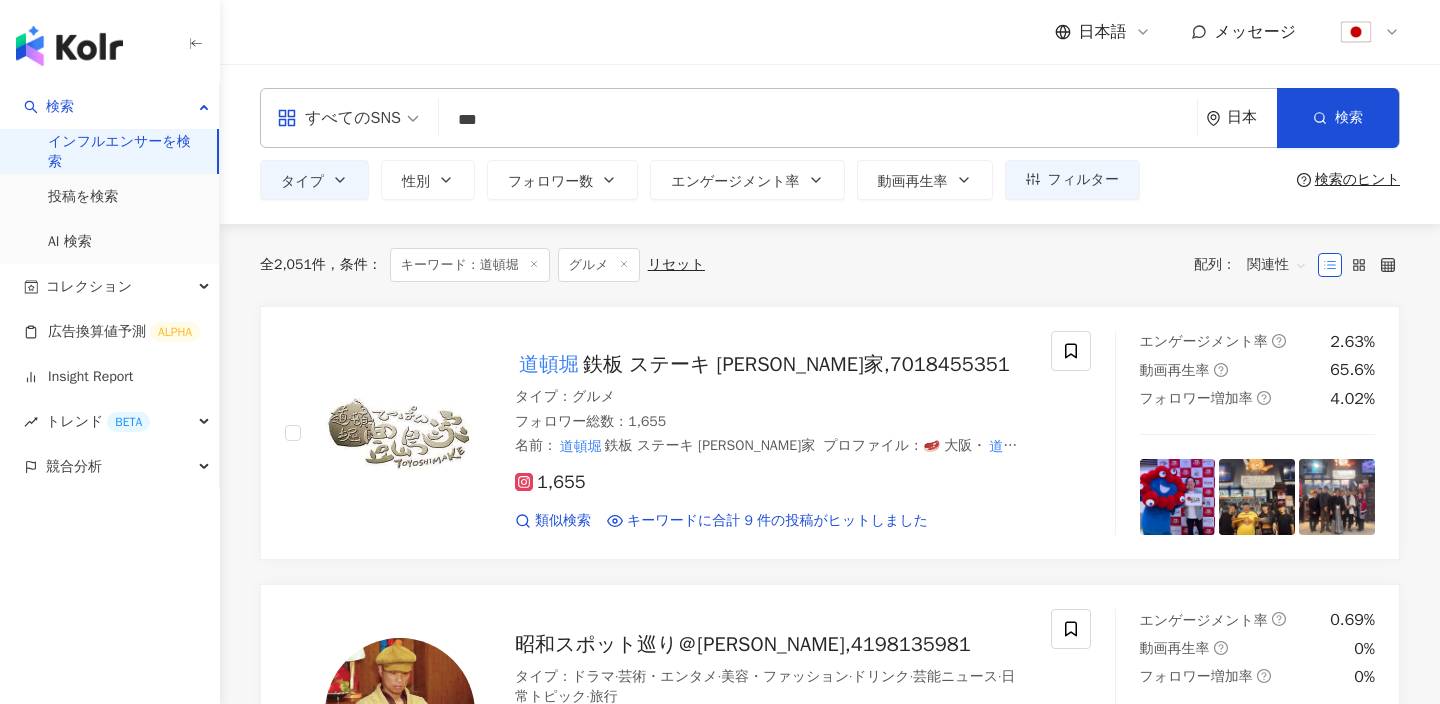 click on "関連性" at bounding box center [1277, 266] 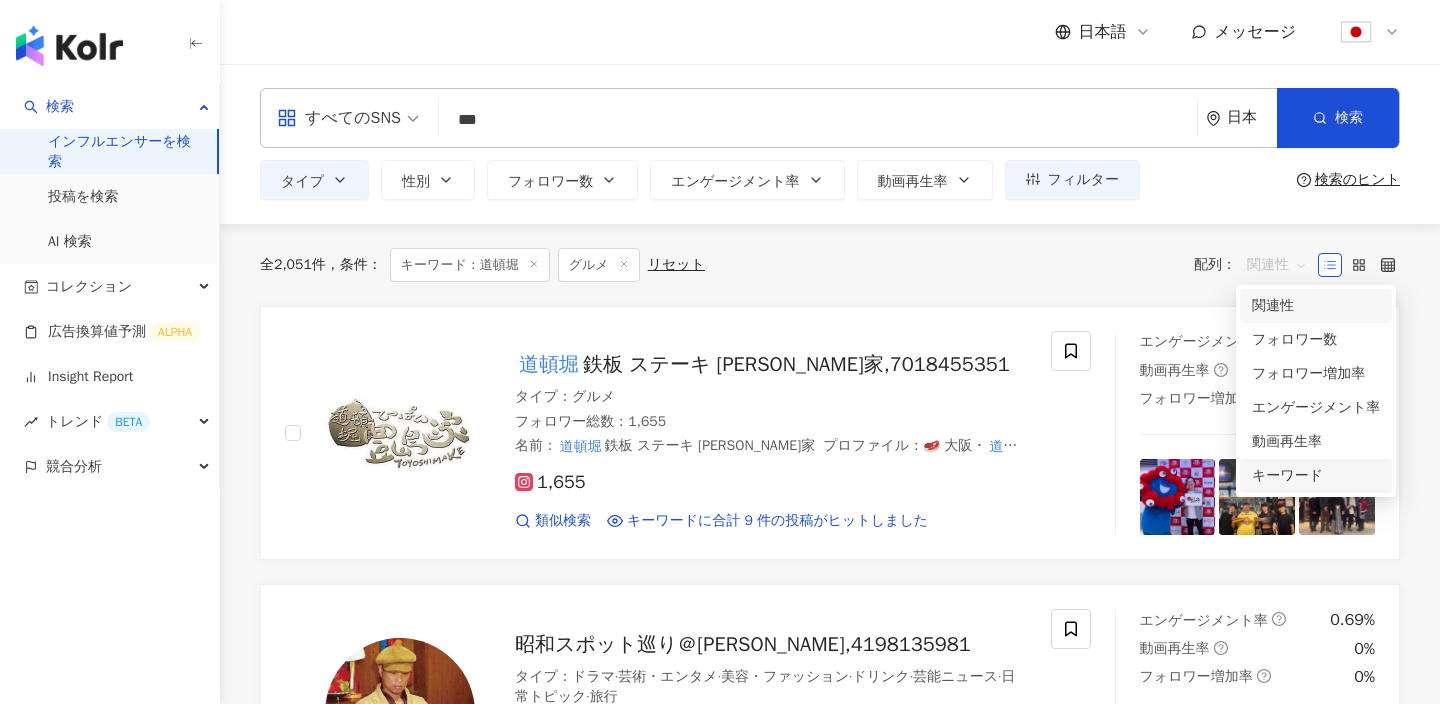 click on "キーワード" at bounding box center [1316, 476] 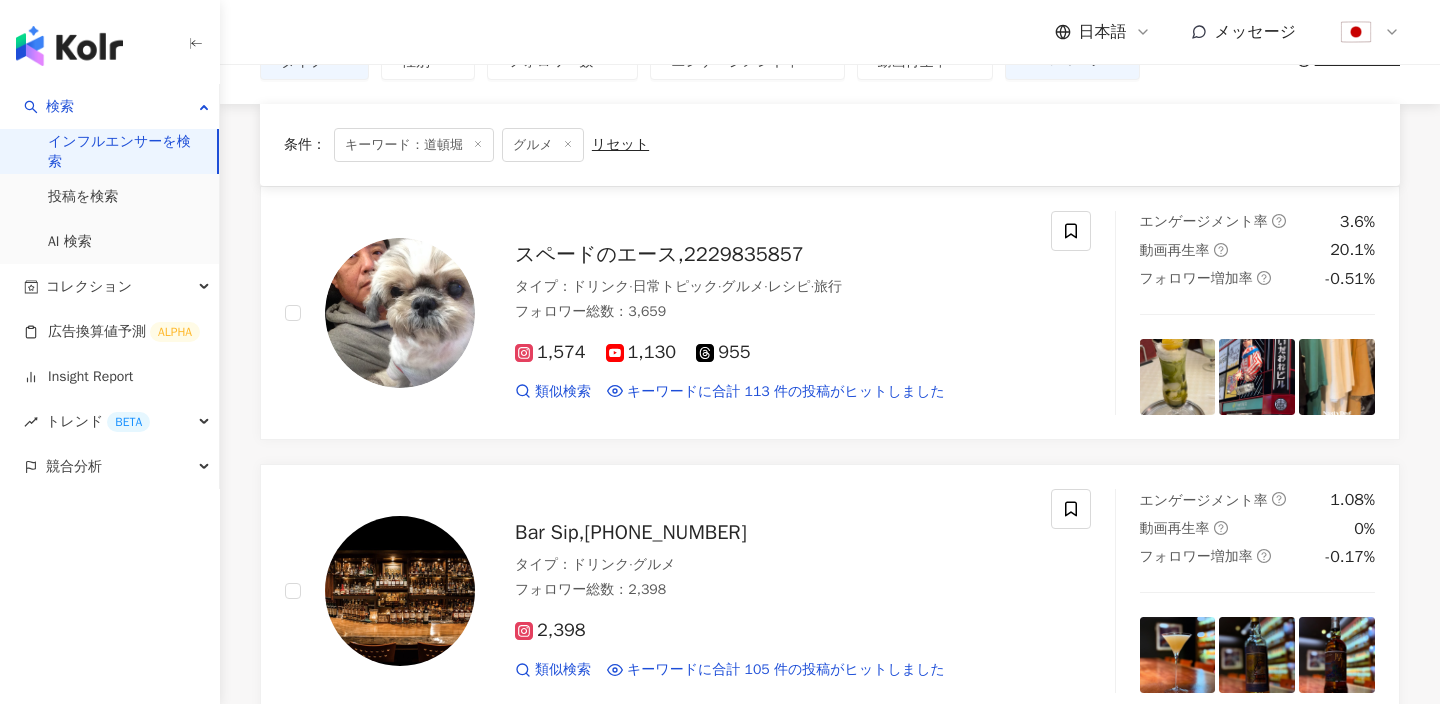 scroll, scrollTop: 27, scrollLeft: 0, axis: vertical 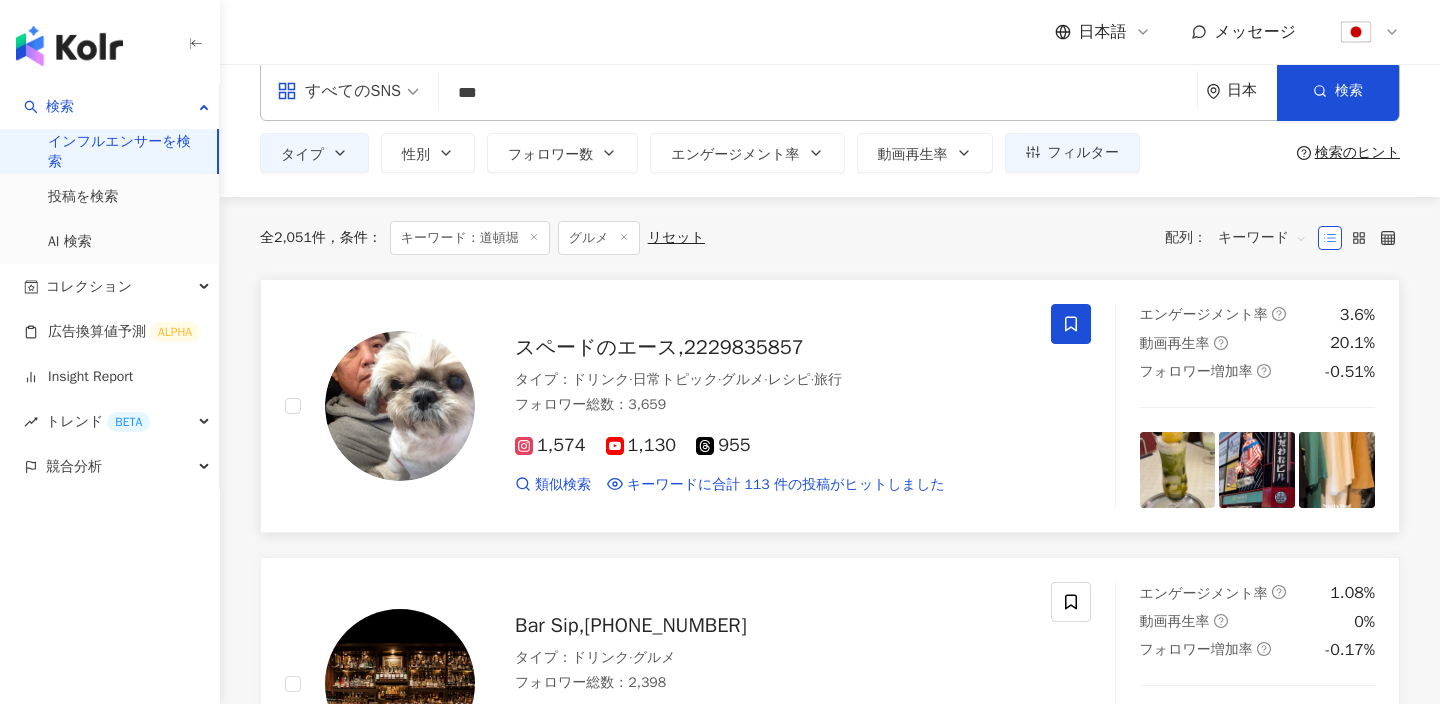 click 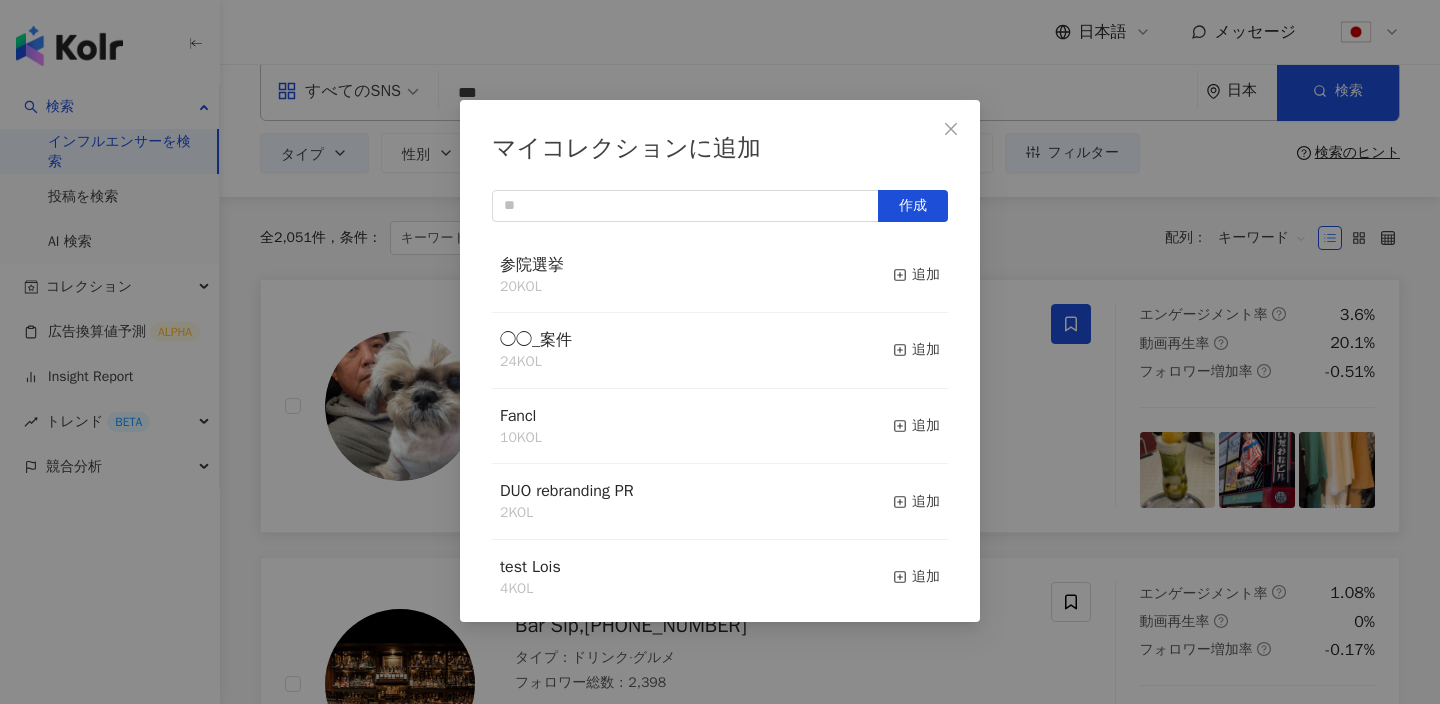 click on "マイコレクションに追加 作成 参院選挙 20  KOL 追加 ◯◯_案件 24  KOL 追加 Fancl 10  KOL 追加 DUO rebranding PR 2  KOL 追加 test Lois  4  KOL 追加 KOBE 209  KOL 追加 Google Japan  1  KOL 追加 ●●Project_PR提携済インフルエンサー 31  KOL 追加 Test 6  KOL 追加 アパレル 1  KOL 追加" at bounding box center [720, 352] 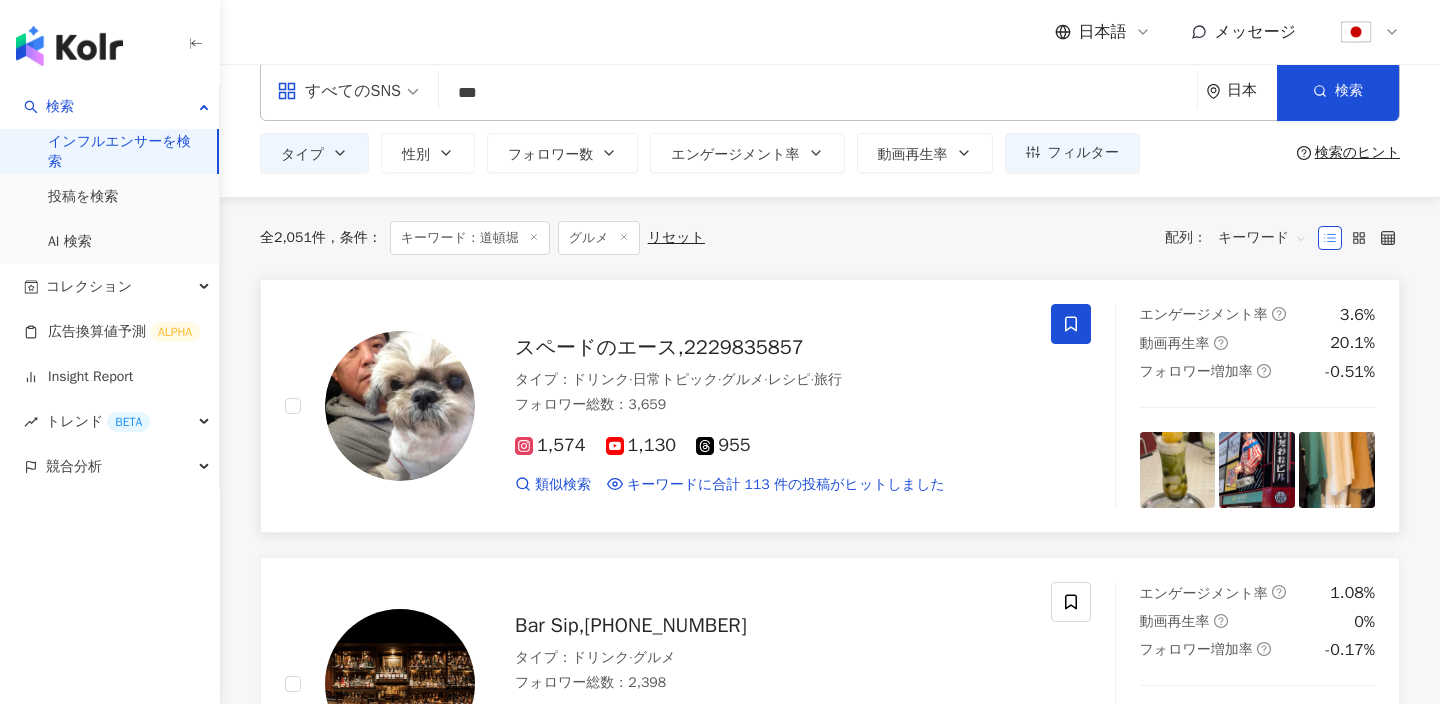 click at bounding box center [1071, 324] 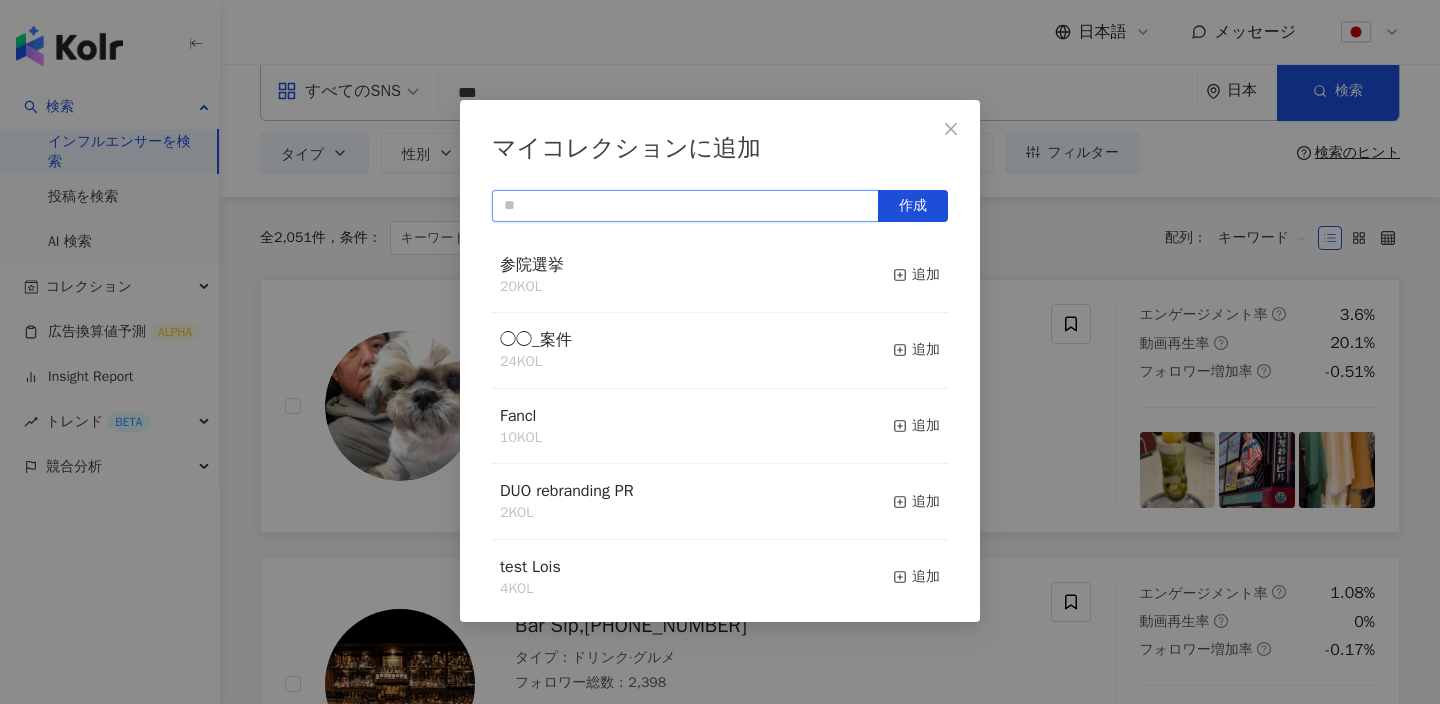 click at bounding box center (685, 206) 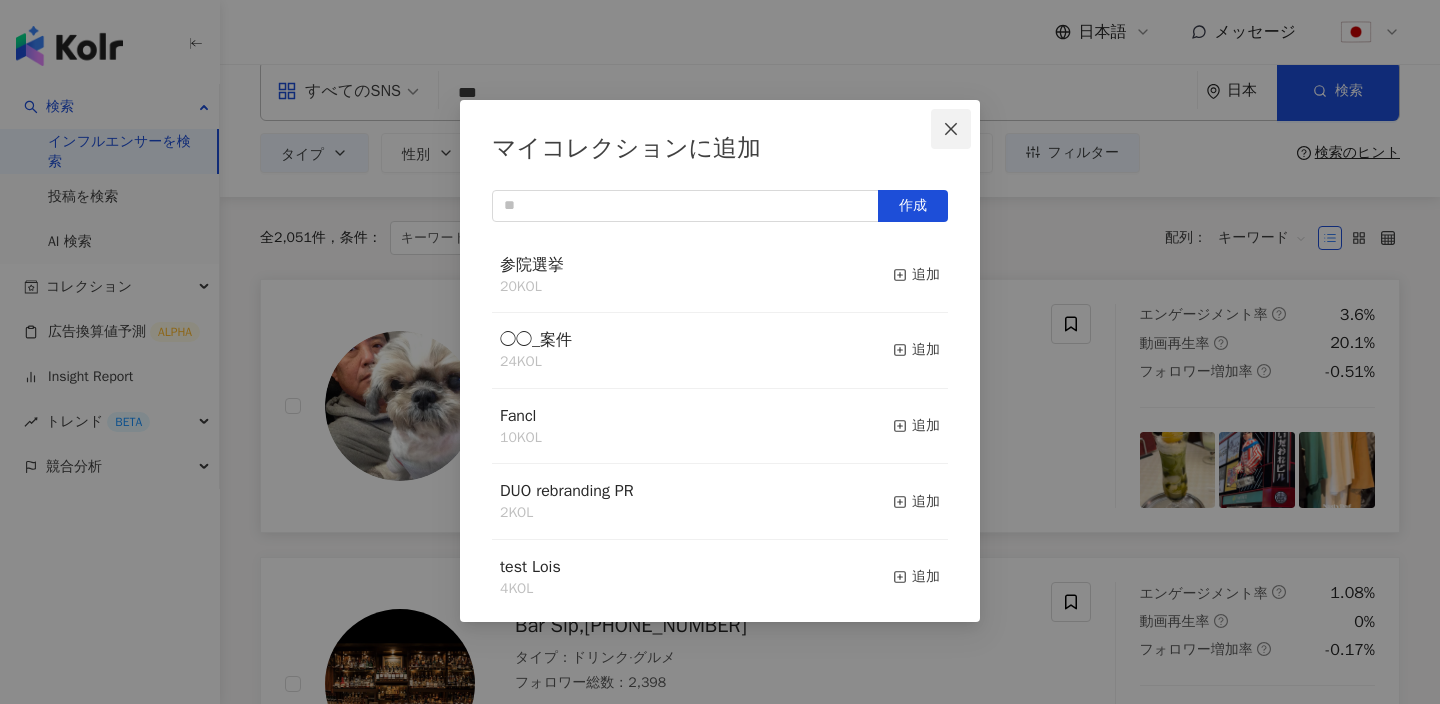 click 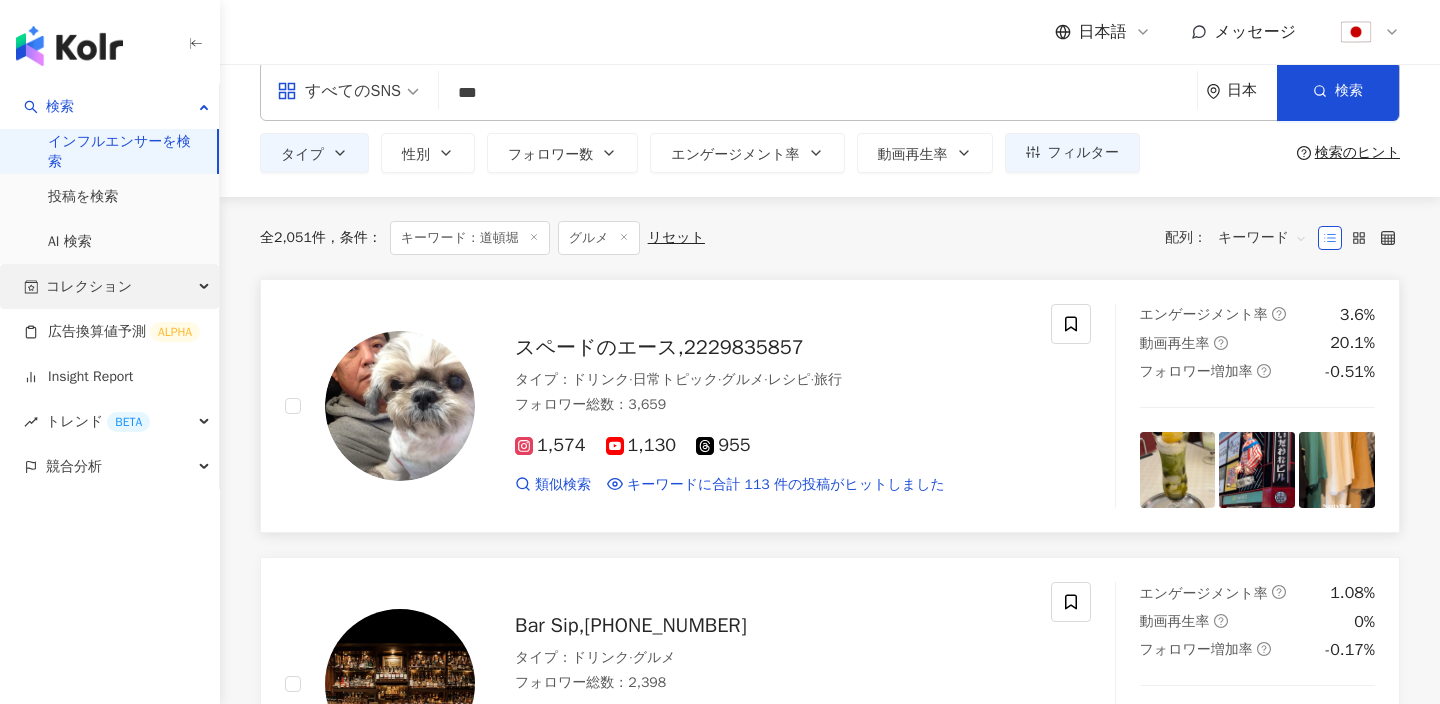 click on "コレクション" at bounding box center (109, 286) 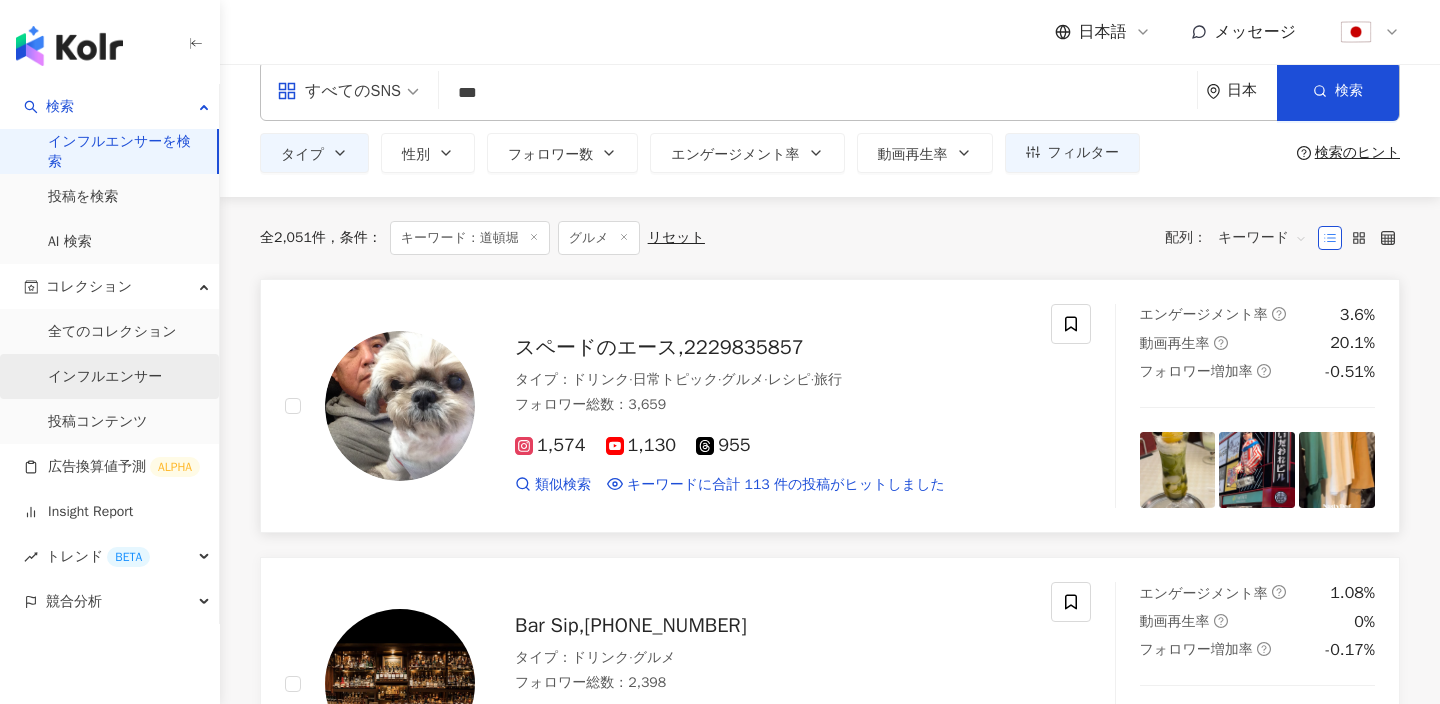 click on "インフルエンサー" at bounding box center (105, 377) 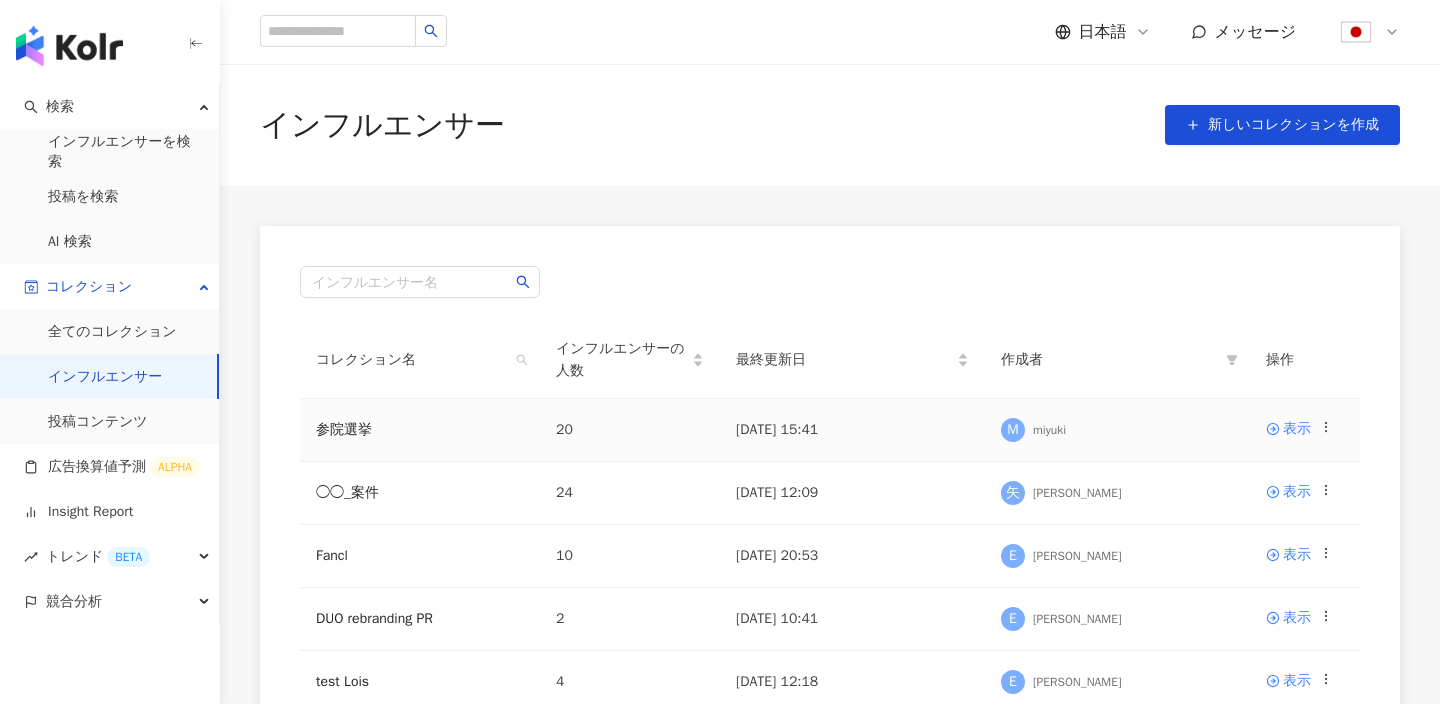 scroll, scrollTop: 87, scrollLeft: 0, axis: vertical 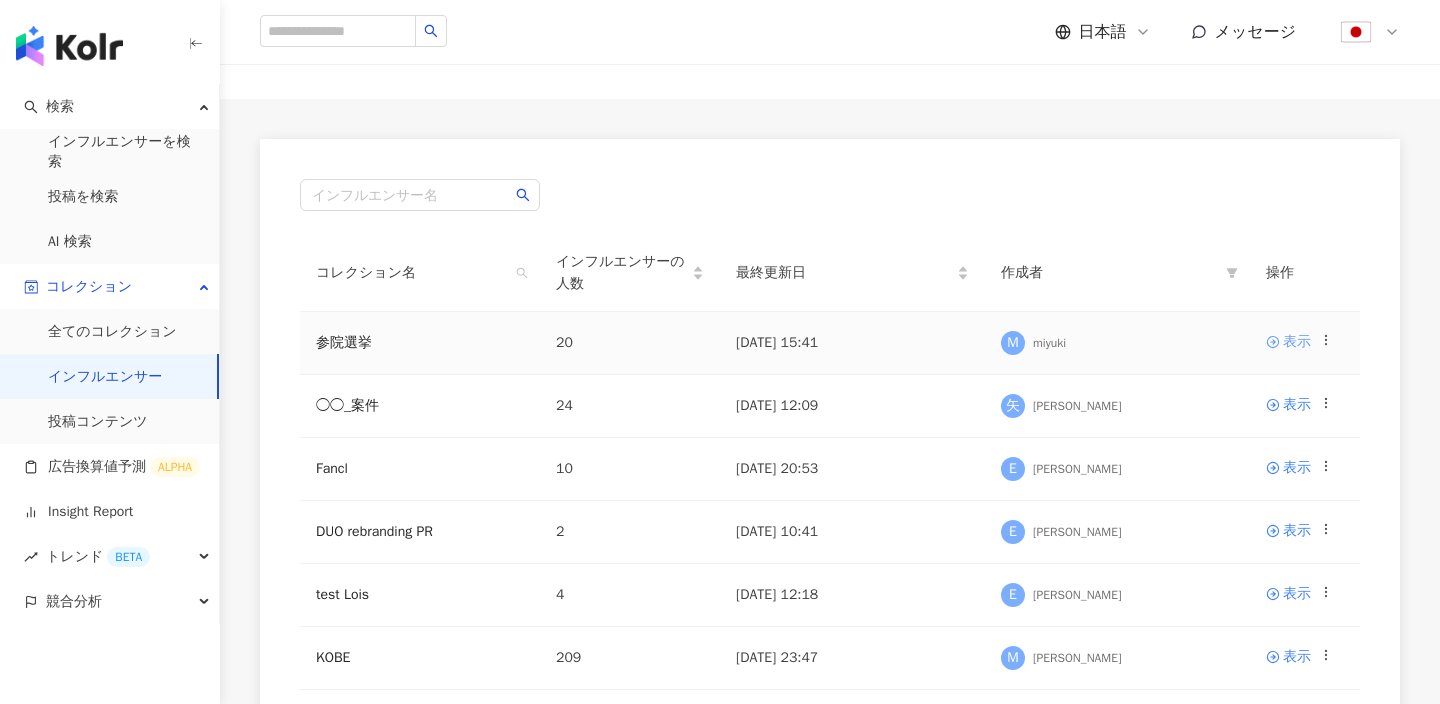 click 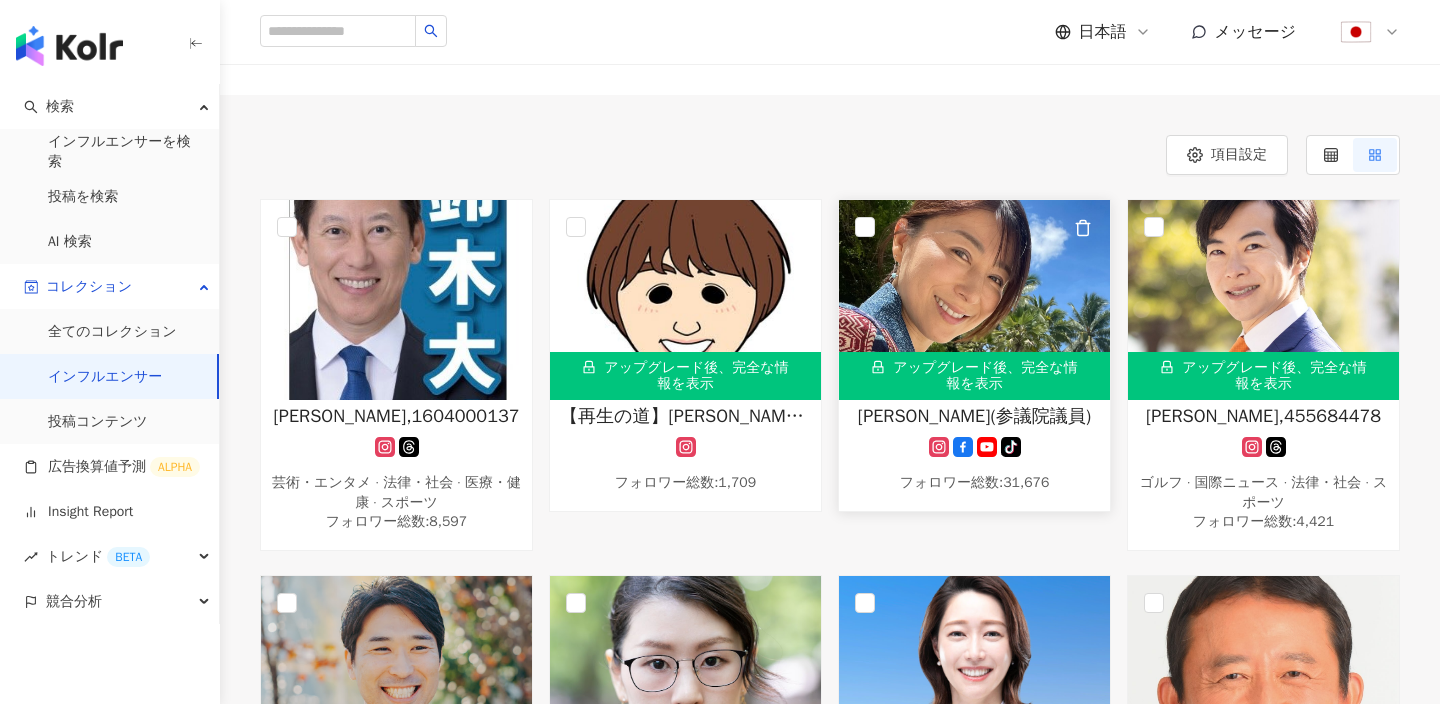scroll, scrollTop: 0, scrollLeft: 0, axis: both 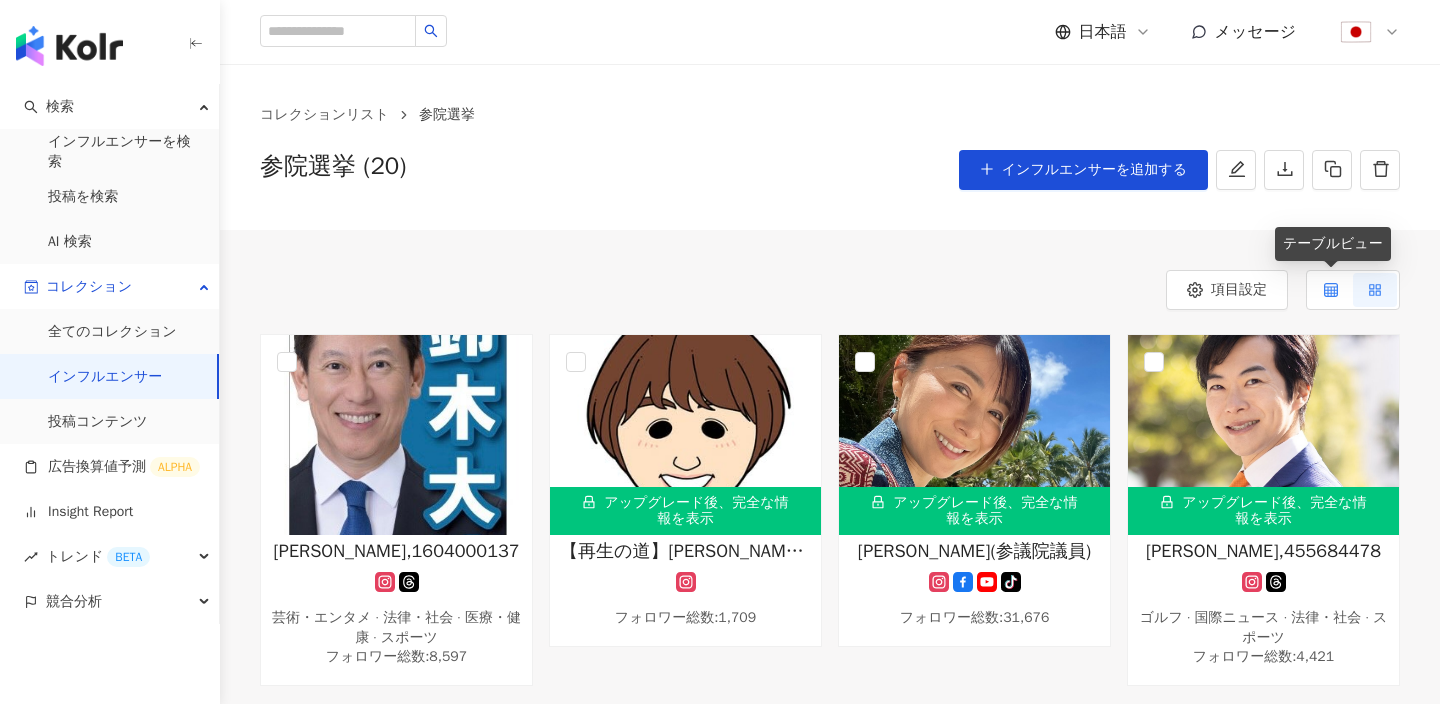 click 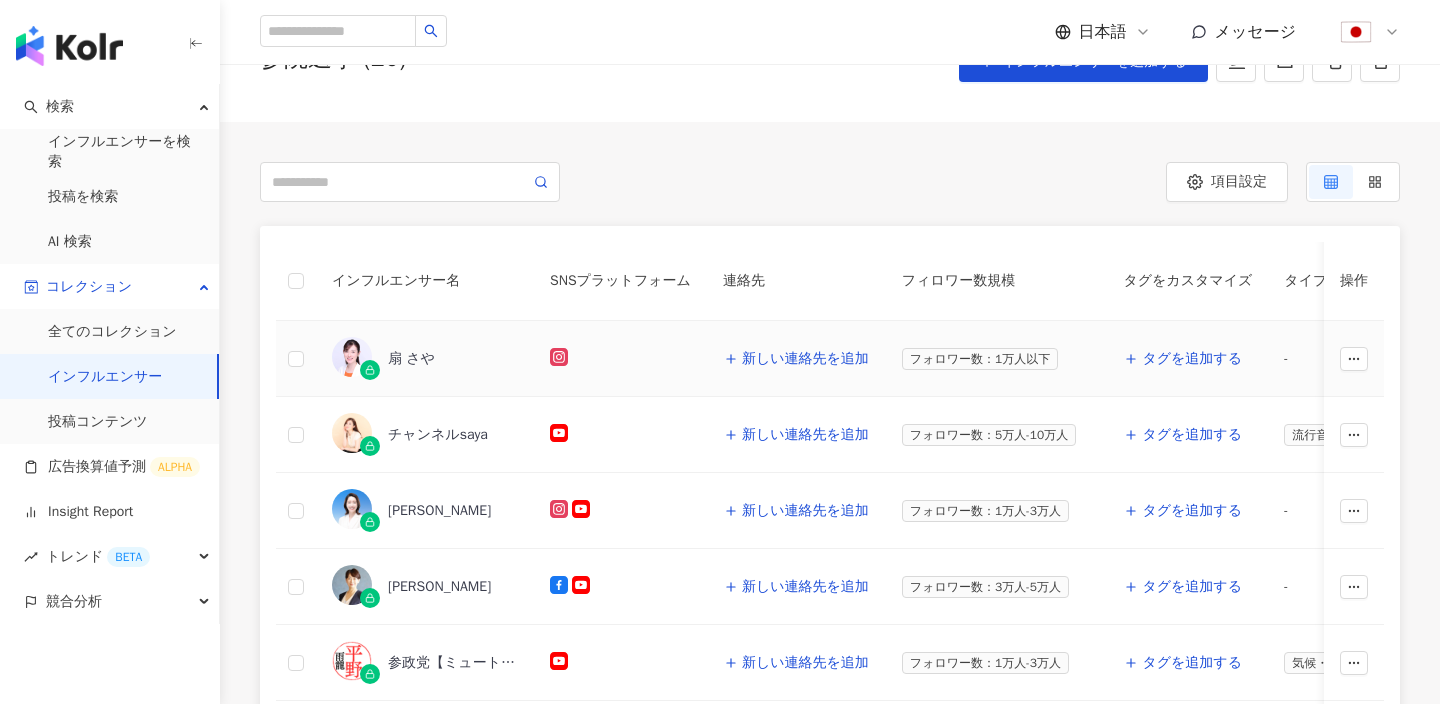 scroll, scrollTop: 121, scrollLeft: 0, axis: vertical 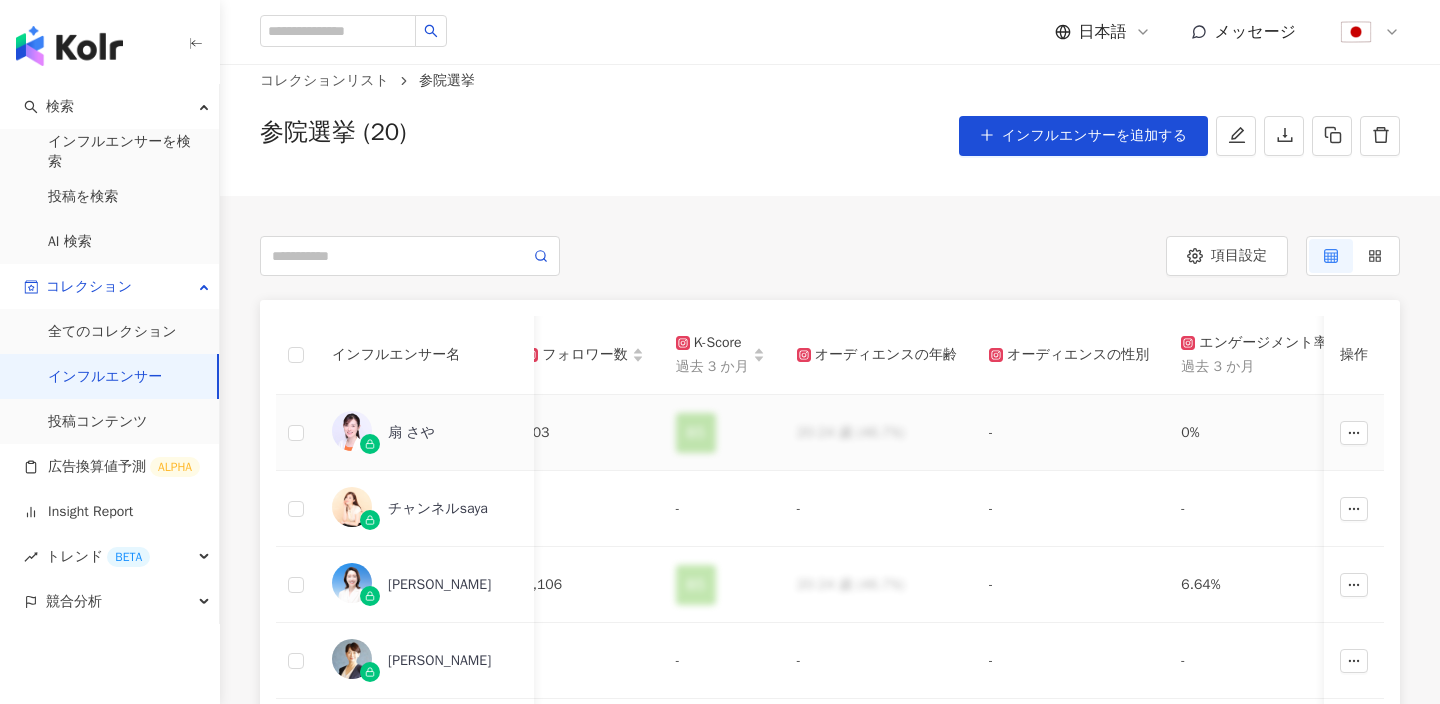 click on "扇 さや" at bounding box center [411, 433] 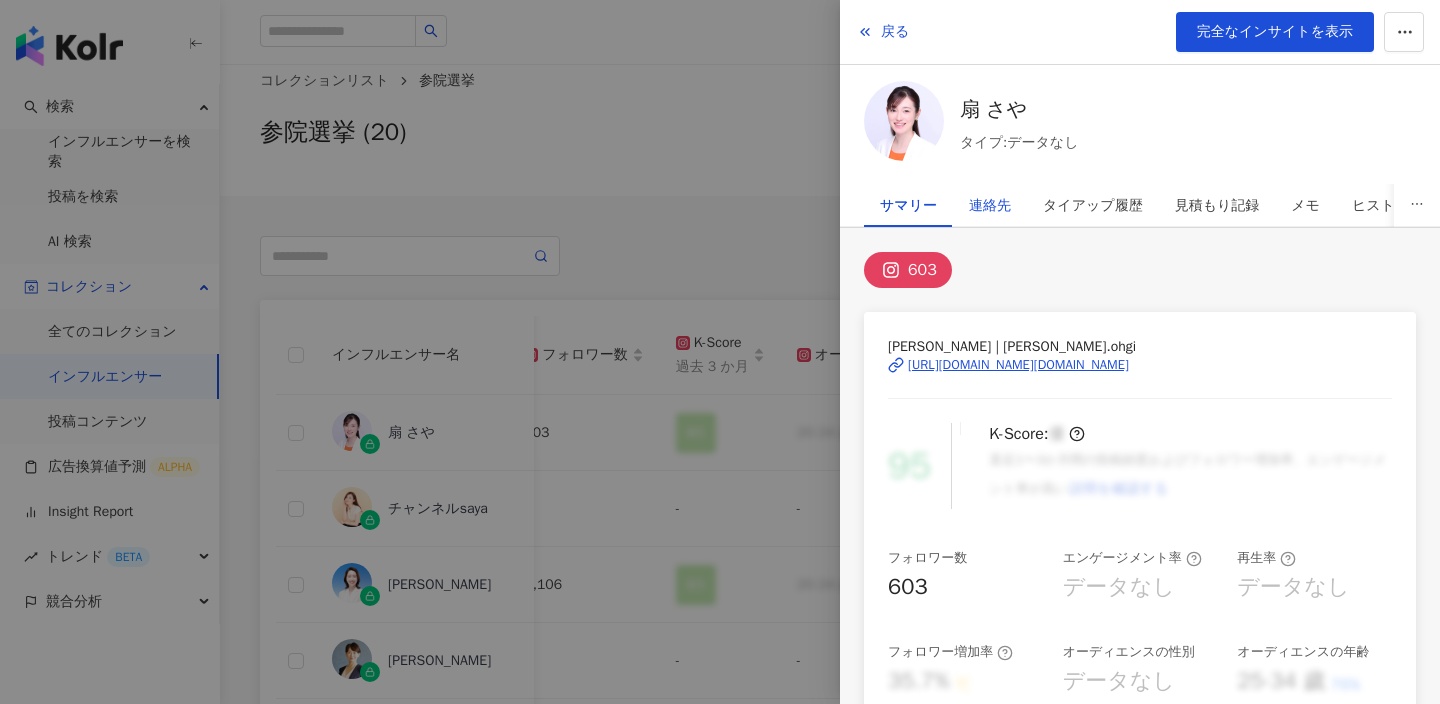 click on "連絡先" at bounding box center (990, 206) 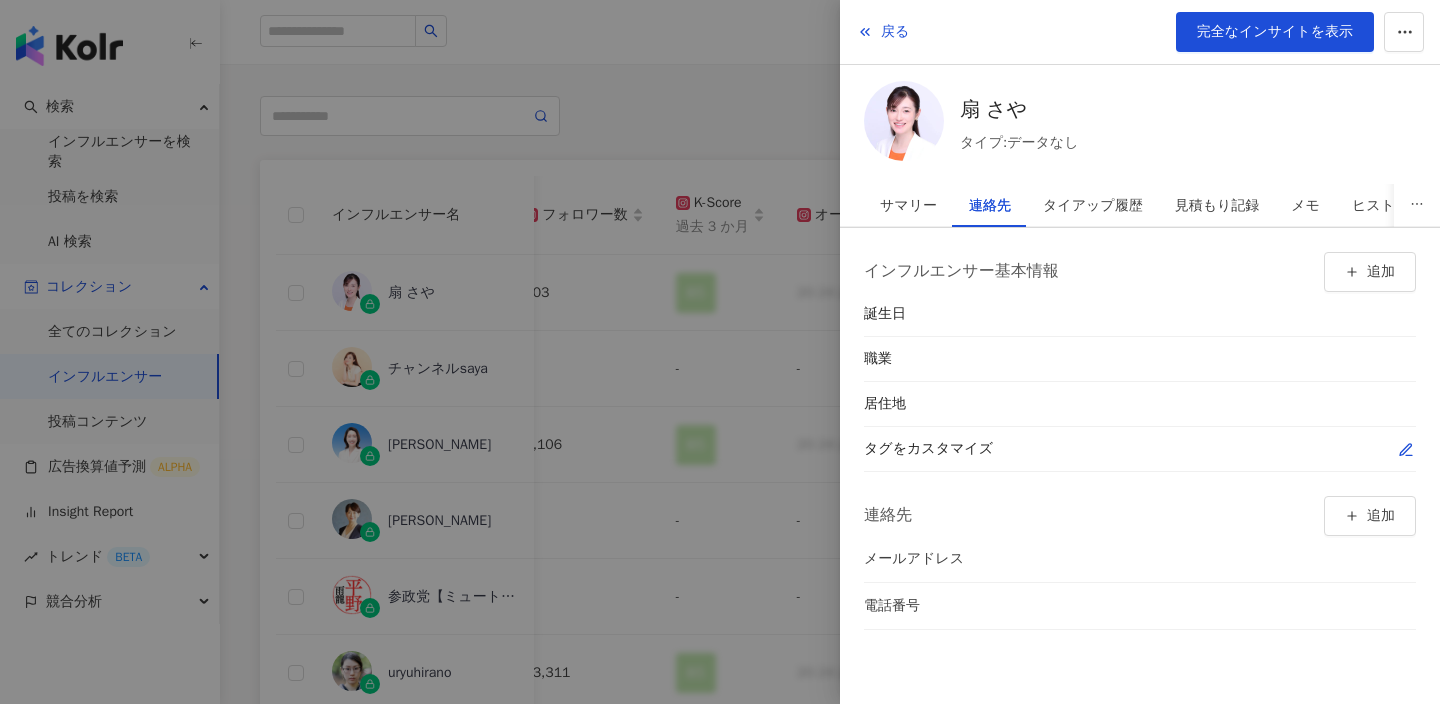 scroll, scrollTop: 222, scrollLeft: 0, axis: vertical 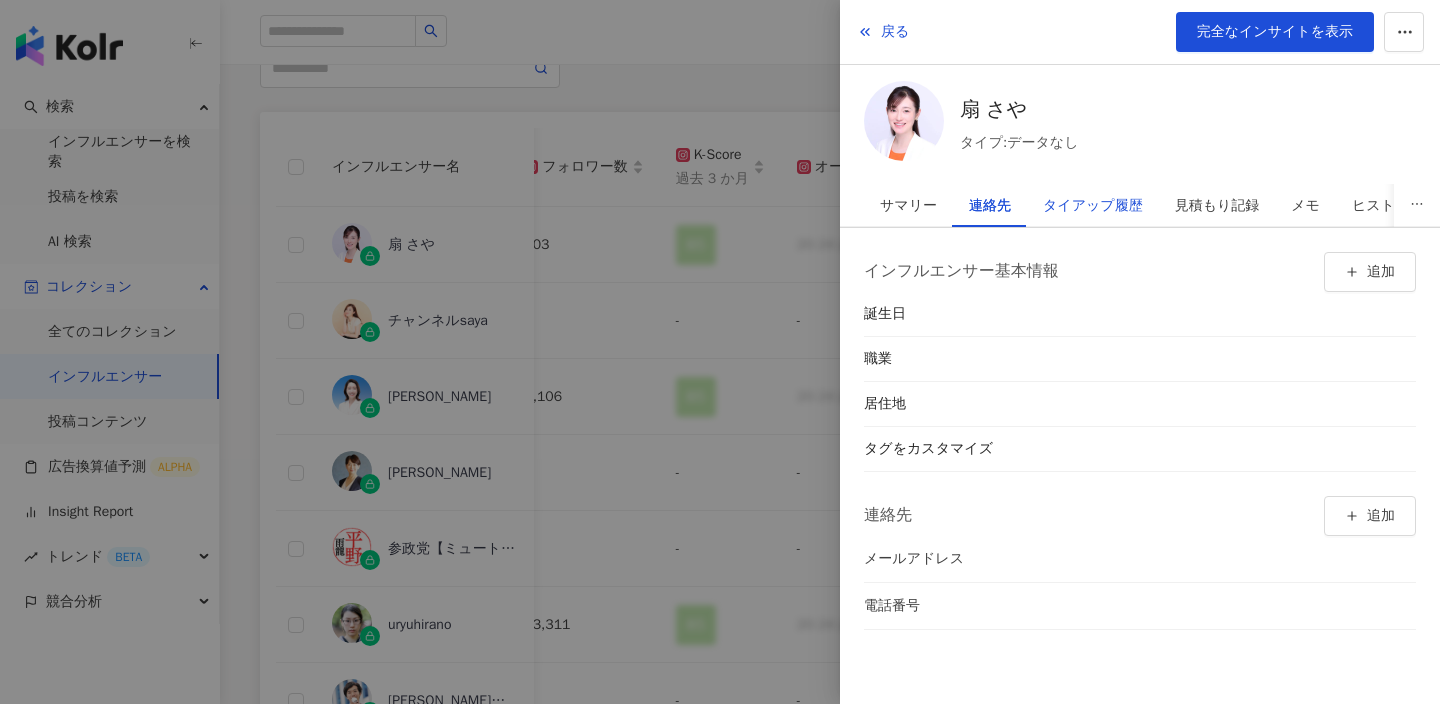click on "タイアップ履歴" at bounding box center (1093, 206) 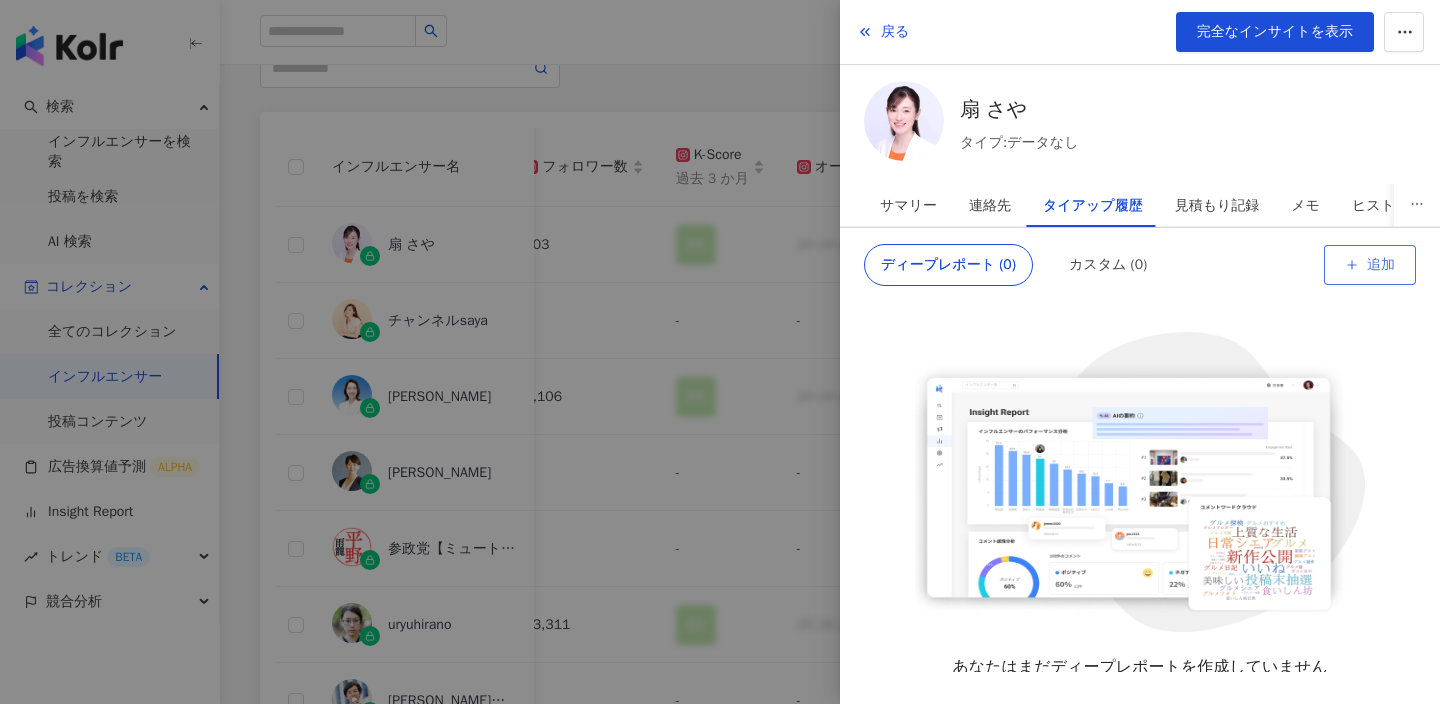 click on "追加" at bounding box center [1370, 265] 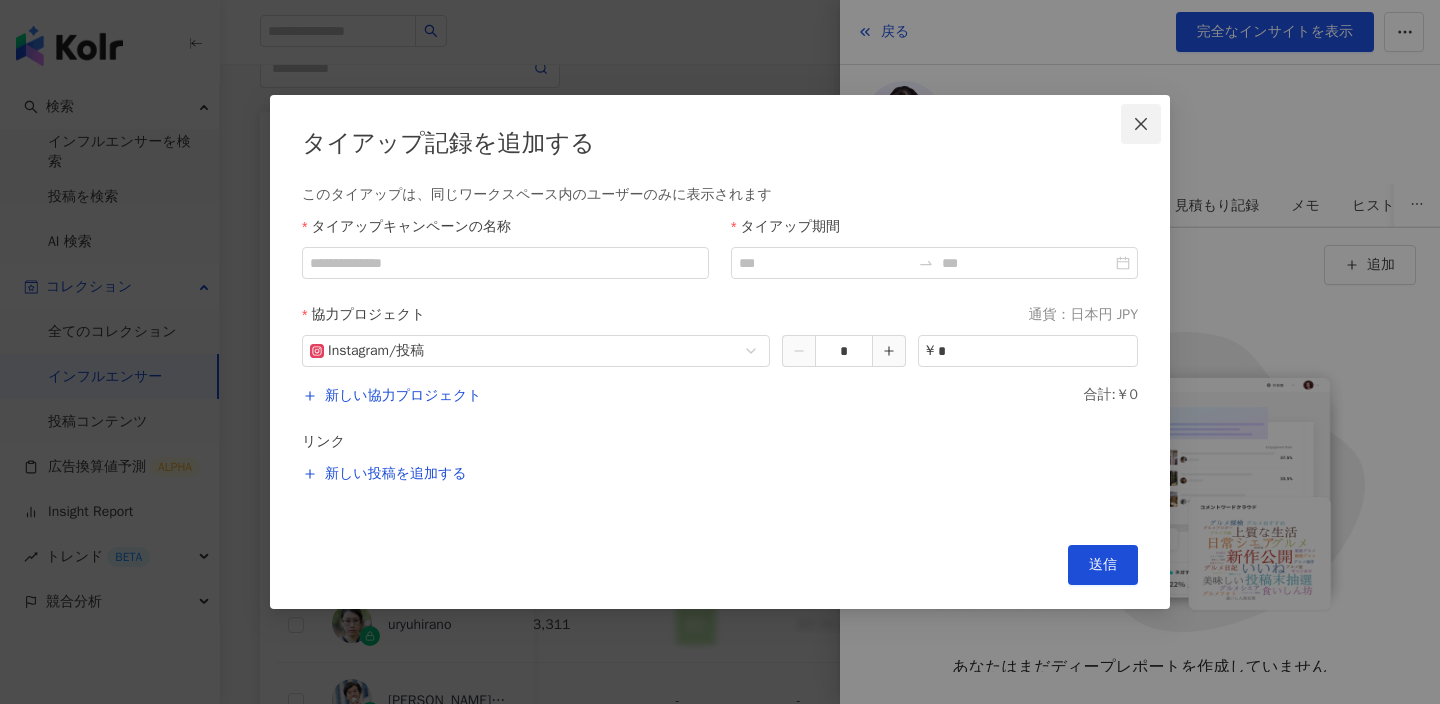 click 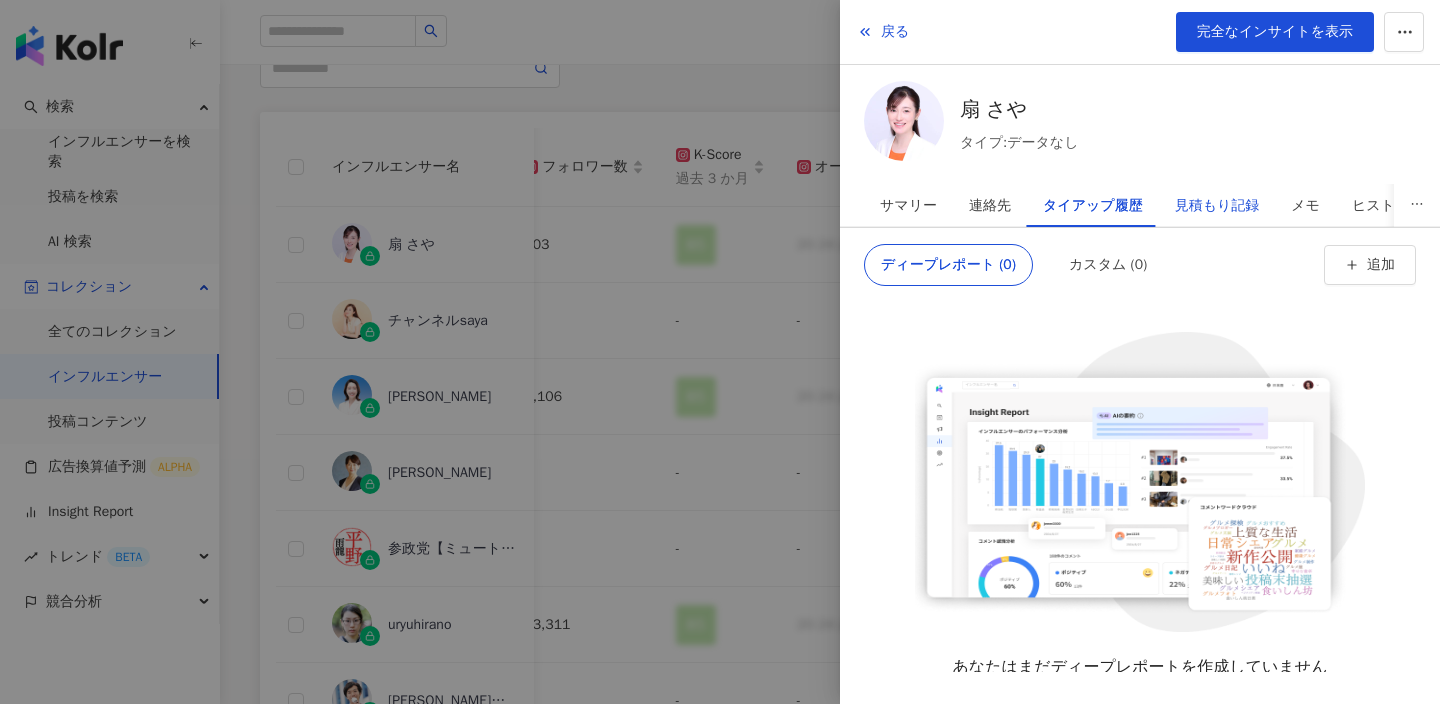 click on "見積もり記録" at bounding box center [1217, 206] 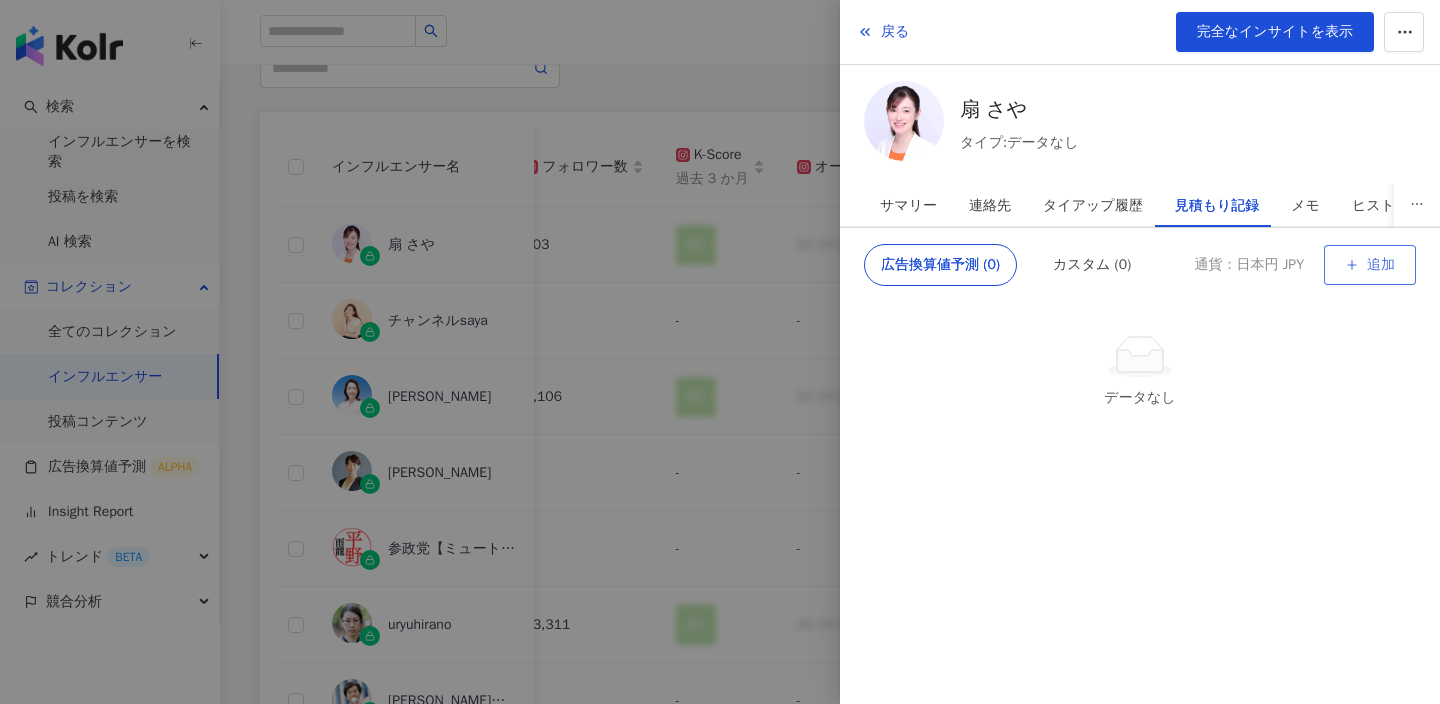 click on "追加" at bounding box center [1370, 265] 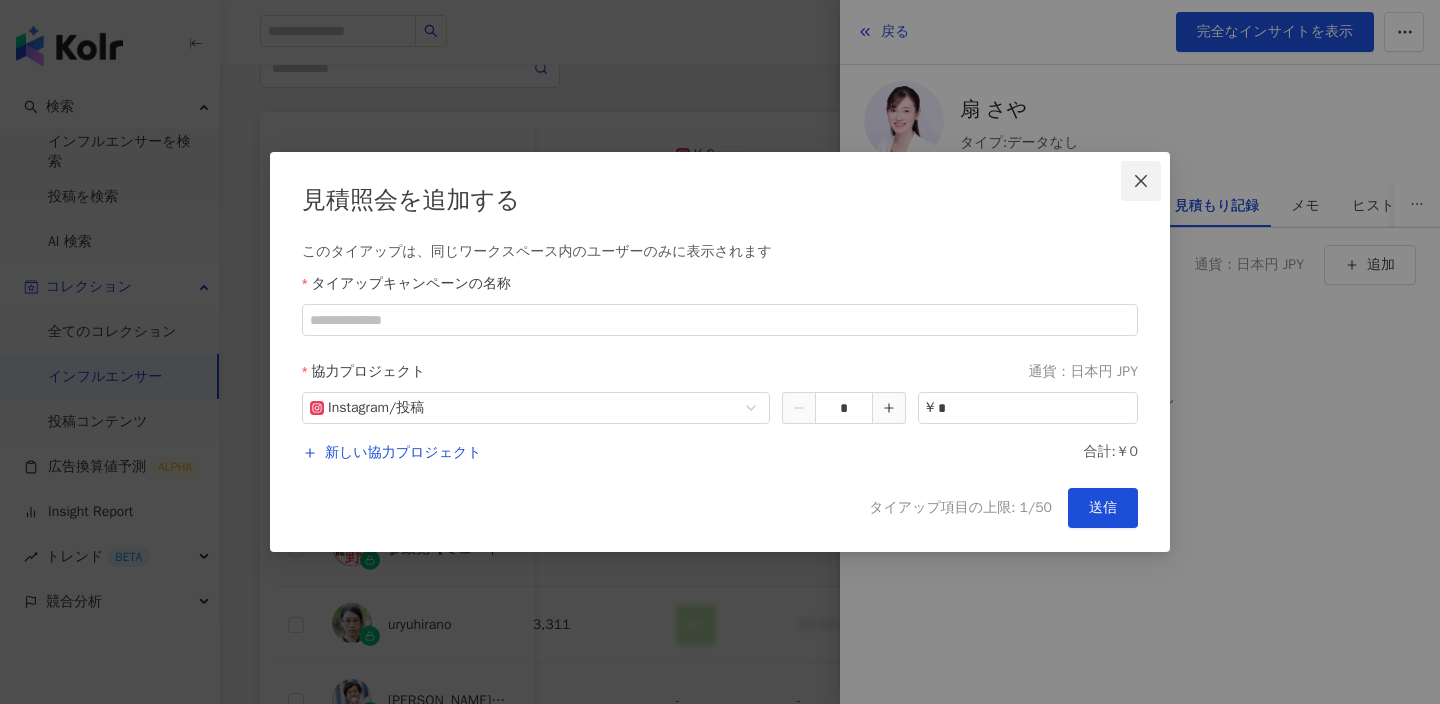 click 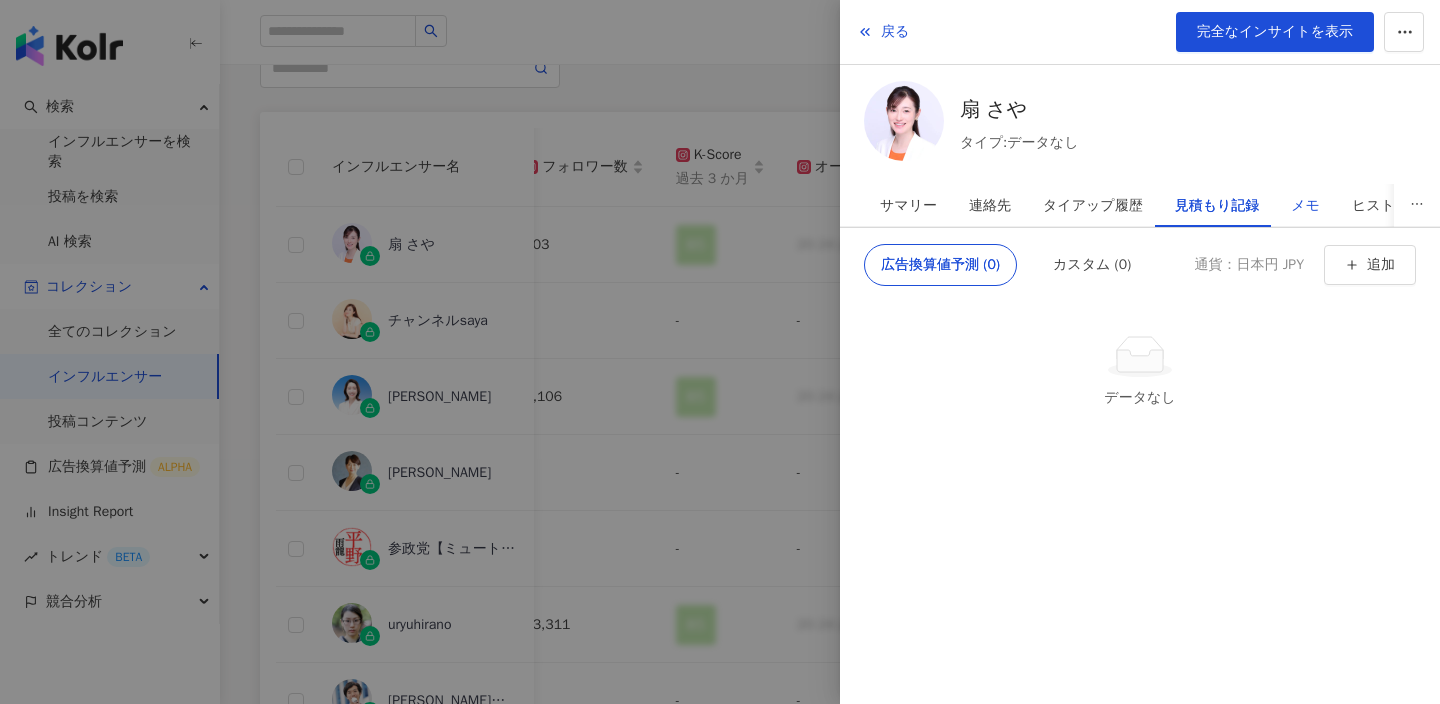click on "メモ" at bounding box center (1305, 206) 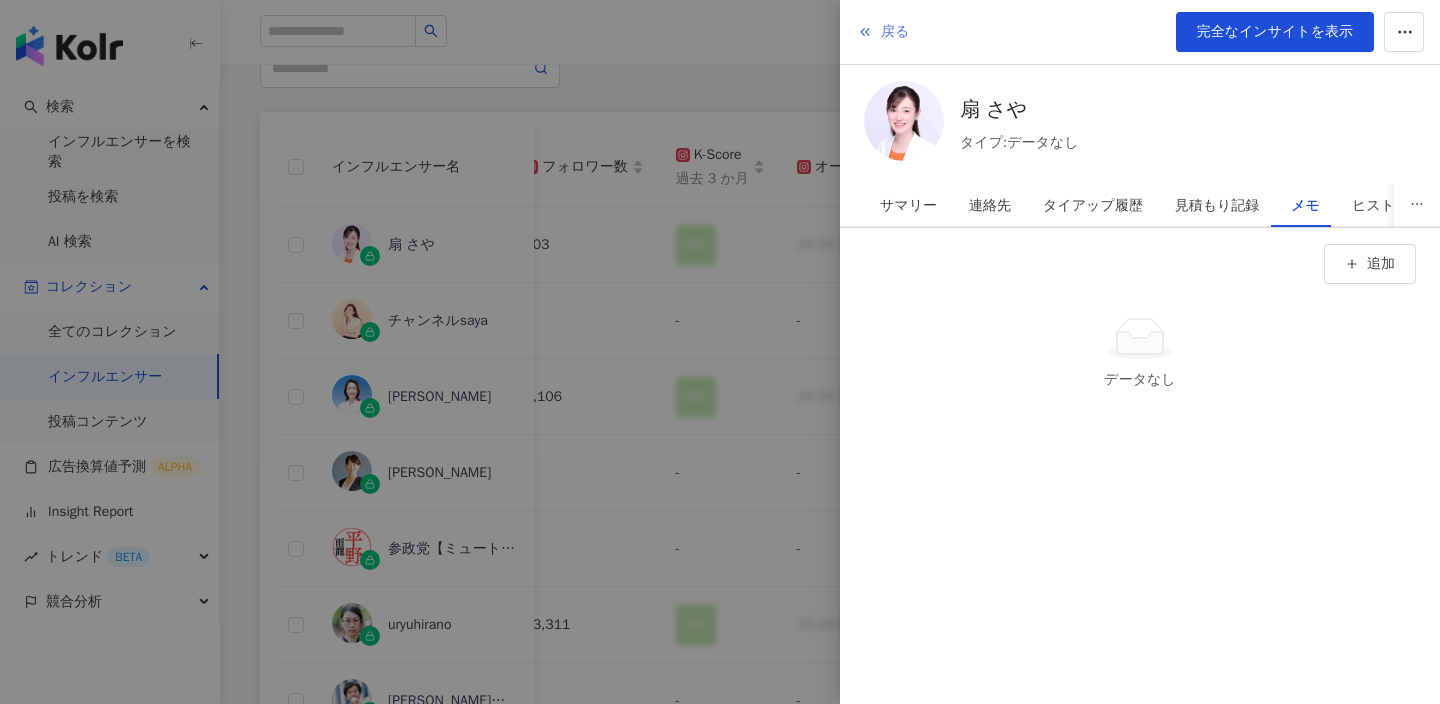 click on "戻る" at bounding box center (895, 32) 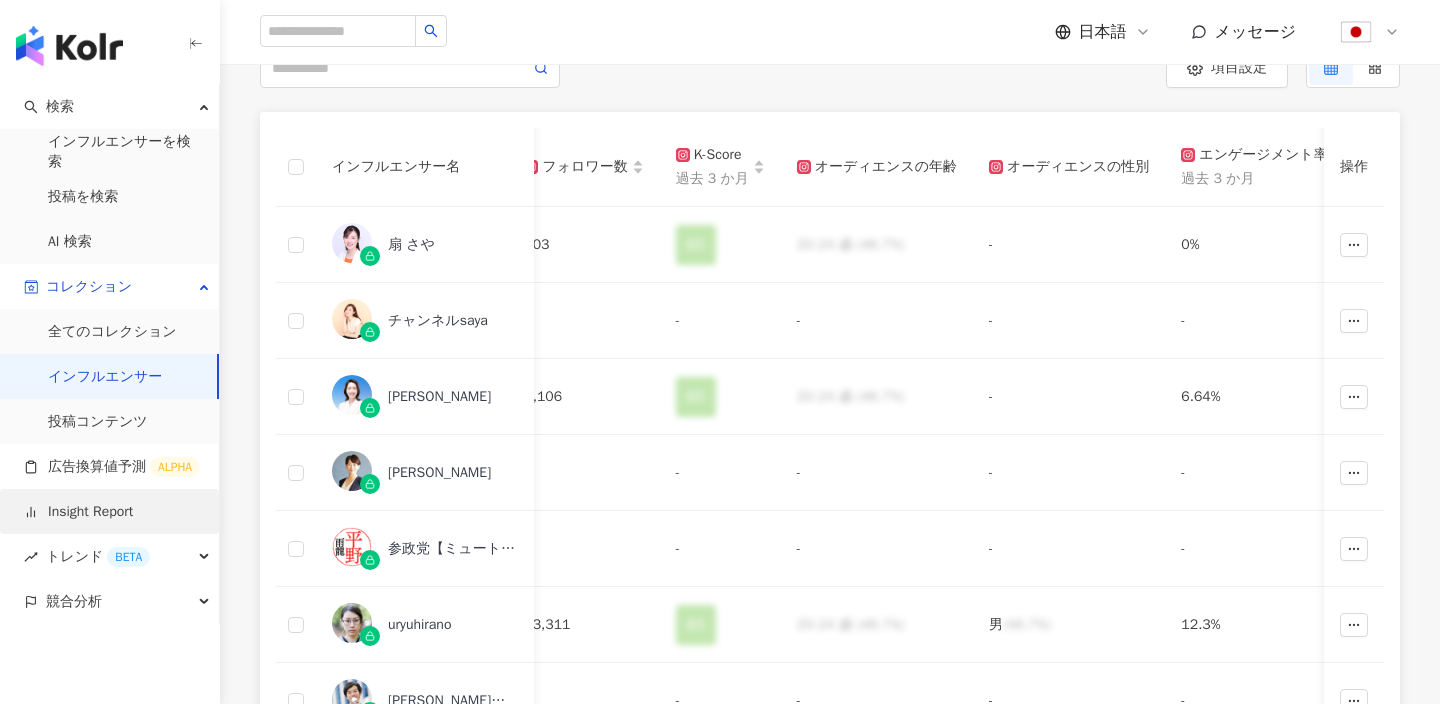click on "Insight Report" at bounding box center (78, 512) 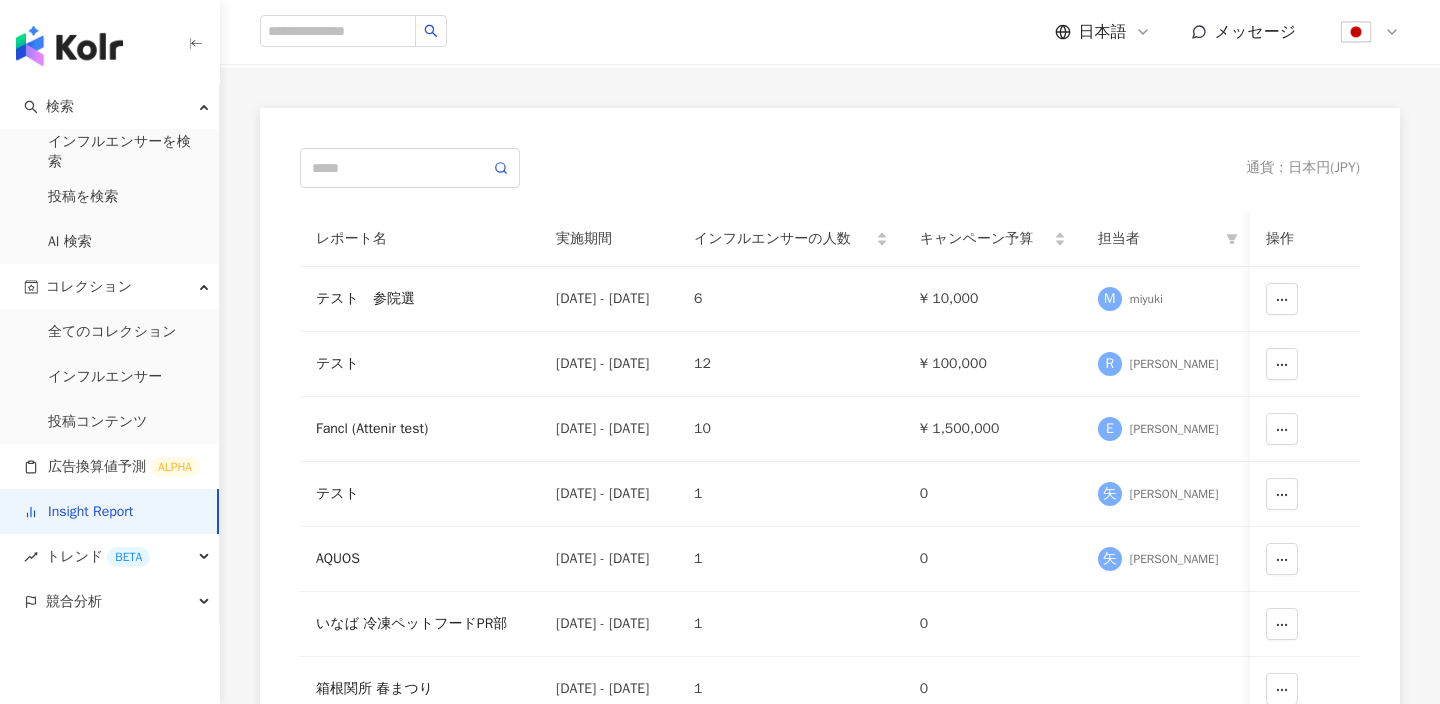 scroll, scrollTop: 0, scrollLeft: 0, axis: both 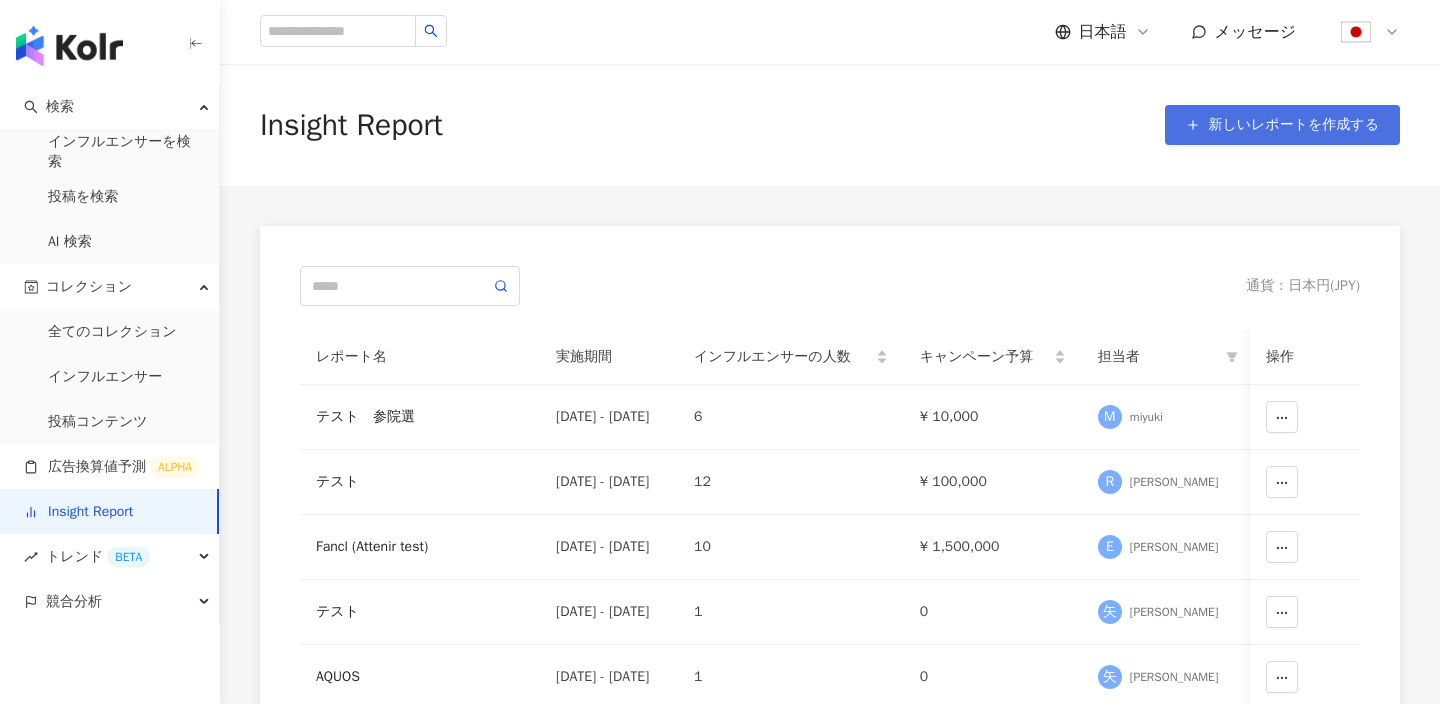 click on "Insight Report 新しいレポートを作成する" at bounding box center [830, 125] 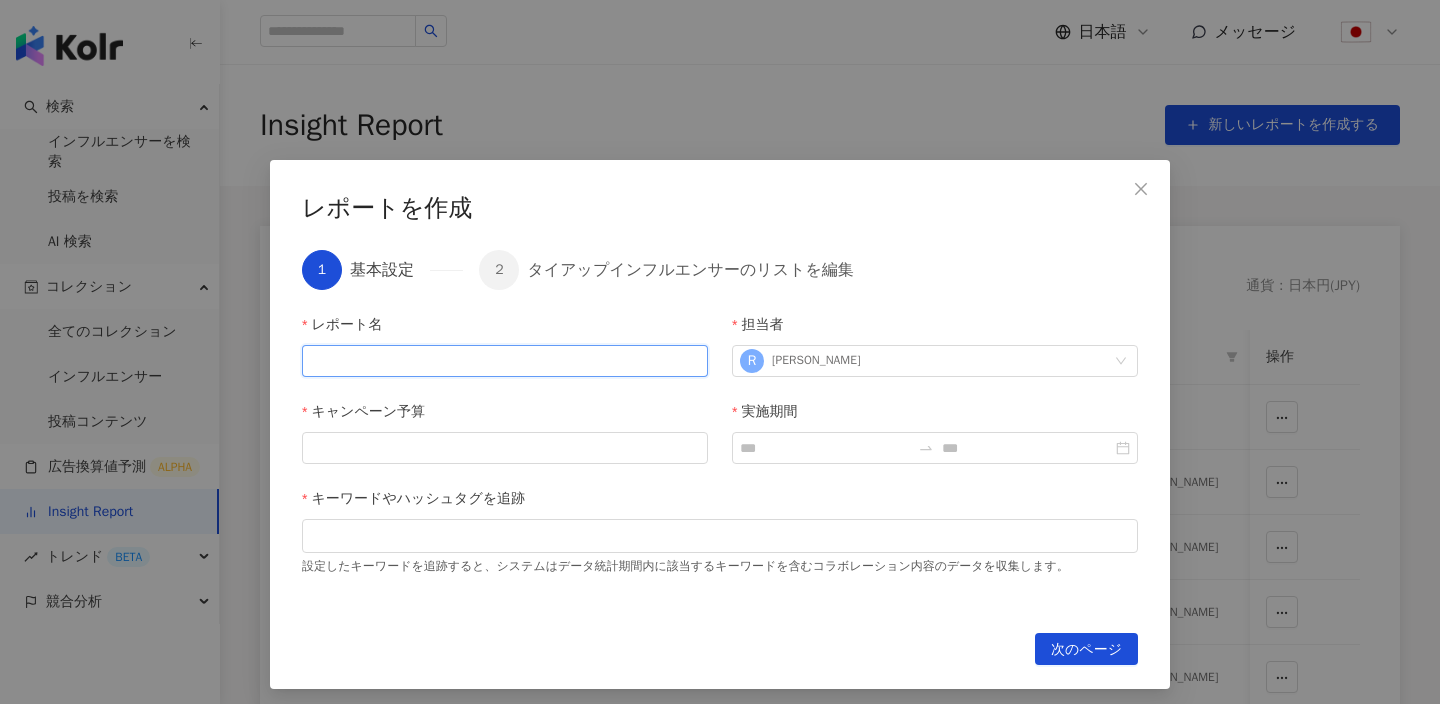 click on "レポート名" at bounding box center (505, 361) 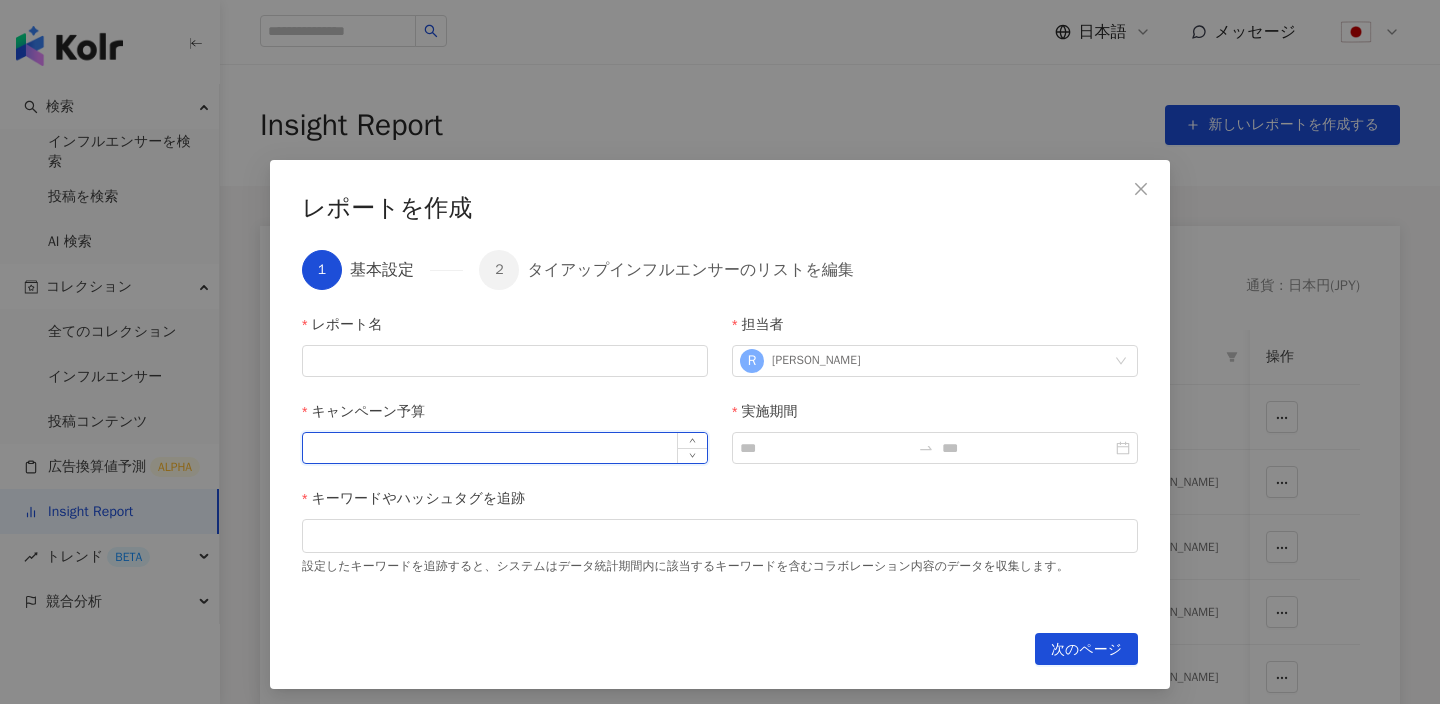 click on "キャンペーン予算" at bounding box center (505, 448) 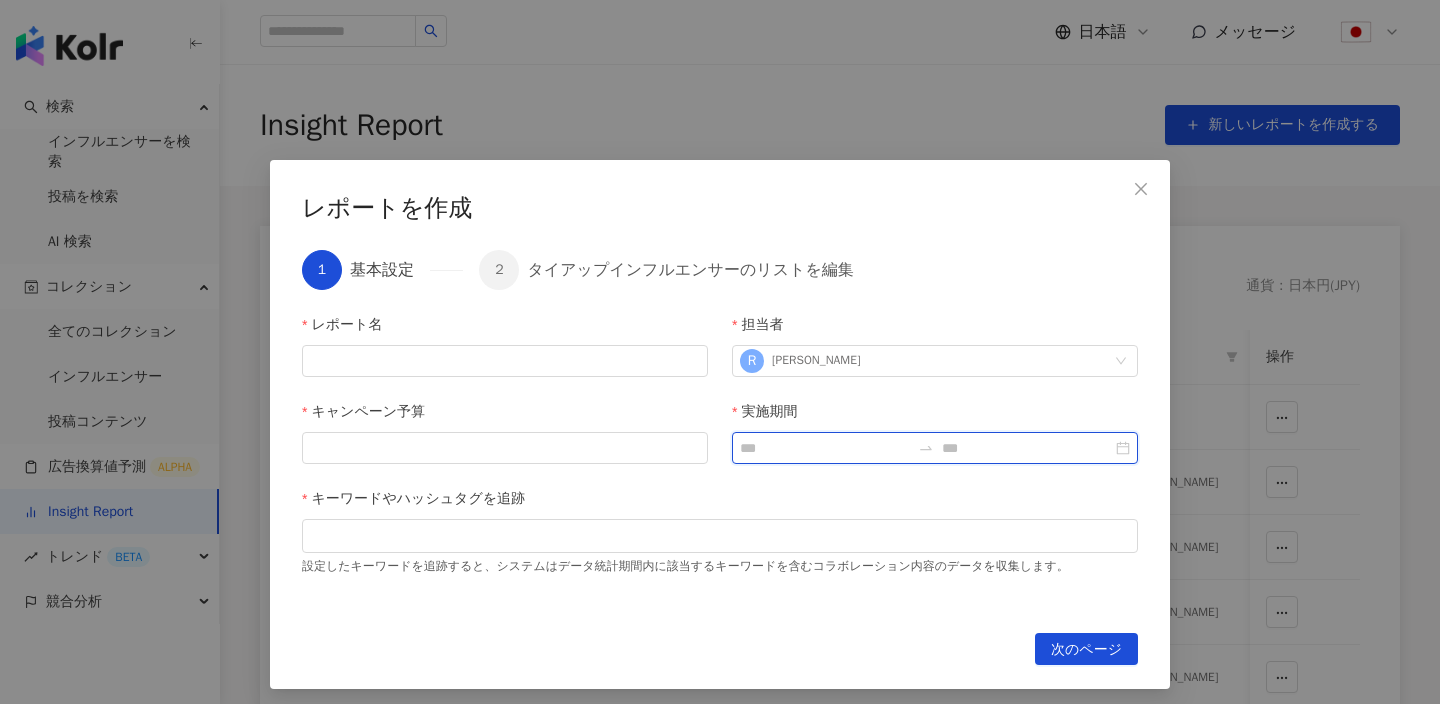 click on "実施期間" at bounding box center (825, 448) 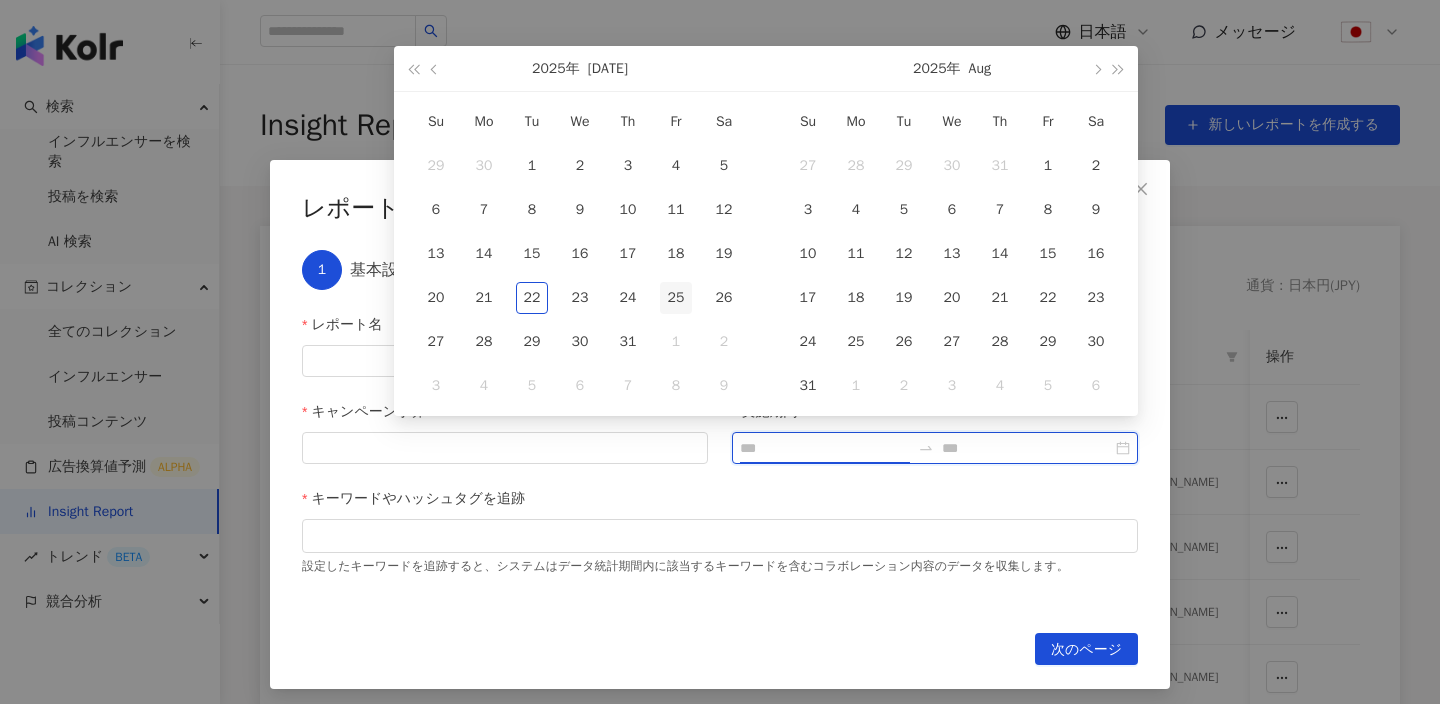 type on "**********" 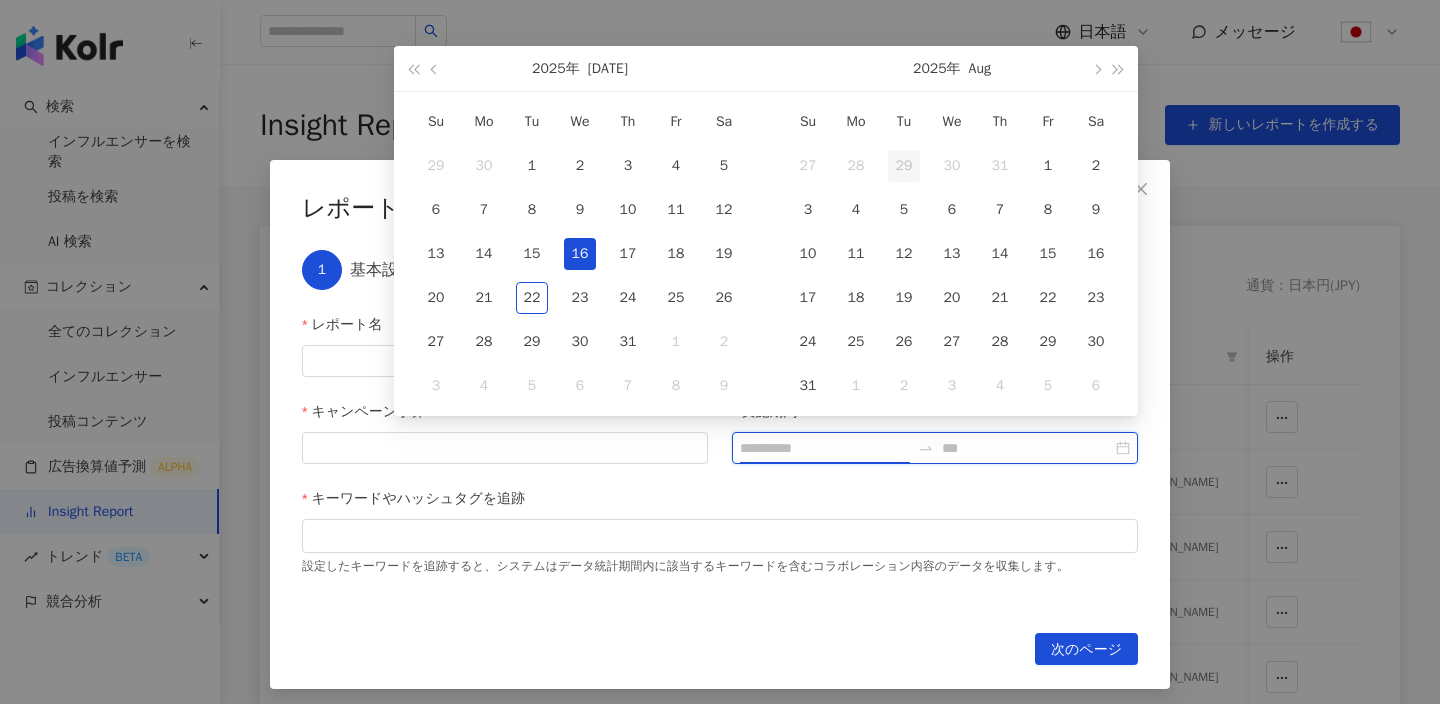 type on "**********" 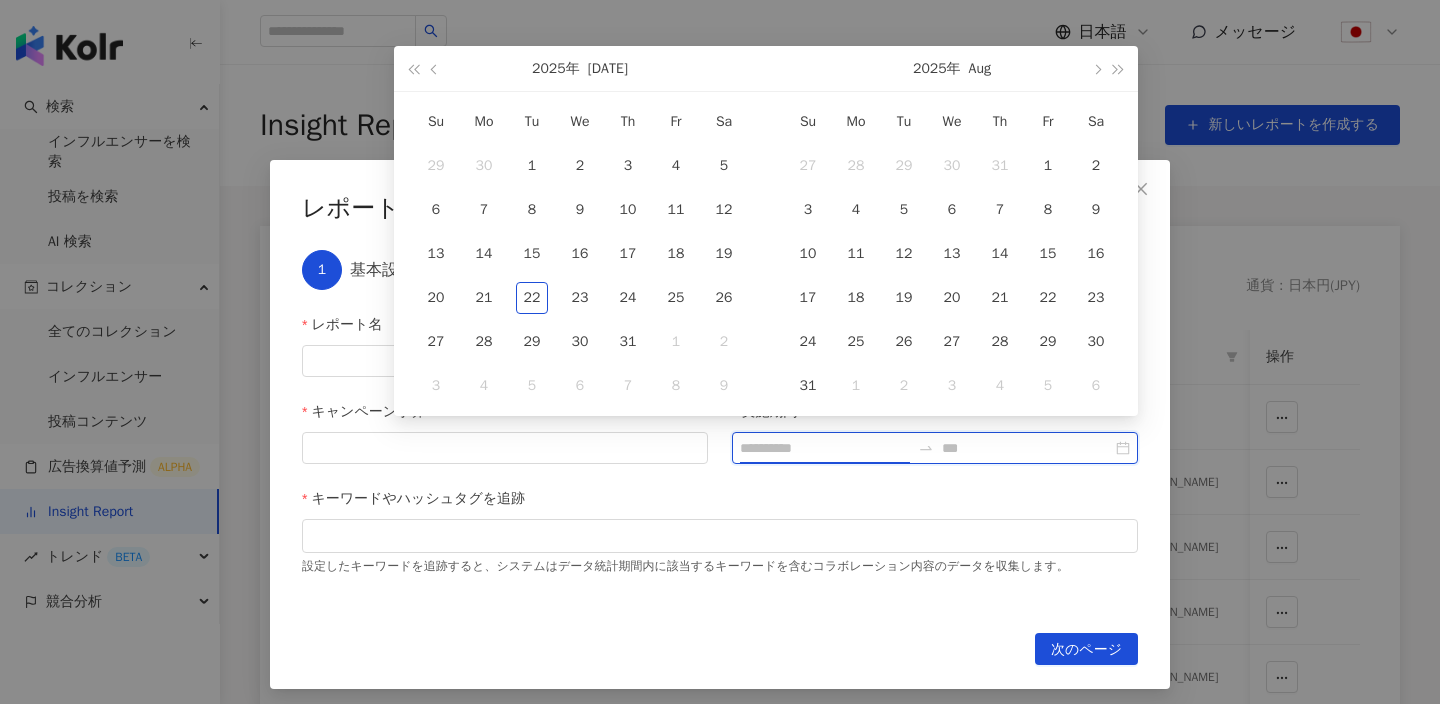 type on "**********" 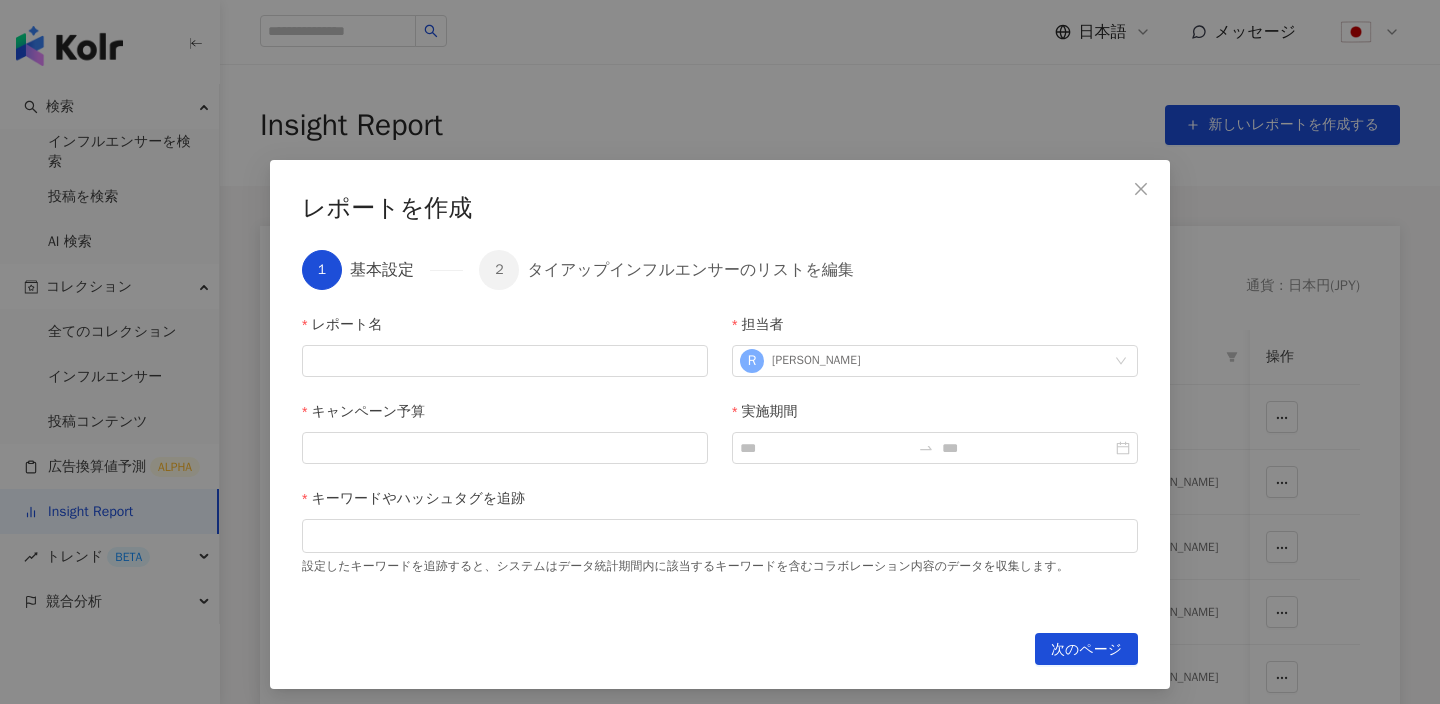 click on "キーワードやハッシュタグを追跡" at bounding box center [720, 503] 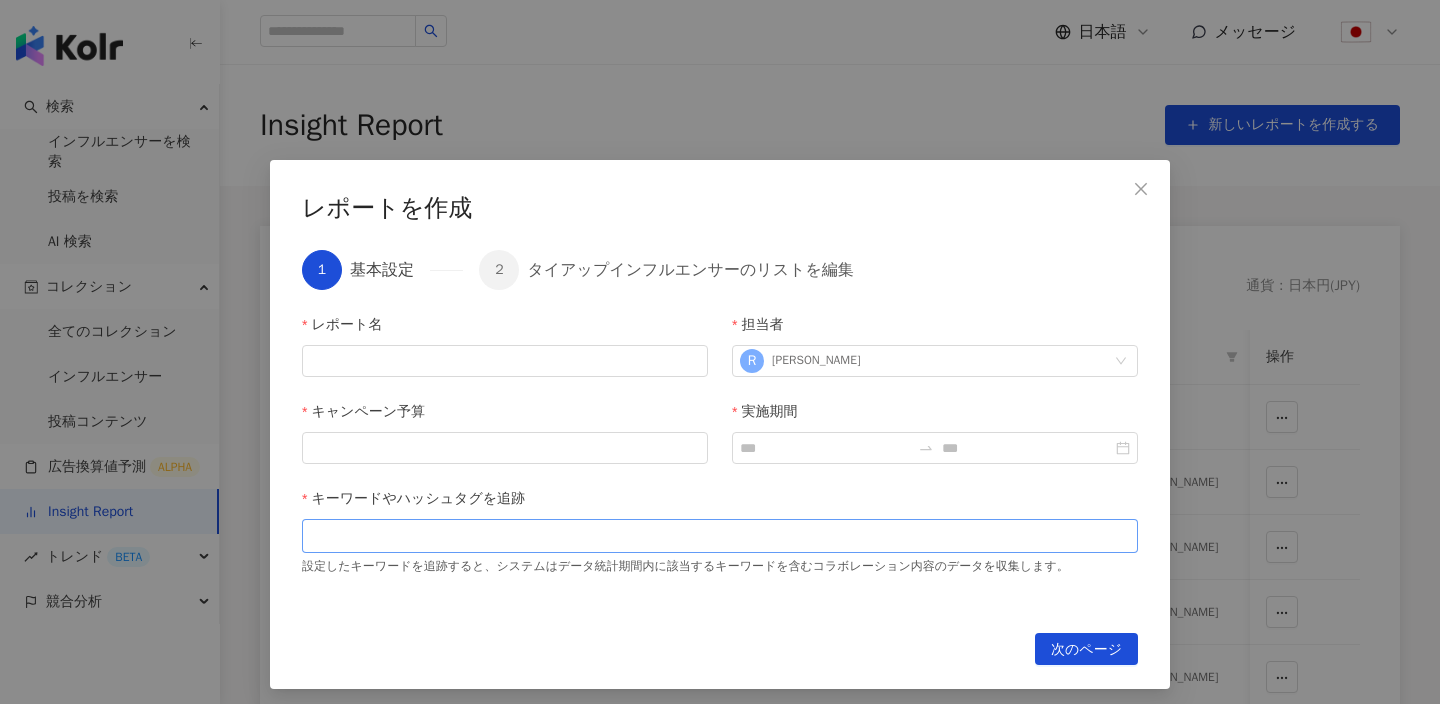click at bounding box center (720, 535) 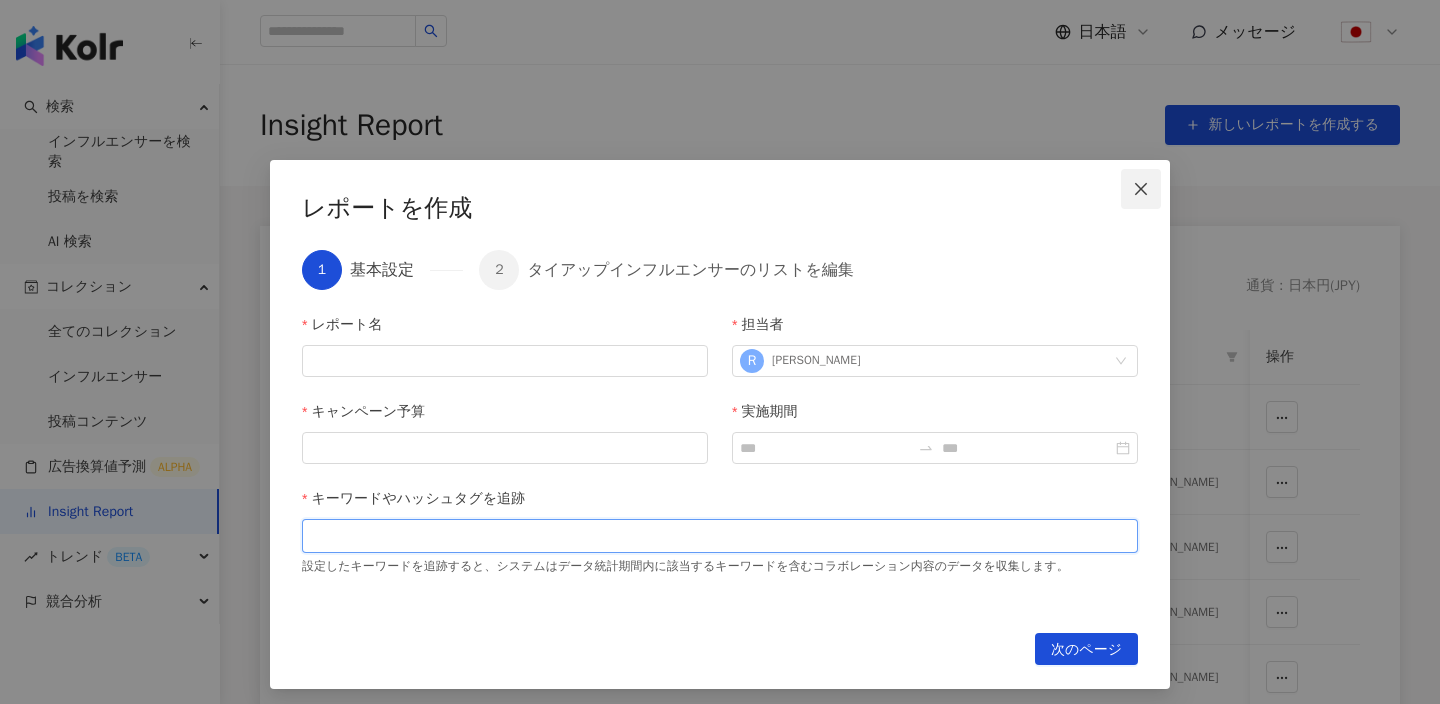 click at bounding box center (1141, 189) 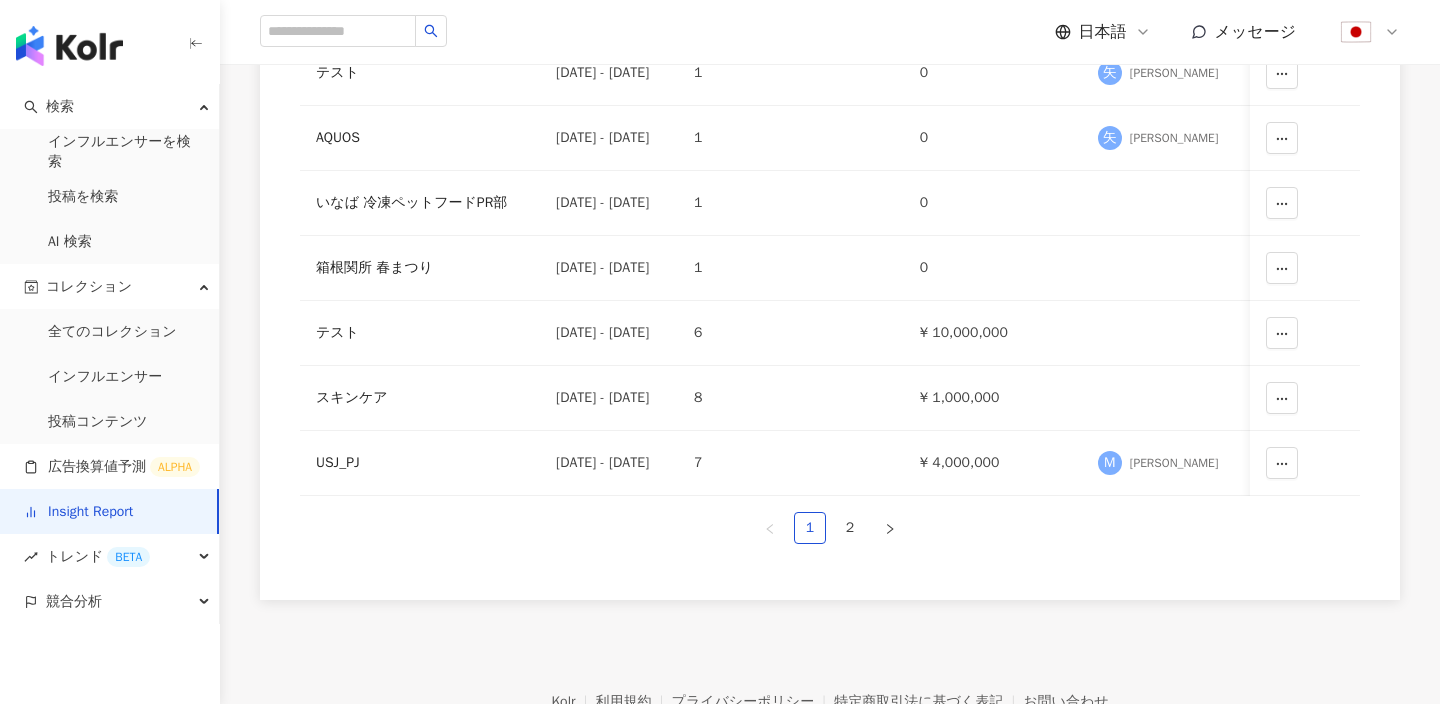 scroll, scrollTop: 550, scrollLeft: 0, axis: vertical 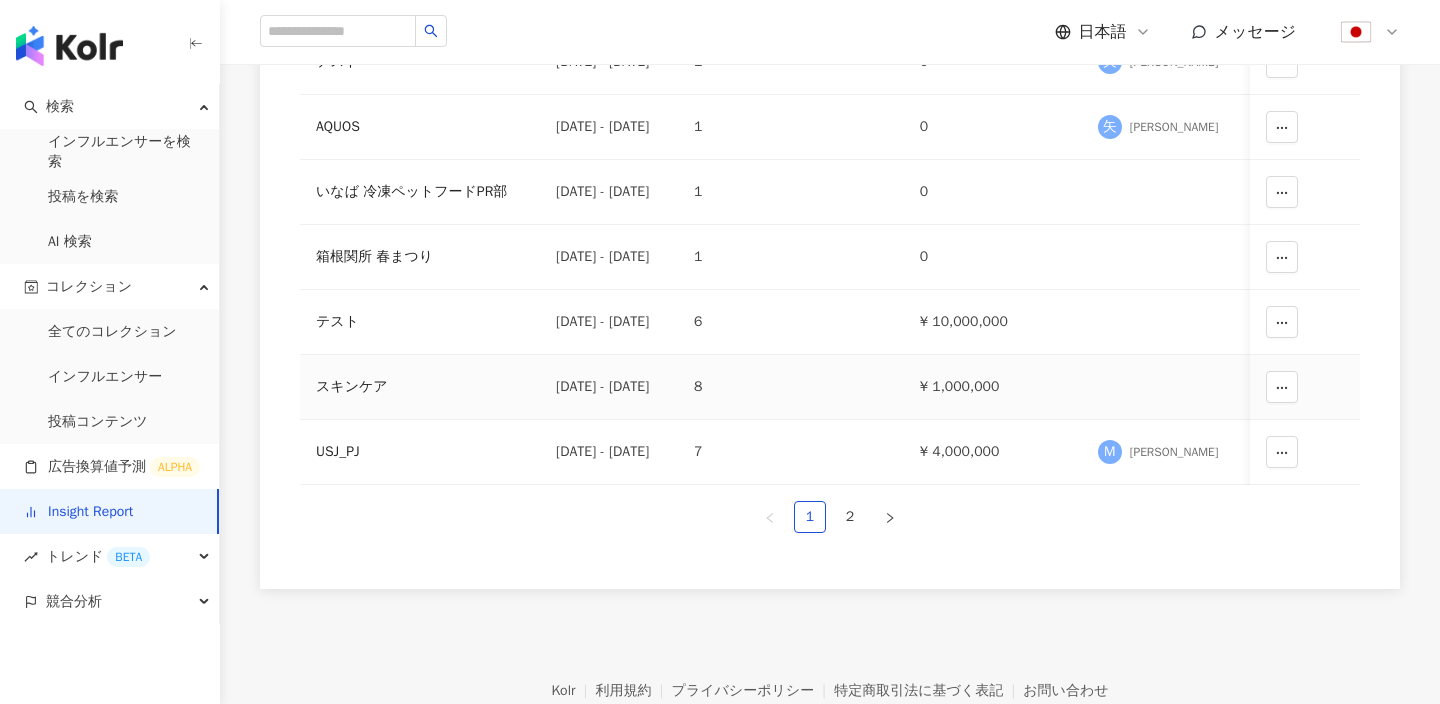 click on "¥   1,000,000" at bounding box center (993, 387) 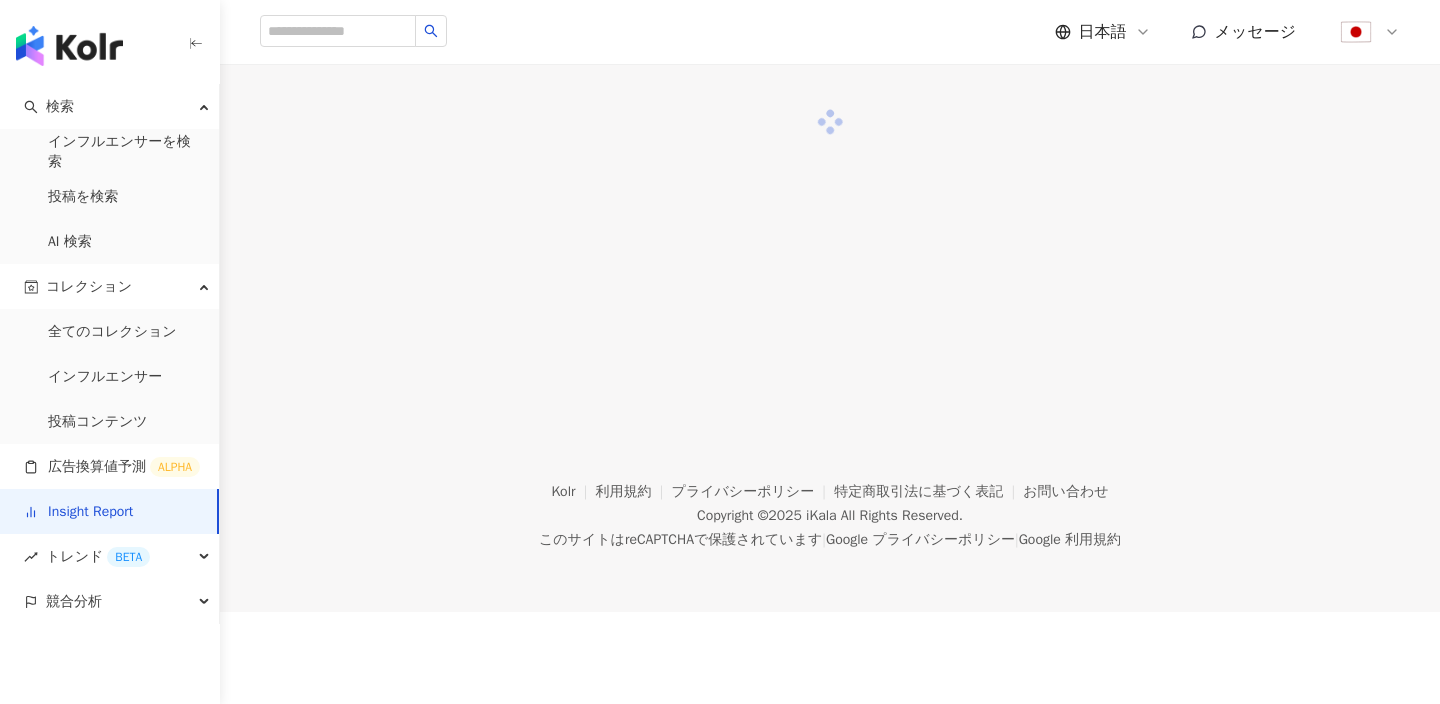 scroll, scrollTop: 0, scrollLeft: 0, axis: both 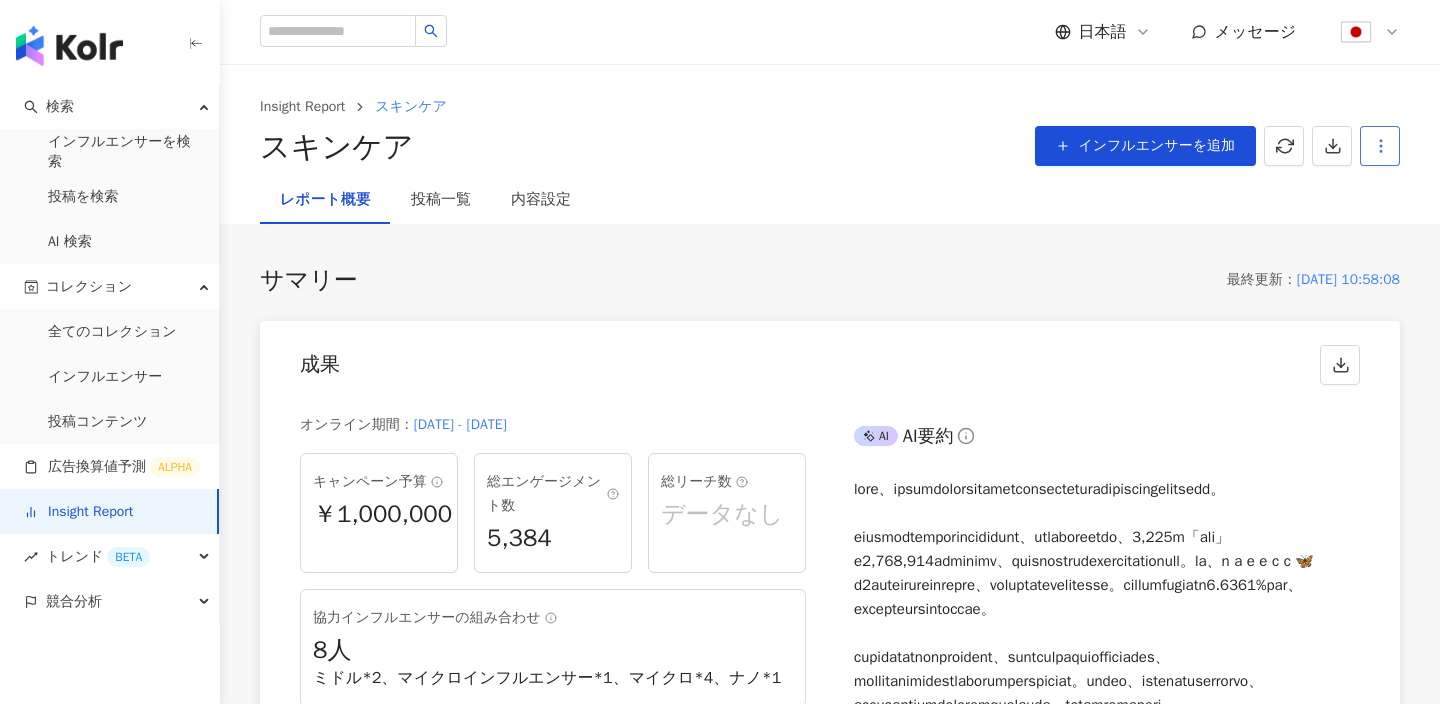 click 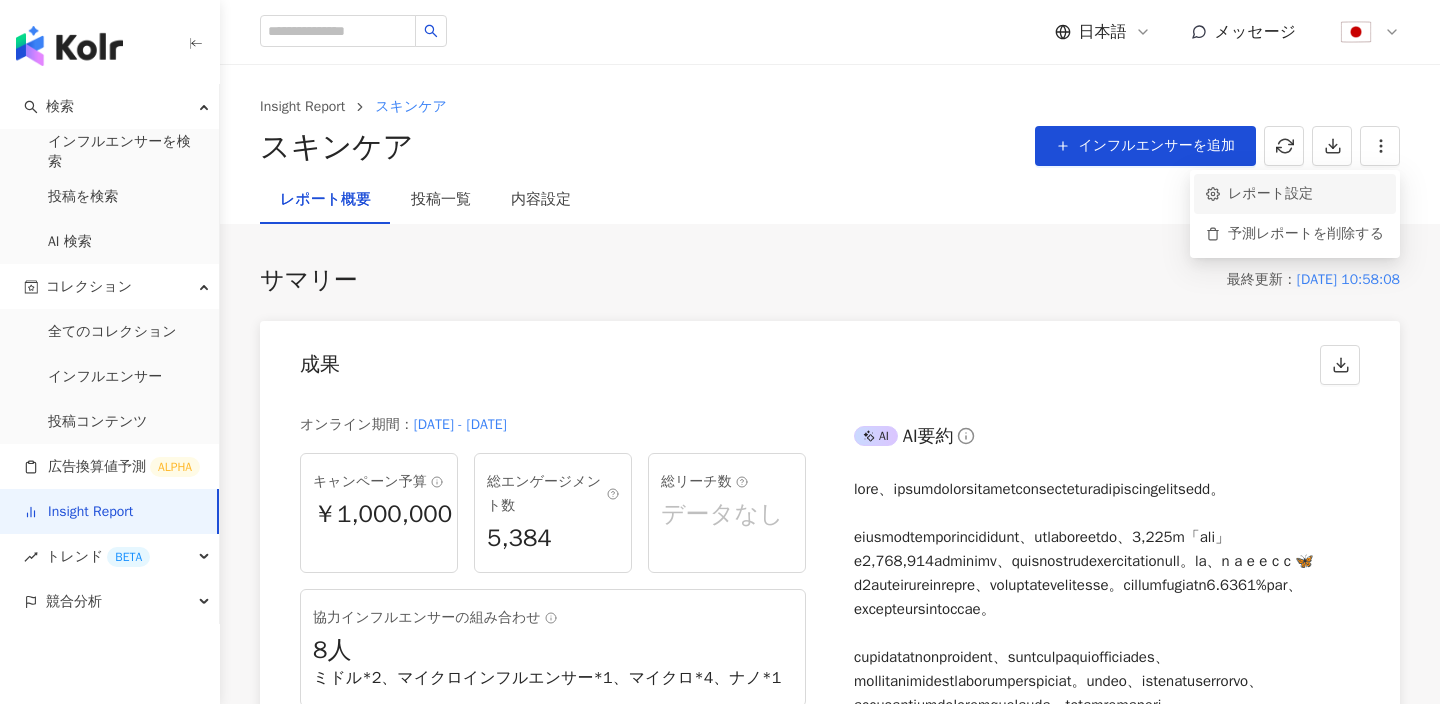 click on "レポート設定" at bounding box center [1295, 194] 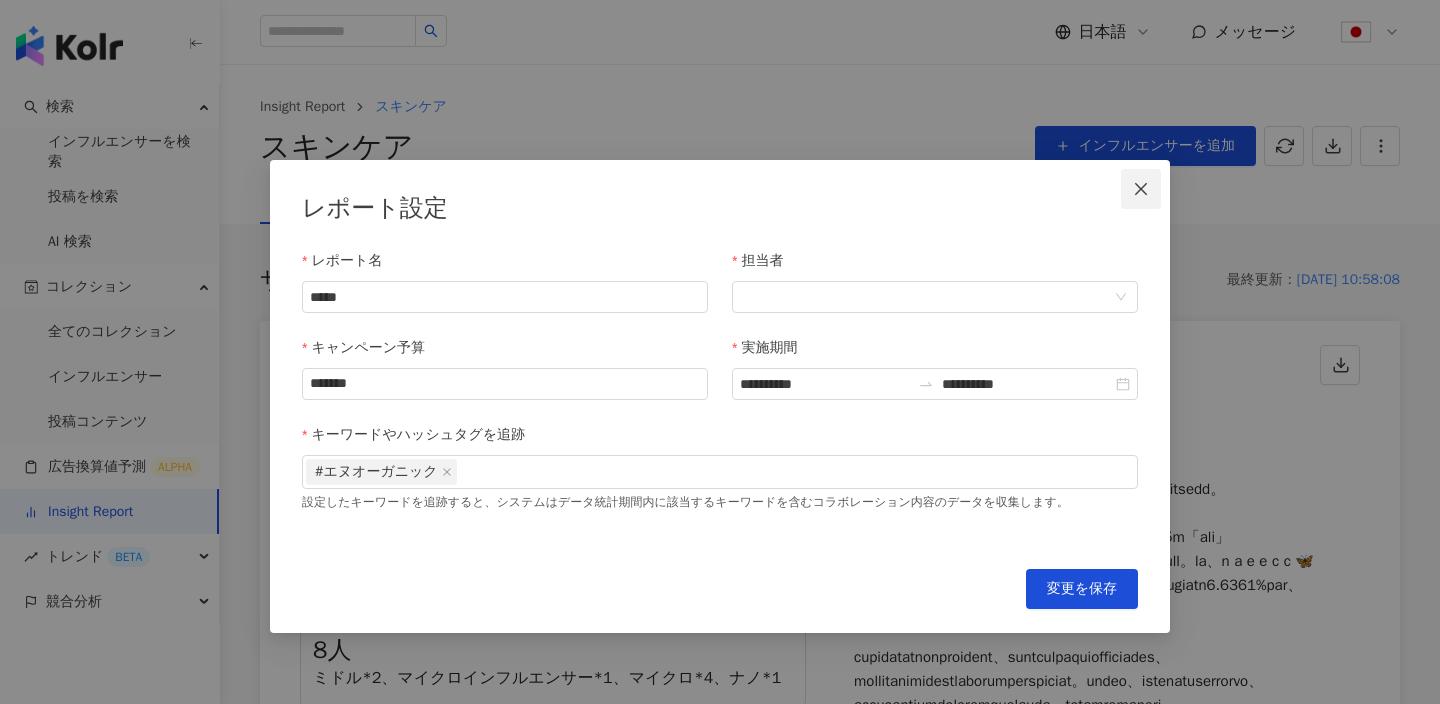 click 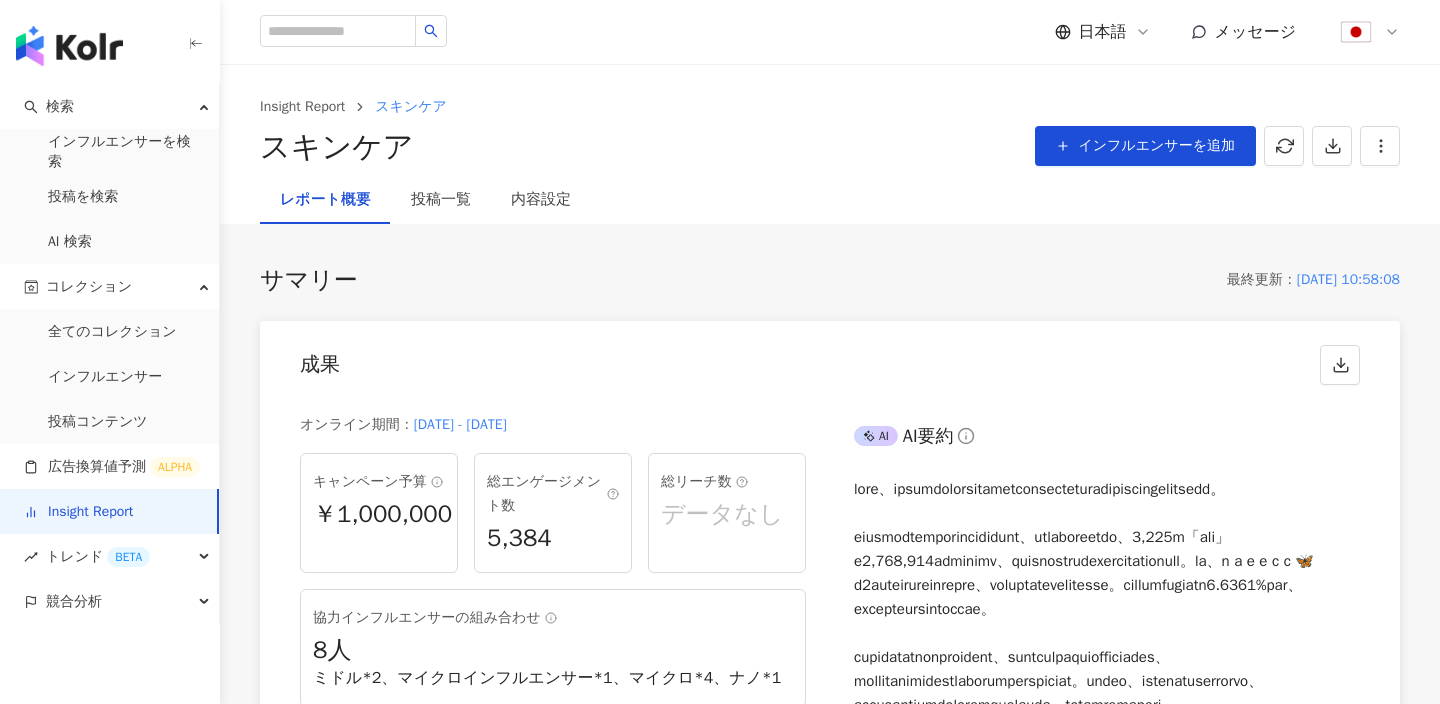 scroll, scrollTop: 13, scrollLeft: 0, axis: vertical 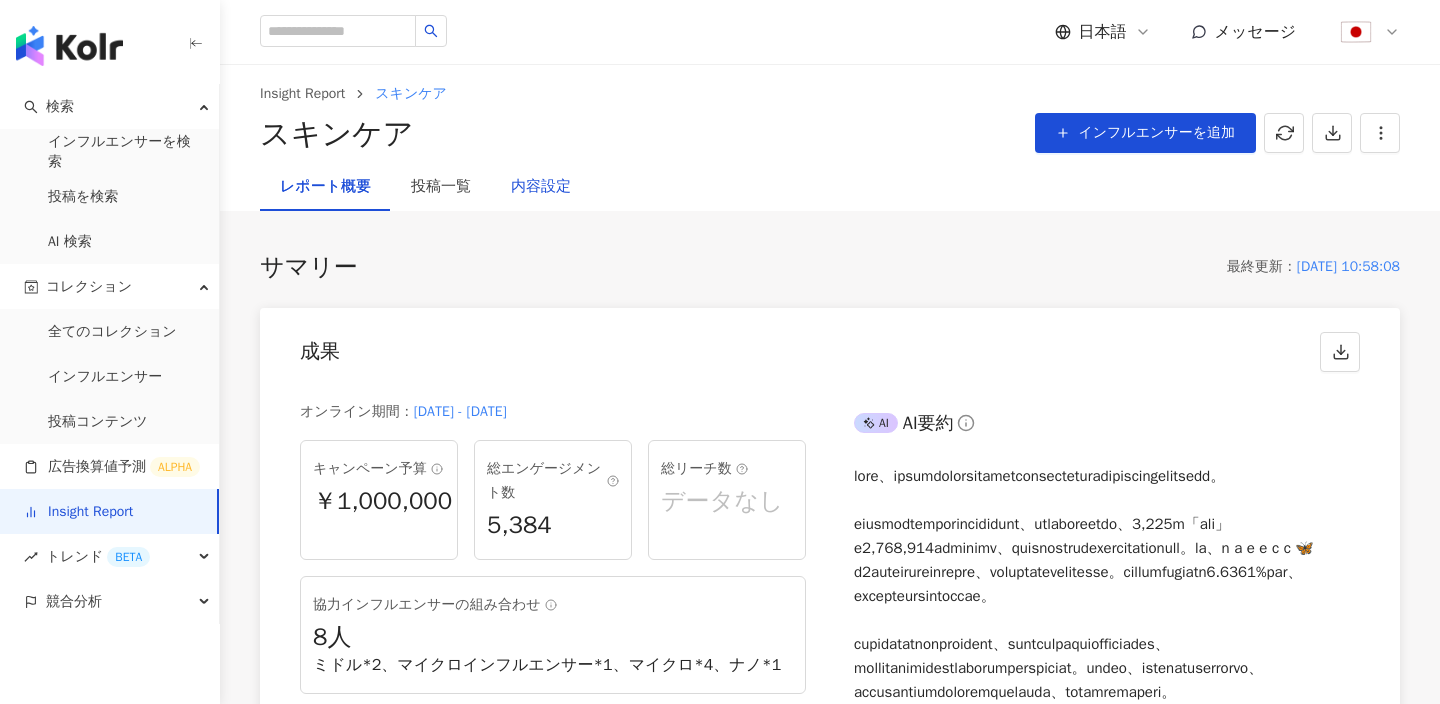 click on "内容設定" at bounding box center (541, 187) 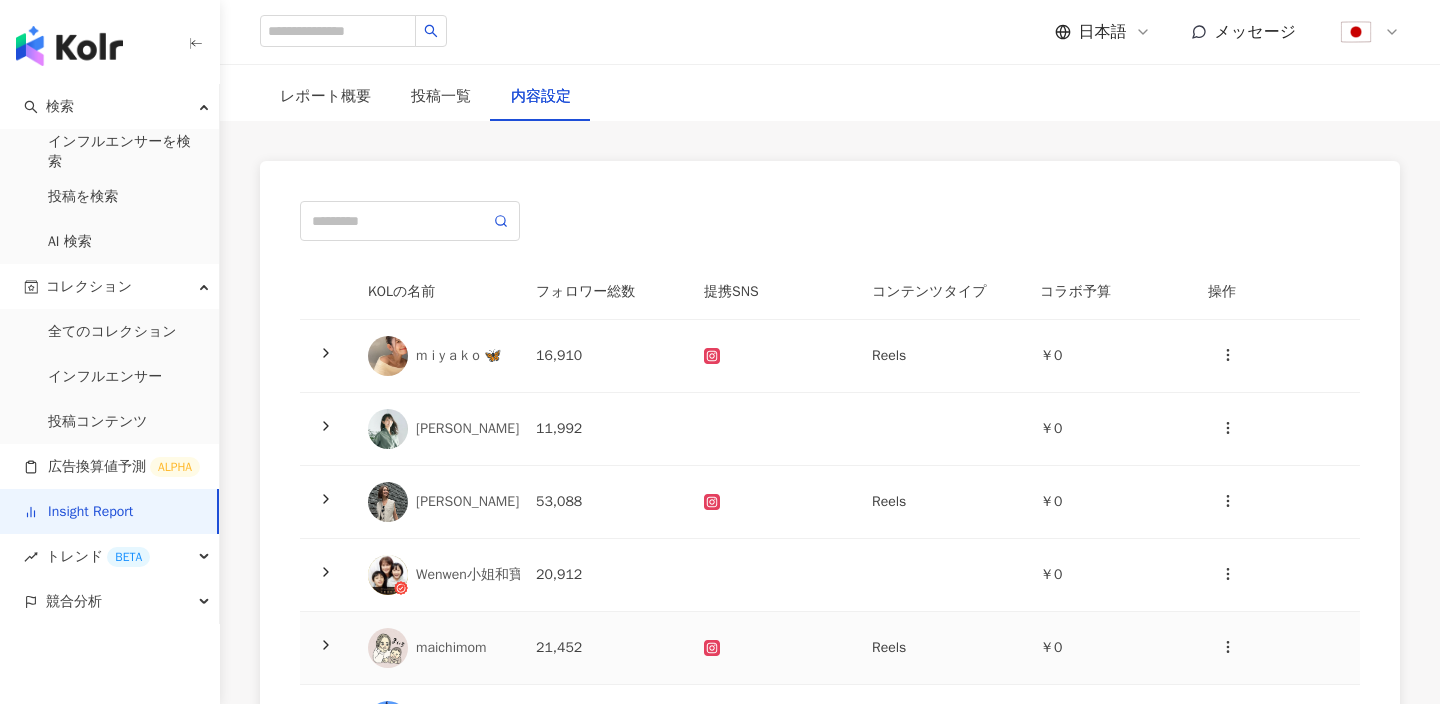 scroll, scrollTop: 58, scrollLeft: 0, axis: vertical 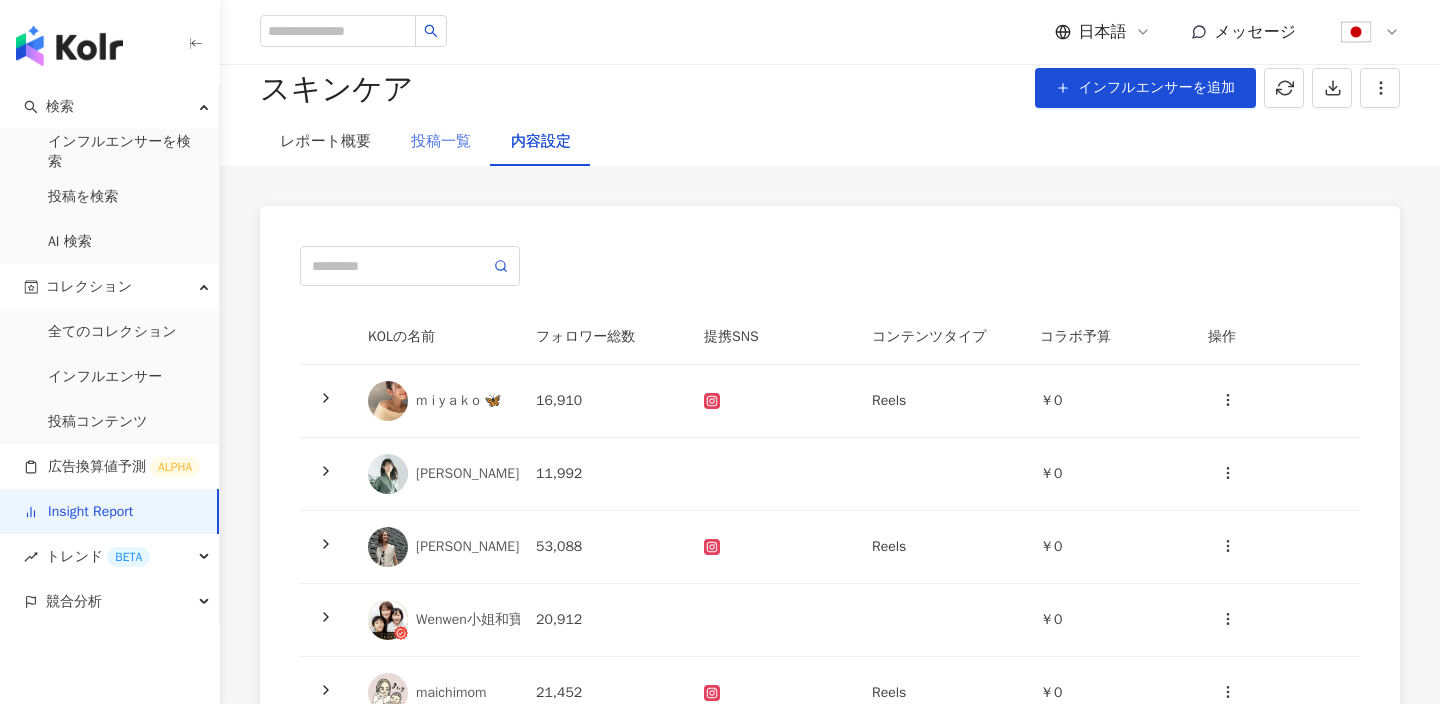 click on "投稿一覧" at bounding box center [441, 142] 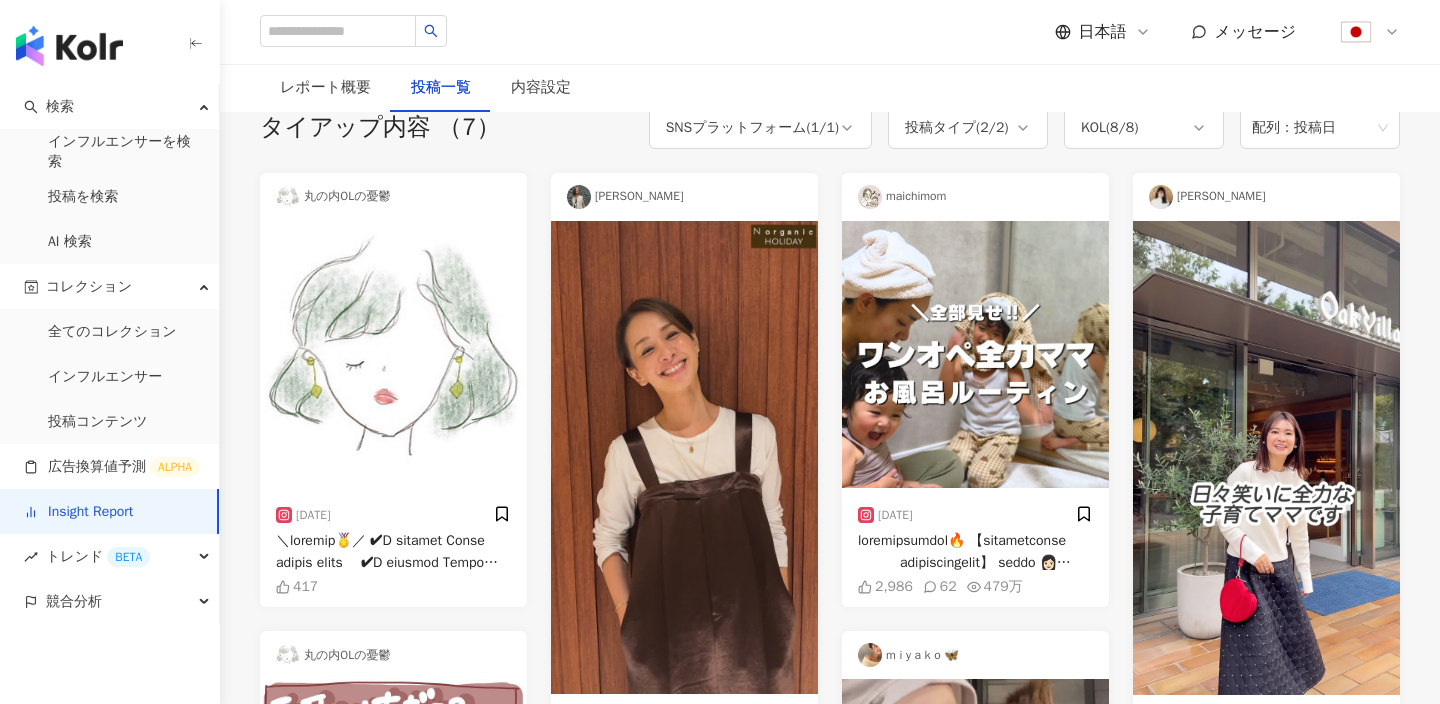 scroll, scrollTop: 0, scrollLeft: 0, axis: both 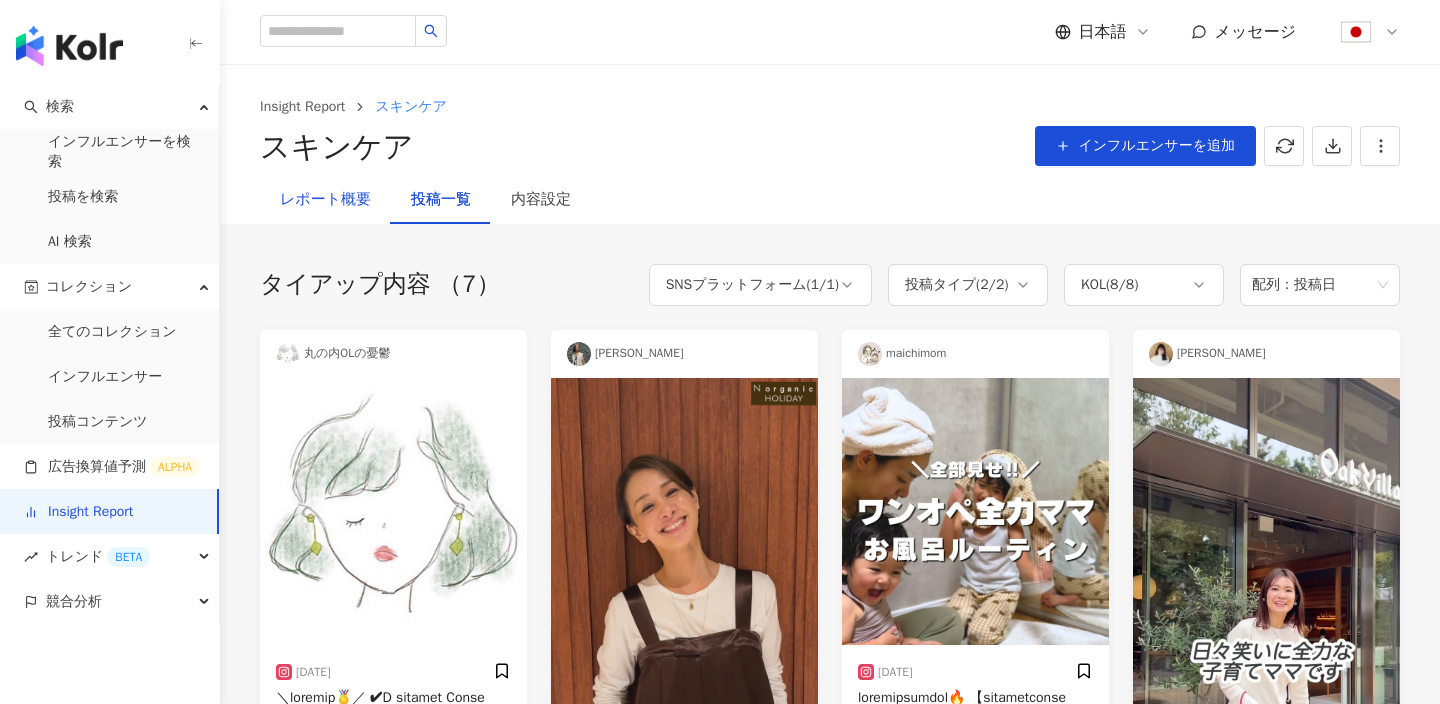 click on "レポート概要" at bounding box center (325, 200) 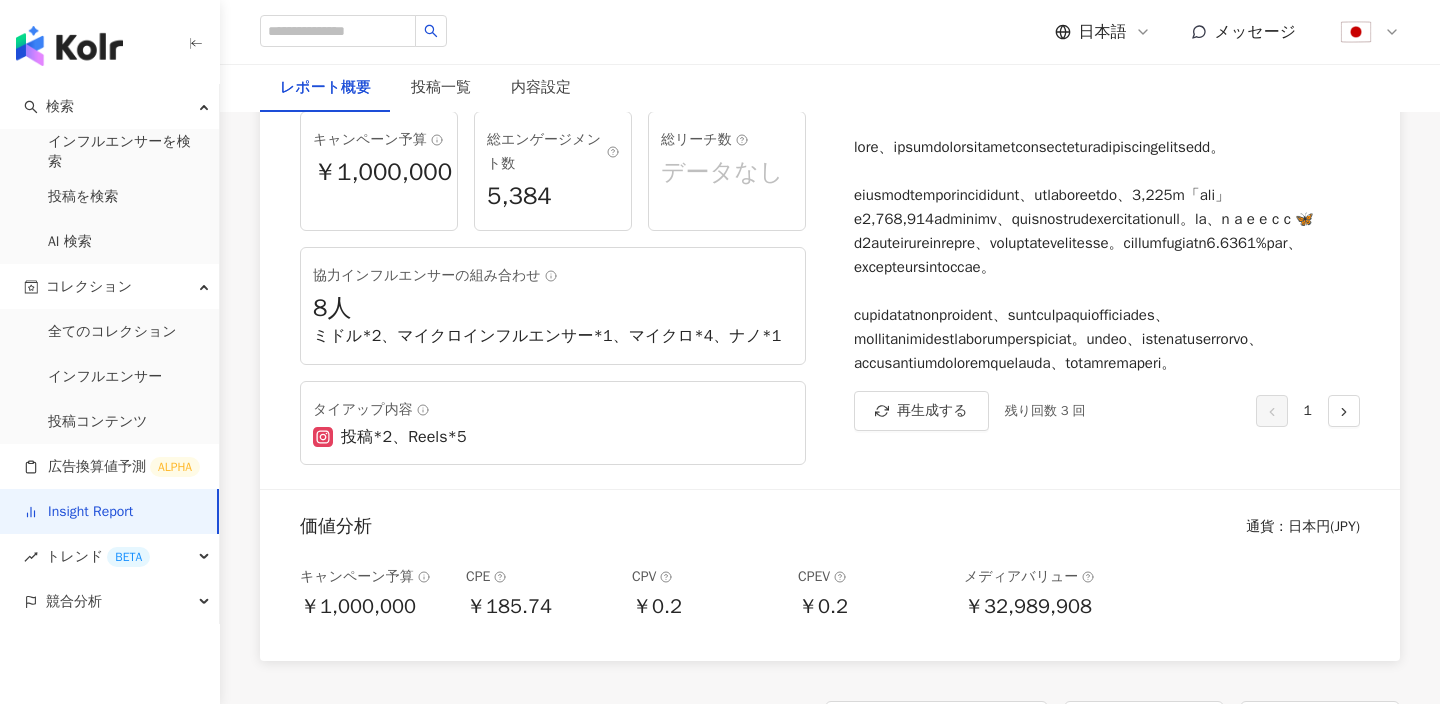 scroll, scrollTop: 350, scrollLeft: 0, axis: vertical 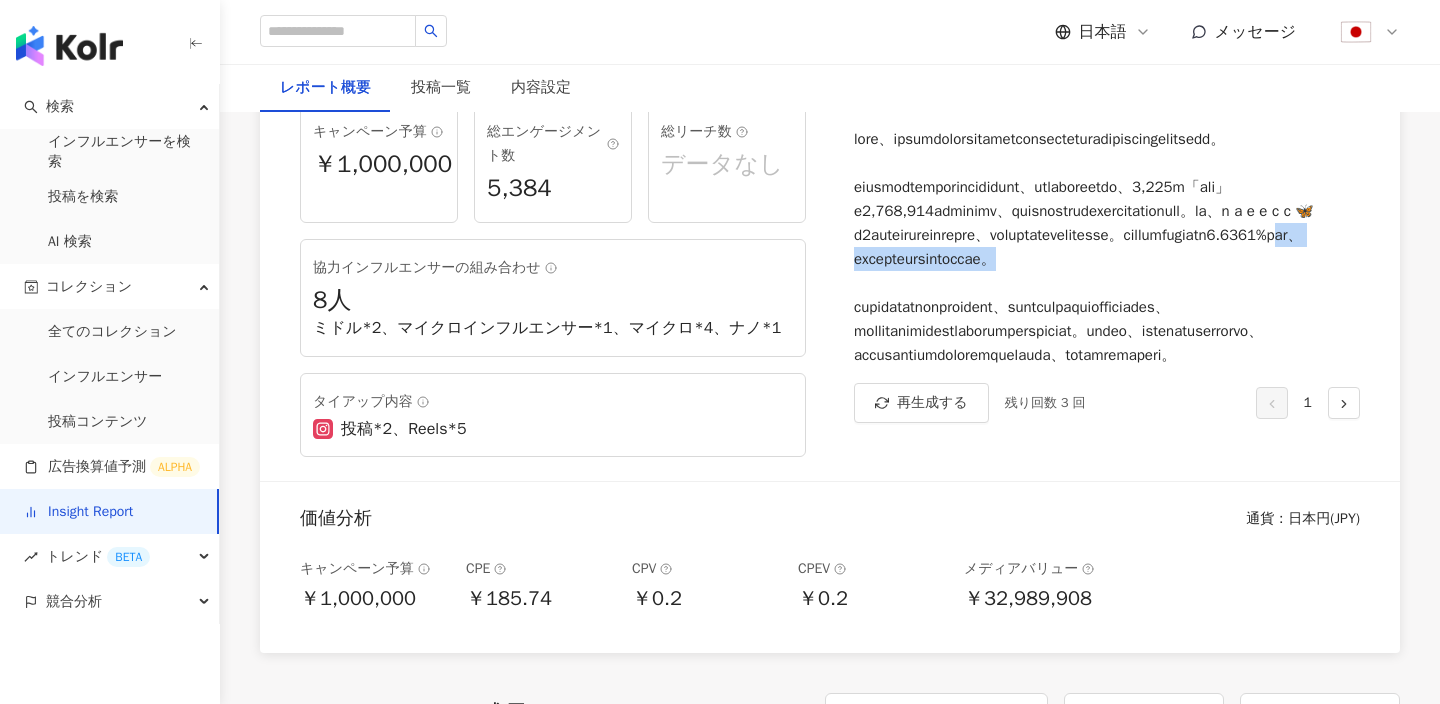 drag, startPoint x: 1074, startPoint y: 306, endPoint x: 1210, endPoint y: 329, distance: 137.93114 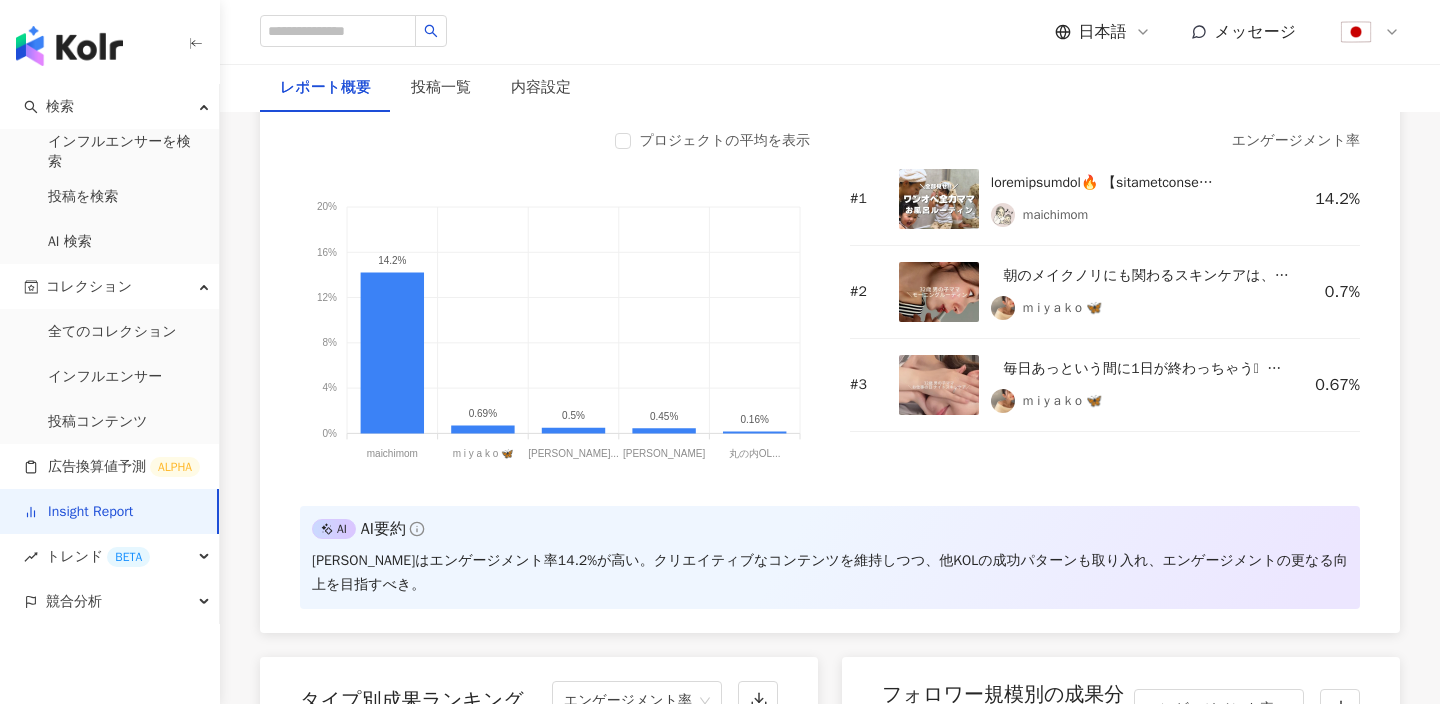 scroll, scrollTop: 1680, scrollLeft: 0, axis: vertical 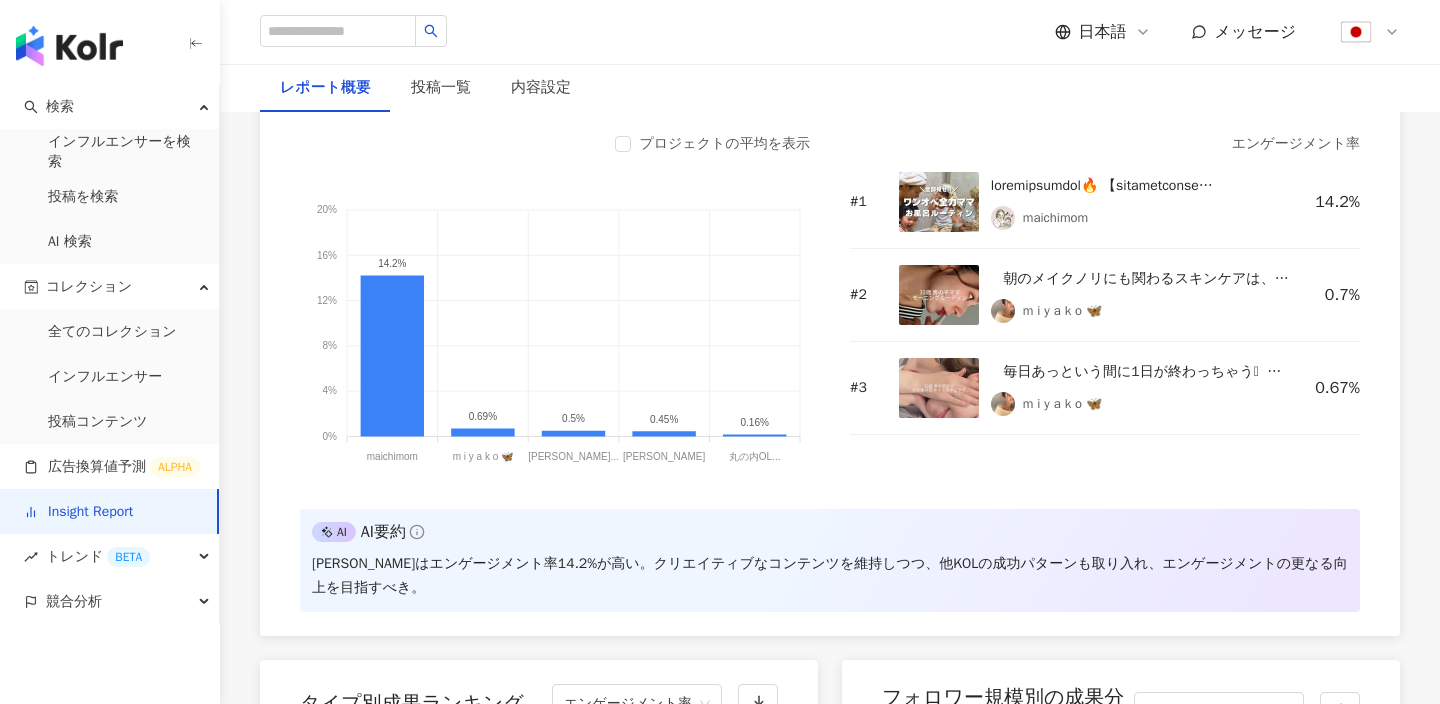 click on "エンゲージメント率" at bounding box center [1219, 88] 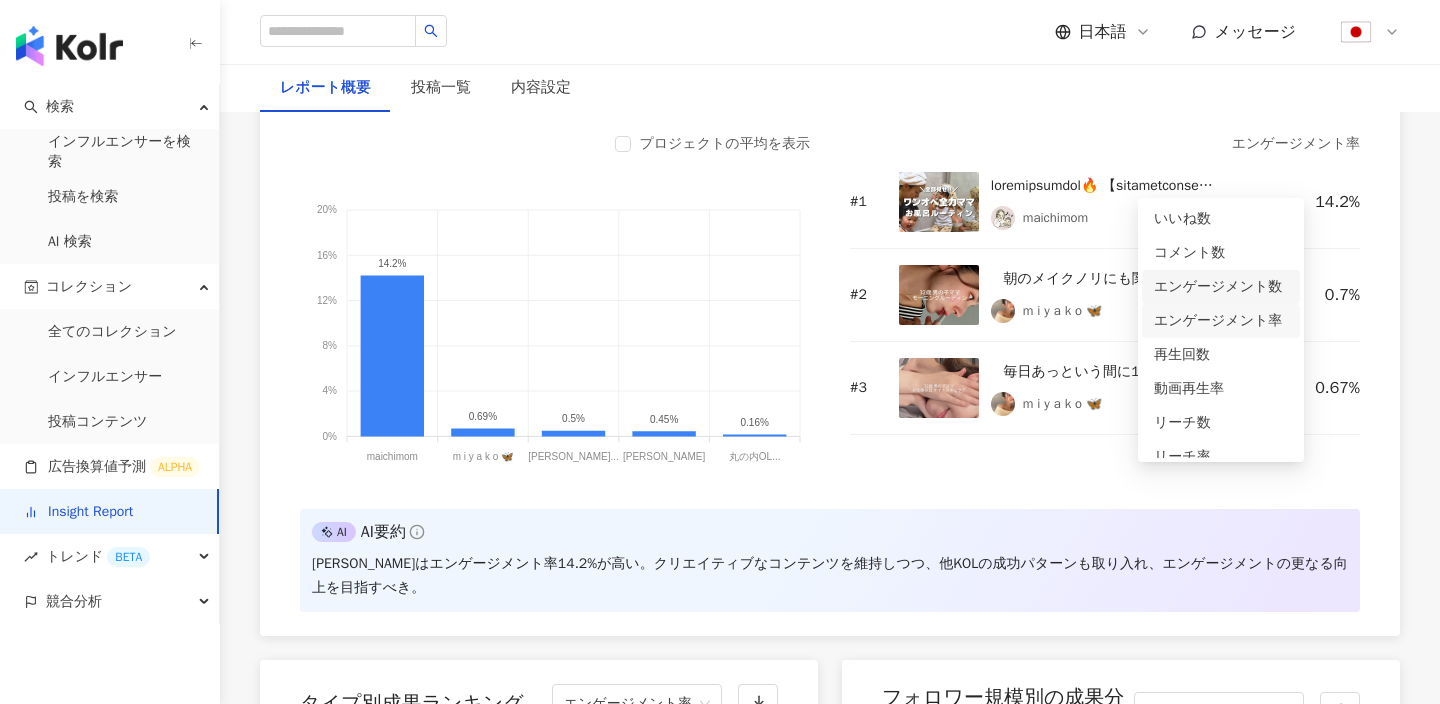 click on "エンゲージメント数" at bounding box center [1221, 287] 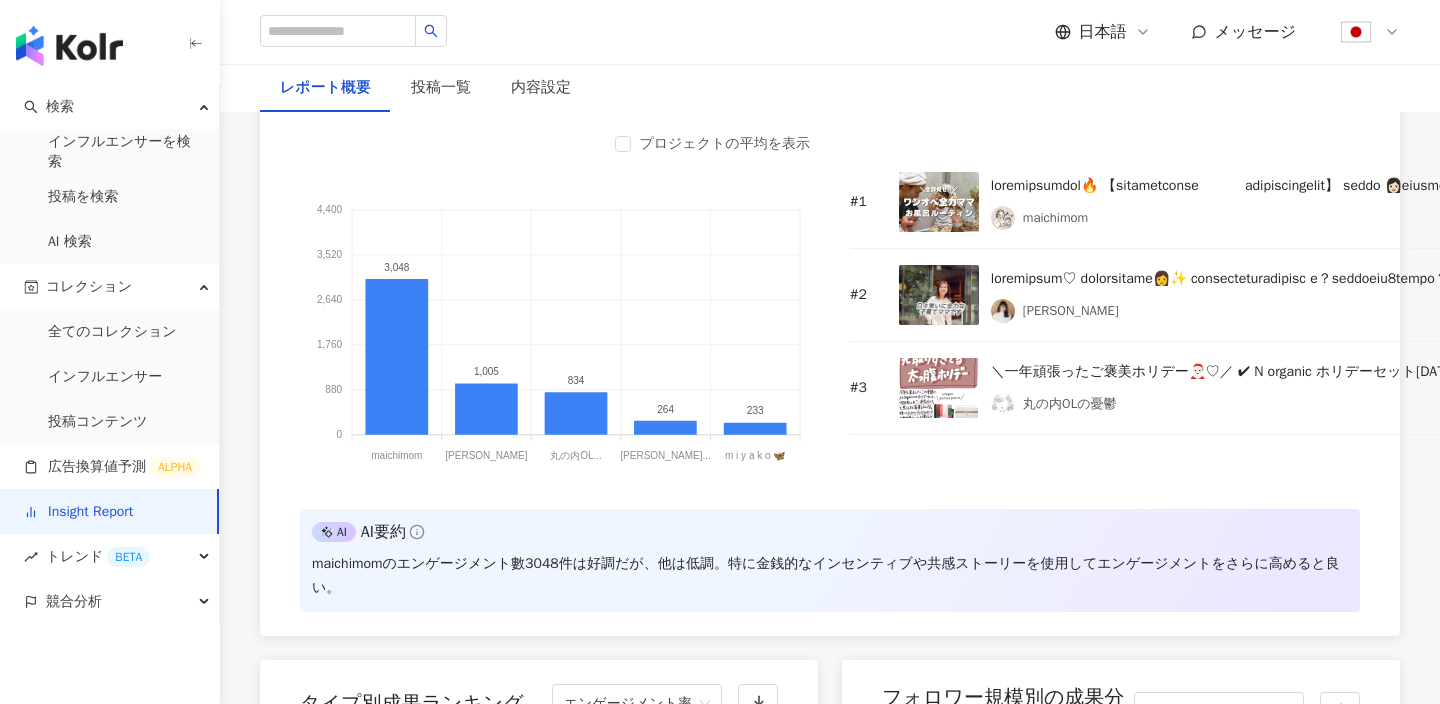 click on "エンゲージメント数" at bounding box center (1219, 88) 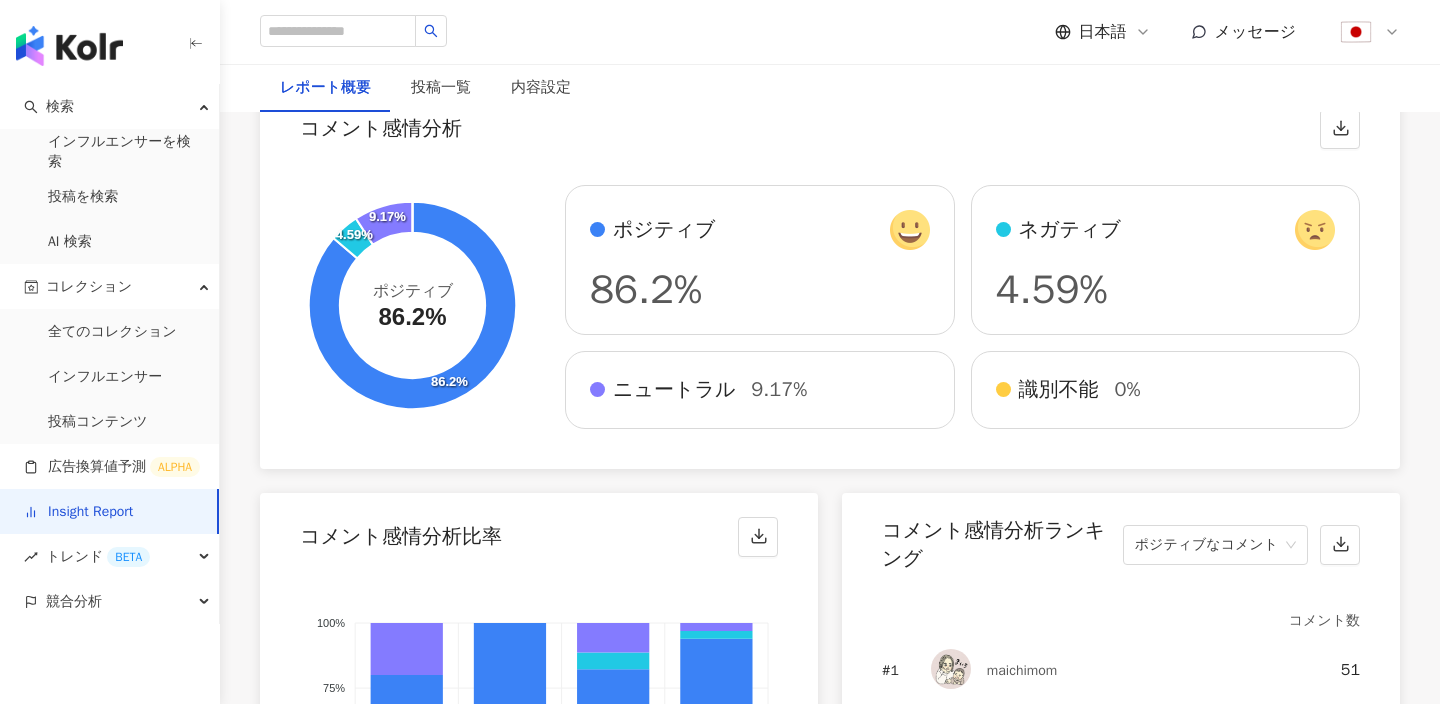 scroll, scrollTop: 3454, scrollLeft: 0, axis: vertical 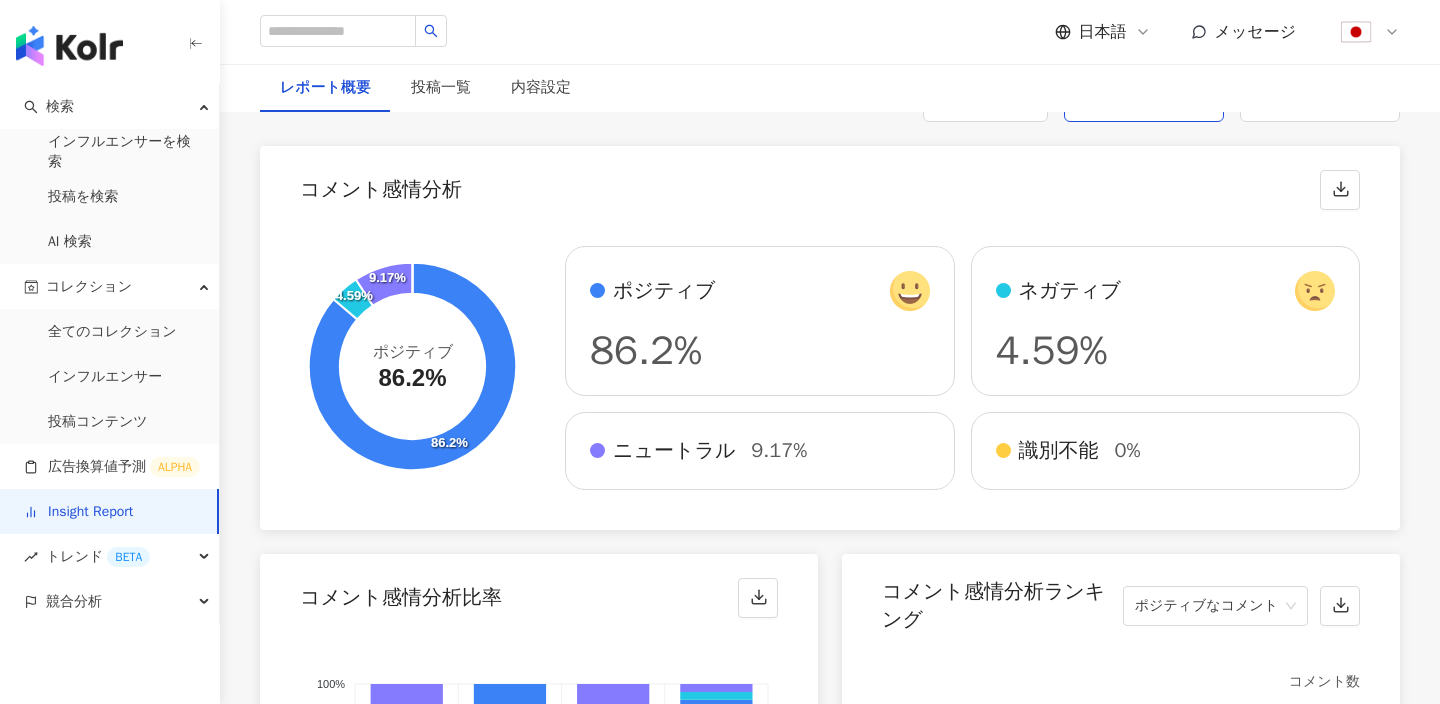 click on "投稿タイプ  ( 2 / 2 )" at bounding box center [1144, 101] 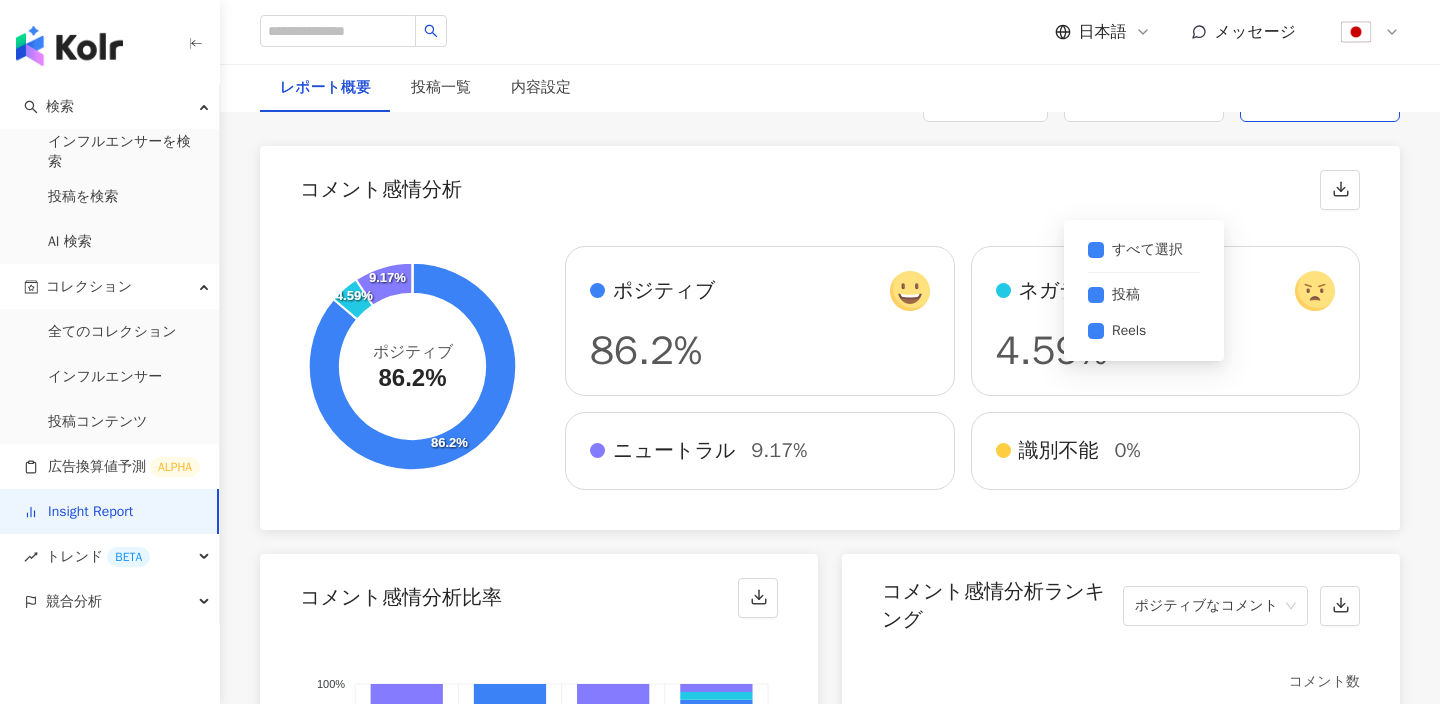 click on "KOL  ( 8 / 8 )" at bounding box center (1285, 101) 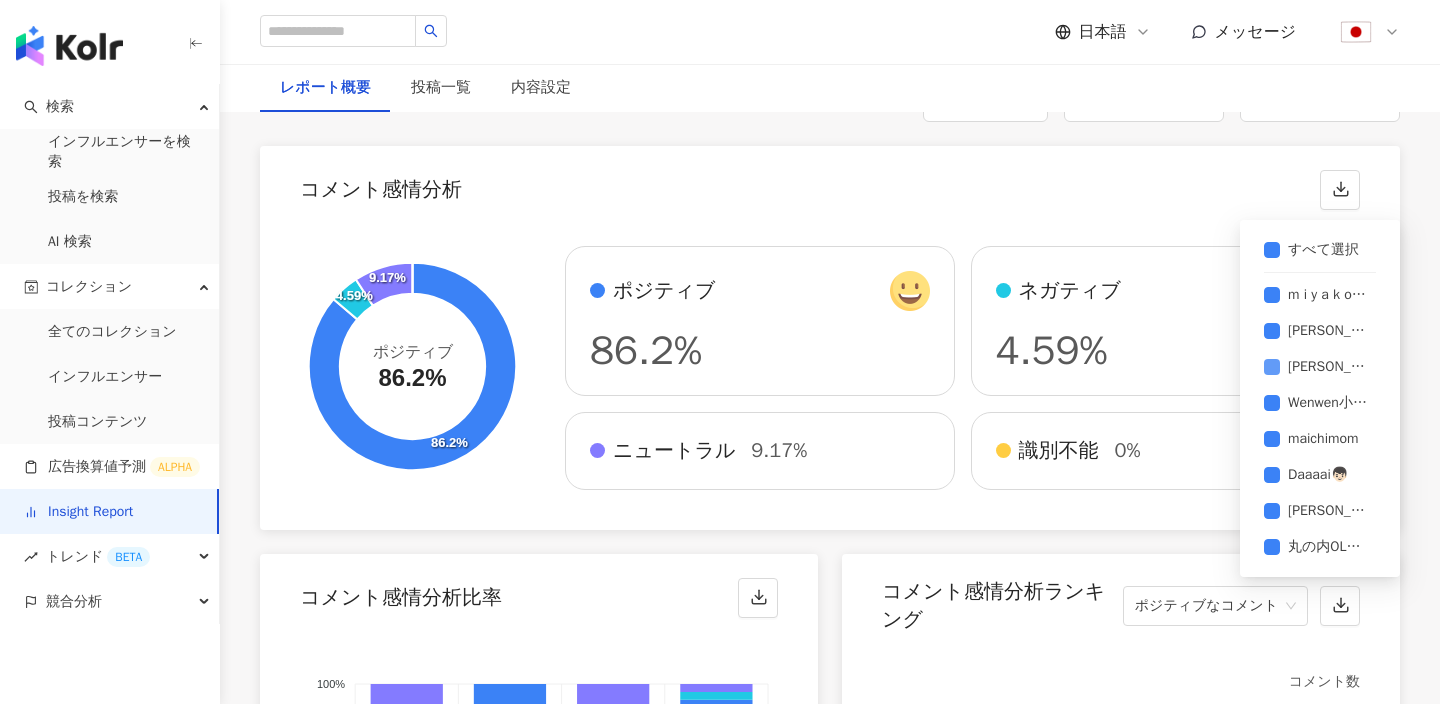 click on "Tomoko Inazawa" at bounding box center (1320, 367) 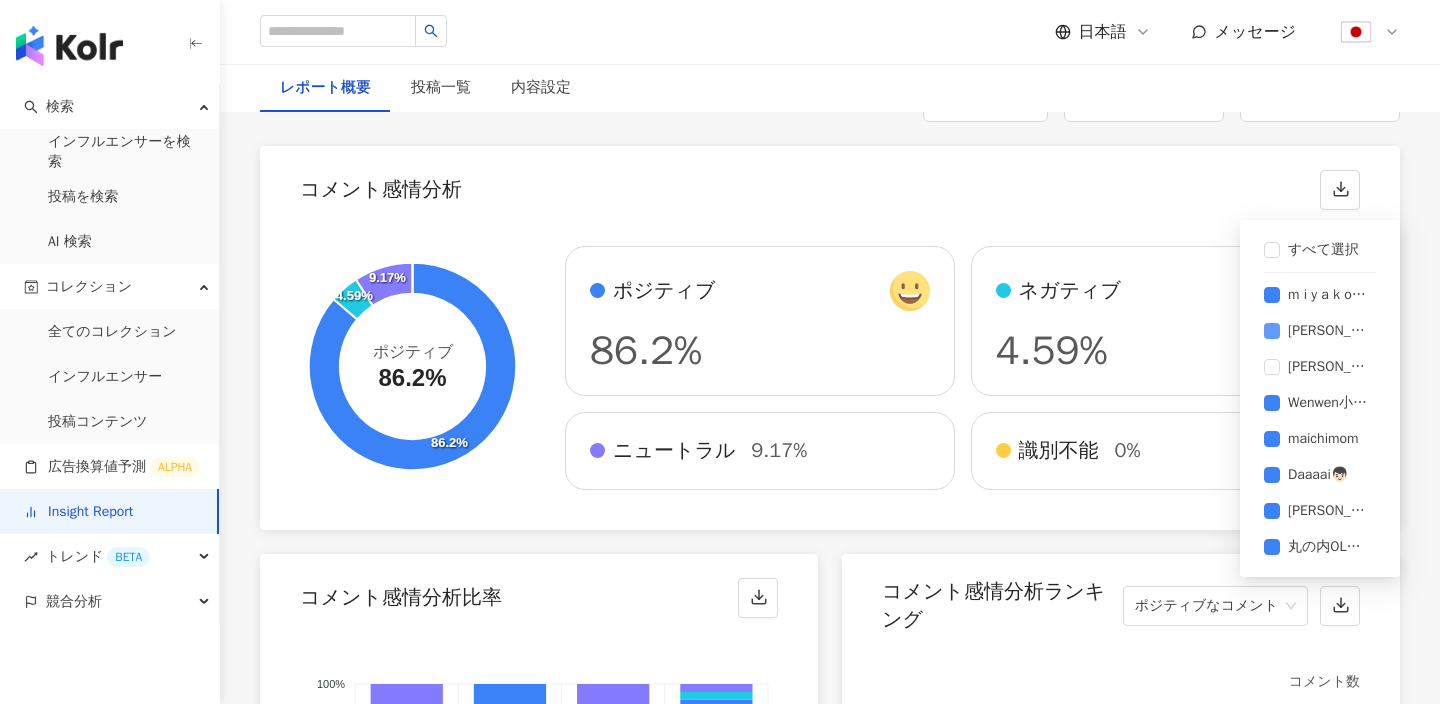 click on "CHIHIRO TOKIZAKI" at bounding box center (1328, 331) 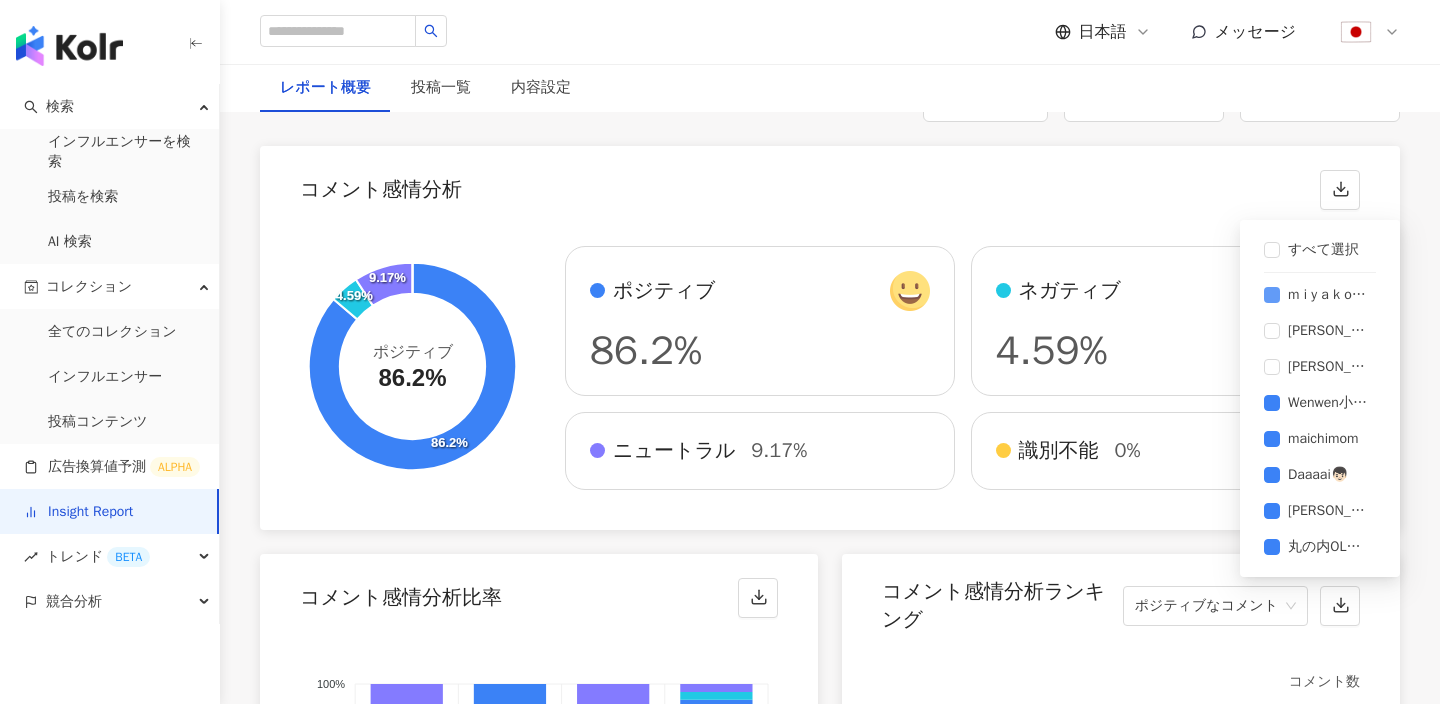 click on "m i y a k o 🦋" at bounding box center (1328, 295) 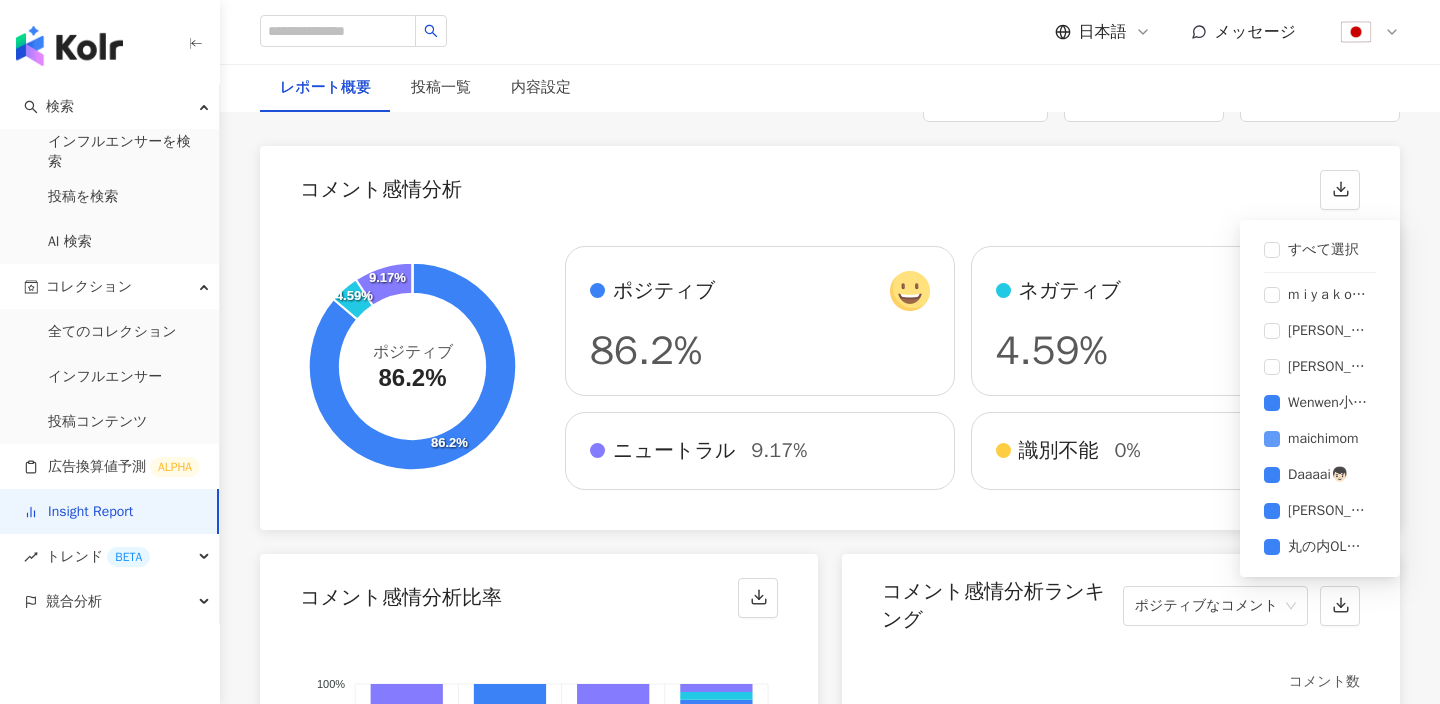 click on "maichimom" at bounding box center (1320, 439) 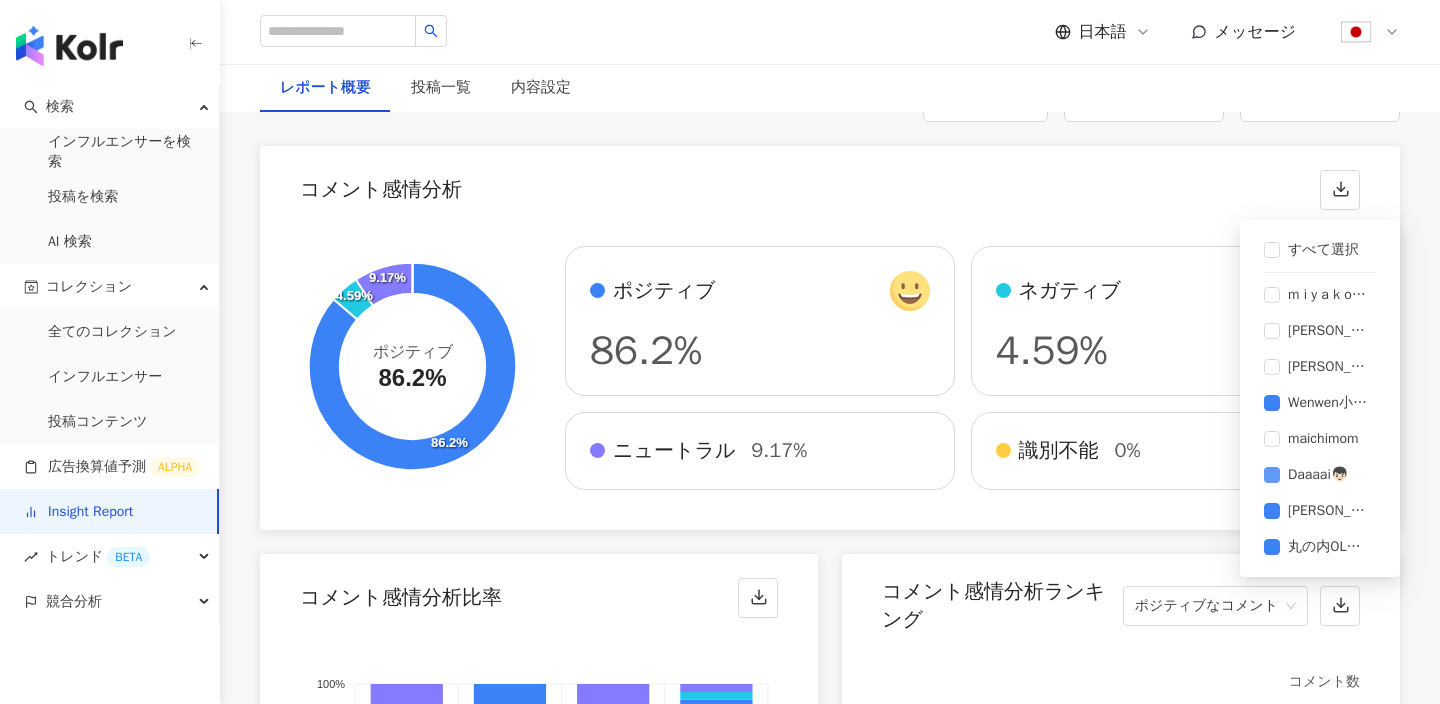 click on "Daaaai👦🏻" at bounding box center (1318, 475) 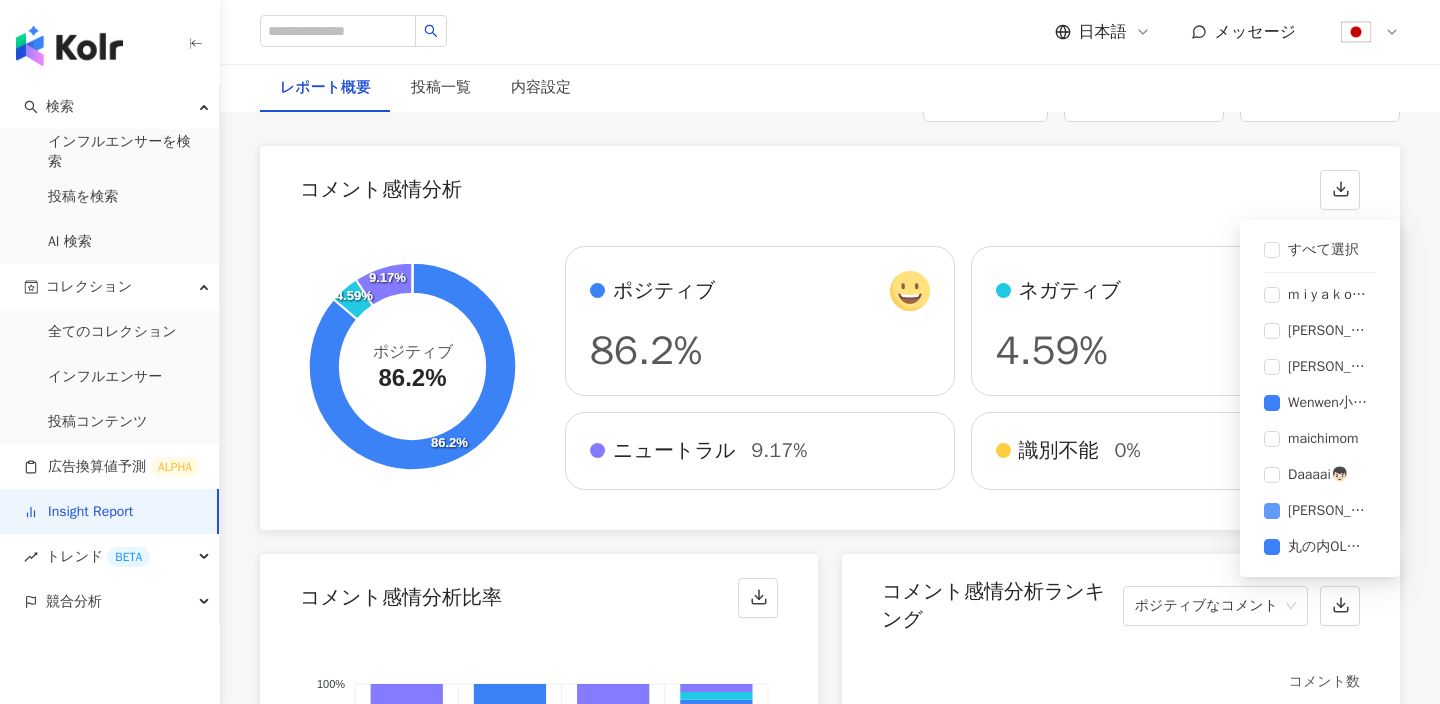 click on "吉田奈央" at bounding box center [1328, 511] 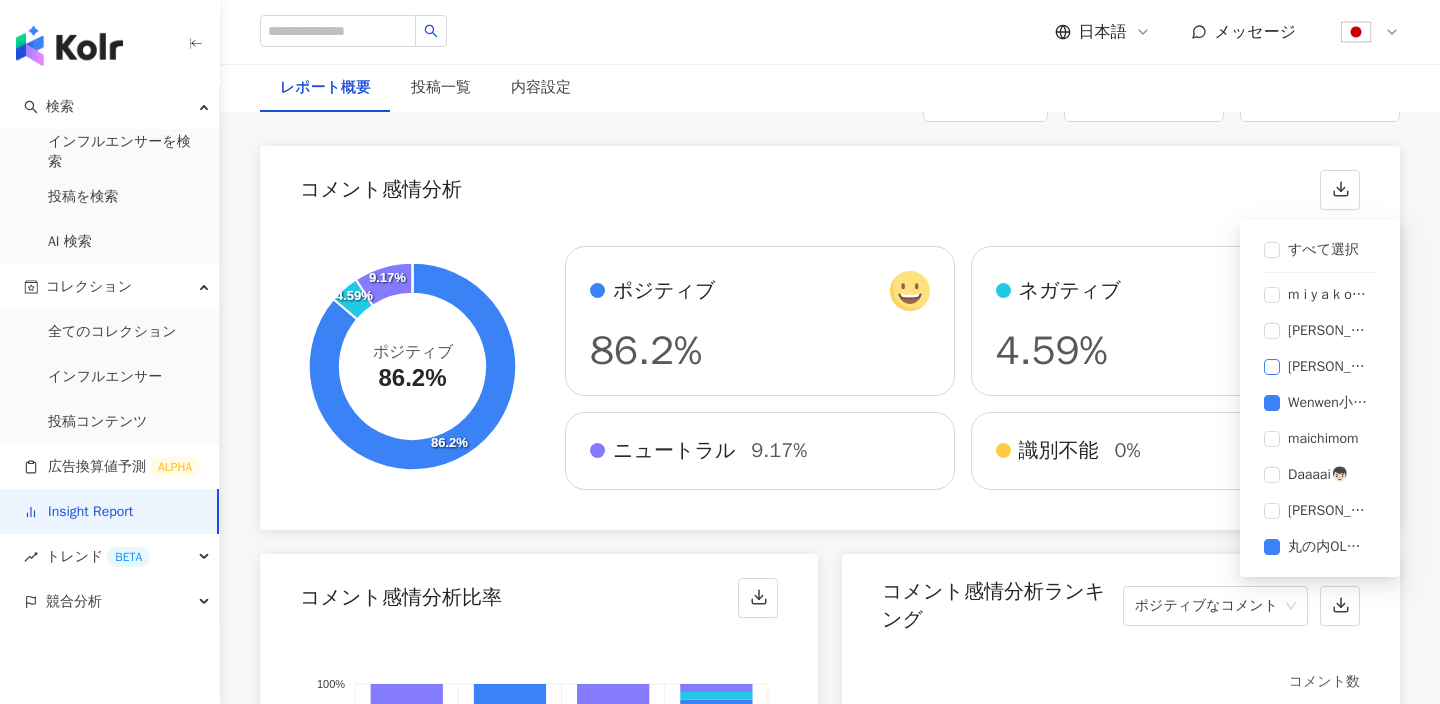 click on "Tomoko Inazawa" at bounding box center [1320, 367] 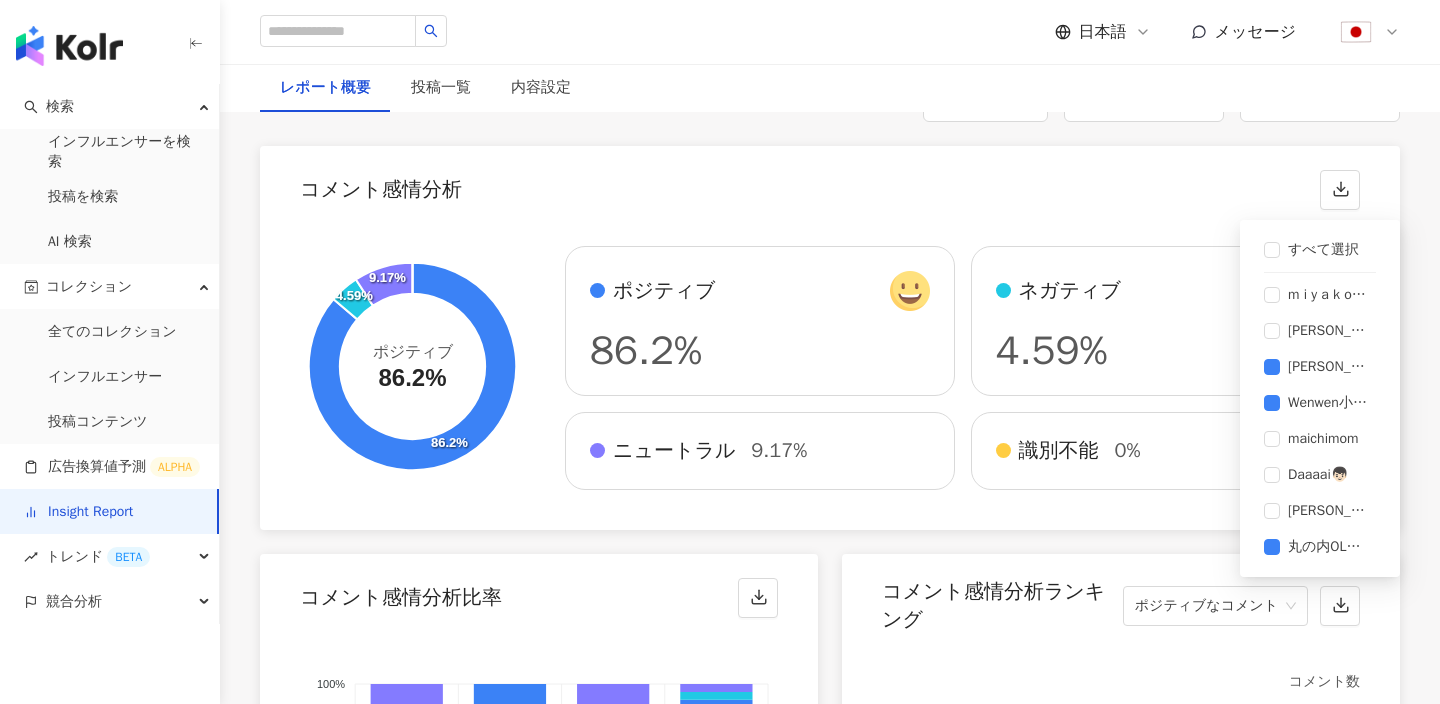 click on "コメント感情分析 86.2% 4.59% 9.17% ポジティブ 86.2% ポジティブ:  94 ポジティブ:  94 ポジティブ:  94 ポジティブ:  94 ポジティブ 86.2% ネガティブ 4.59% ニュートラル 9.17% 識別不能 0%" at bounding box center [830, 338] 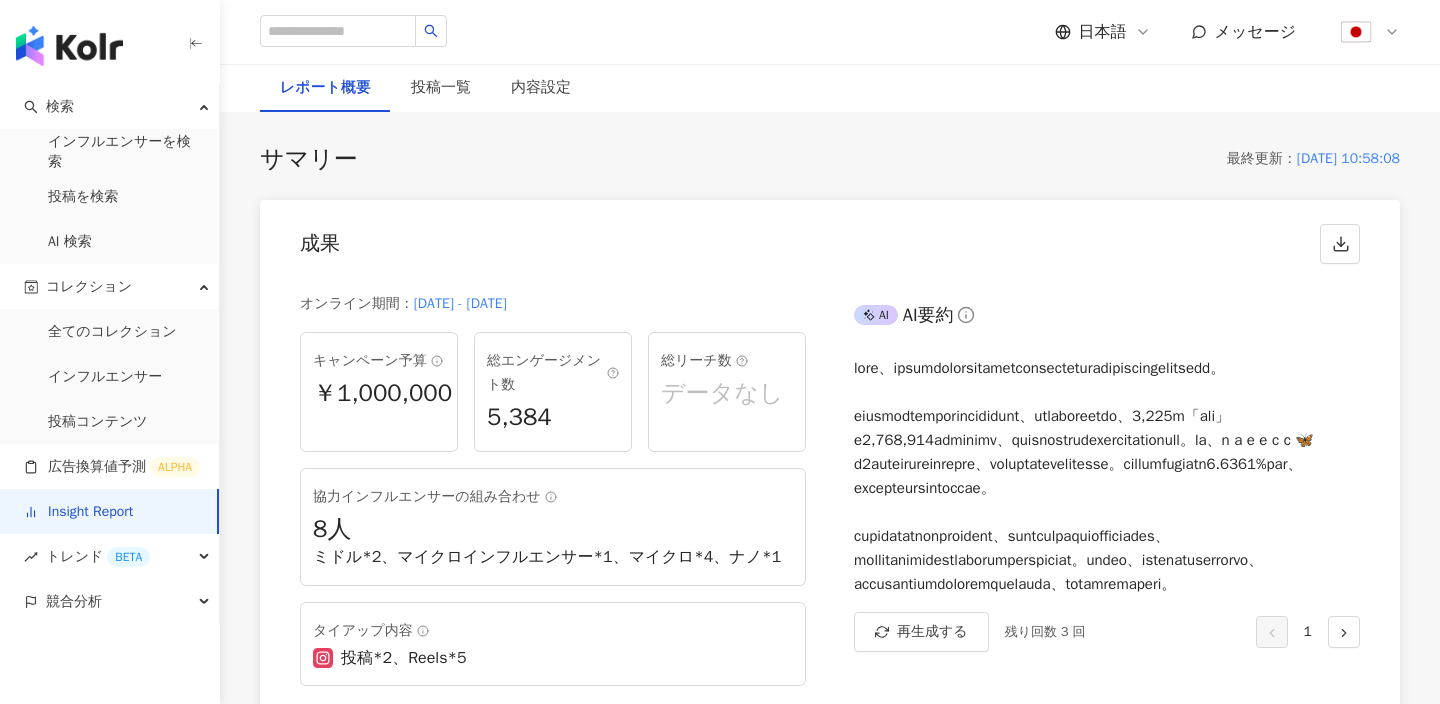 scroll, scrollTop: 0, scrollLeft: 0, axis: both 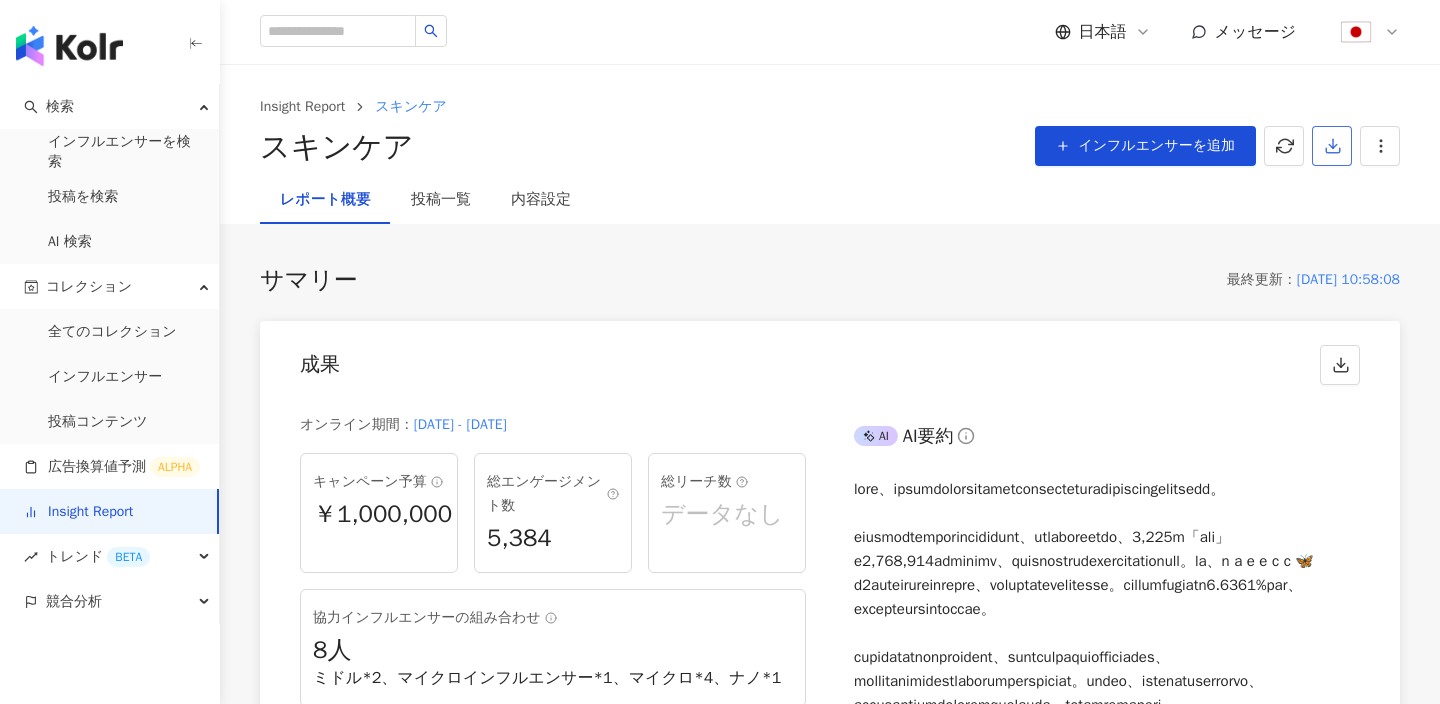 click at bounding box center [1332, 146] 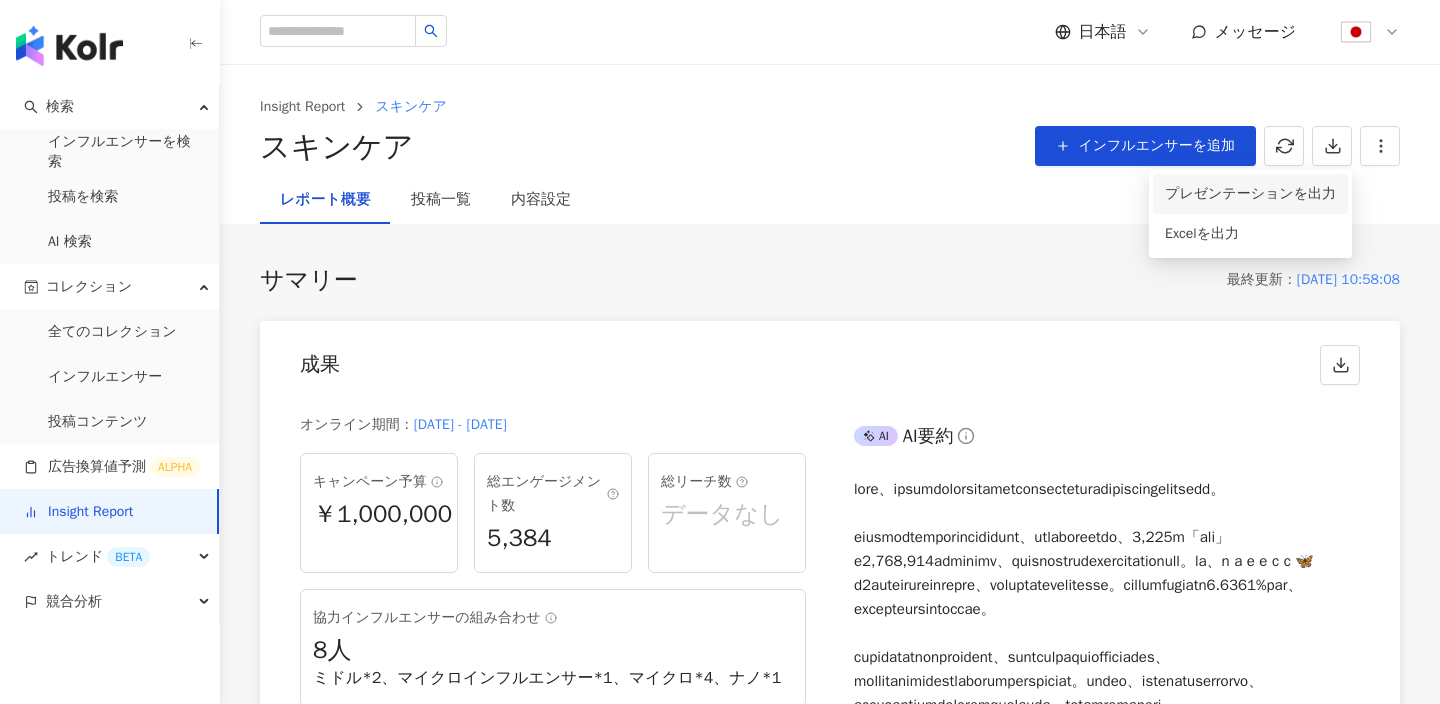 click on "プレゼンテーションを出力" at bounding box center (1250, 194) 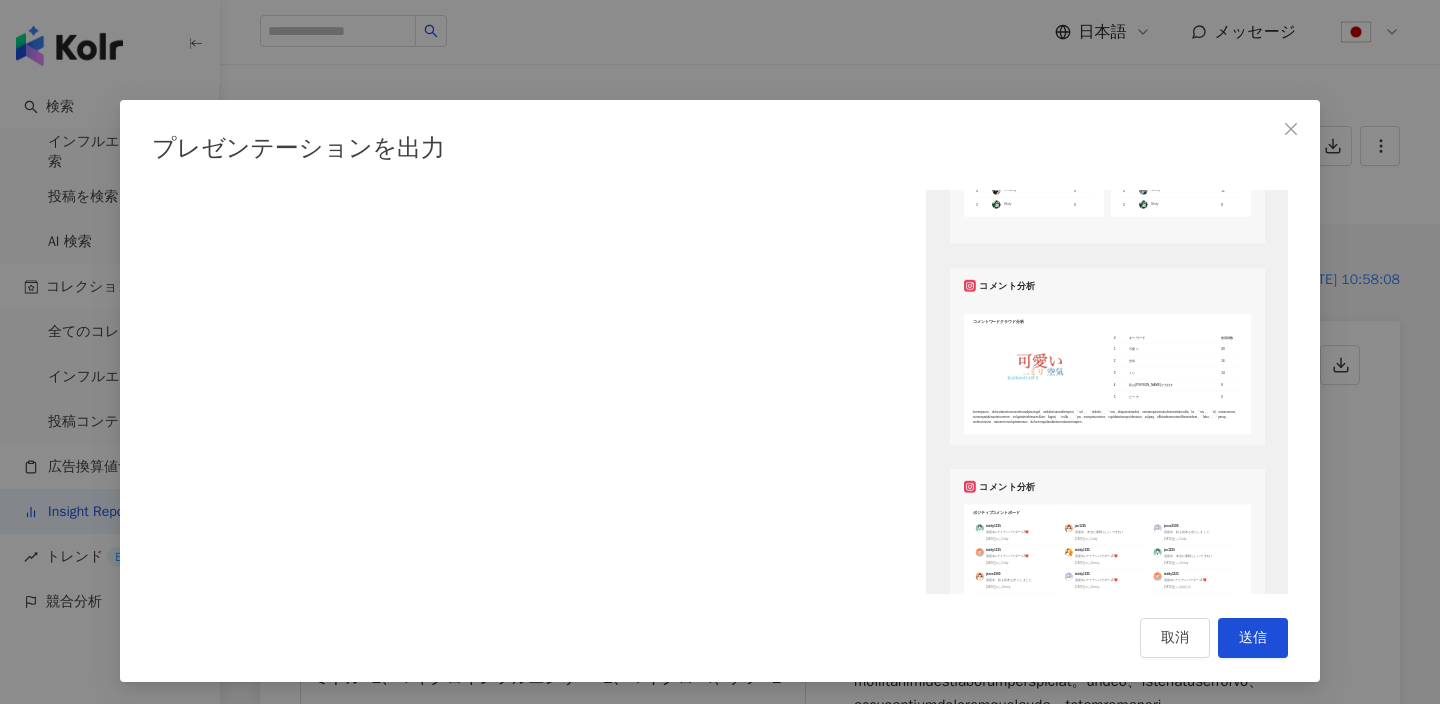 scroll, scrollTop: 2687, scrollLeft: 0, axis: vertical 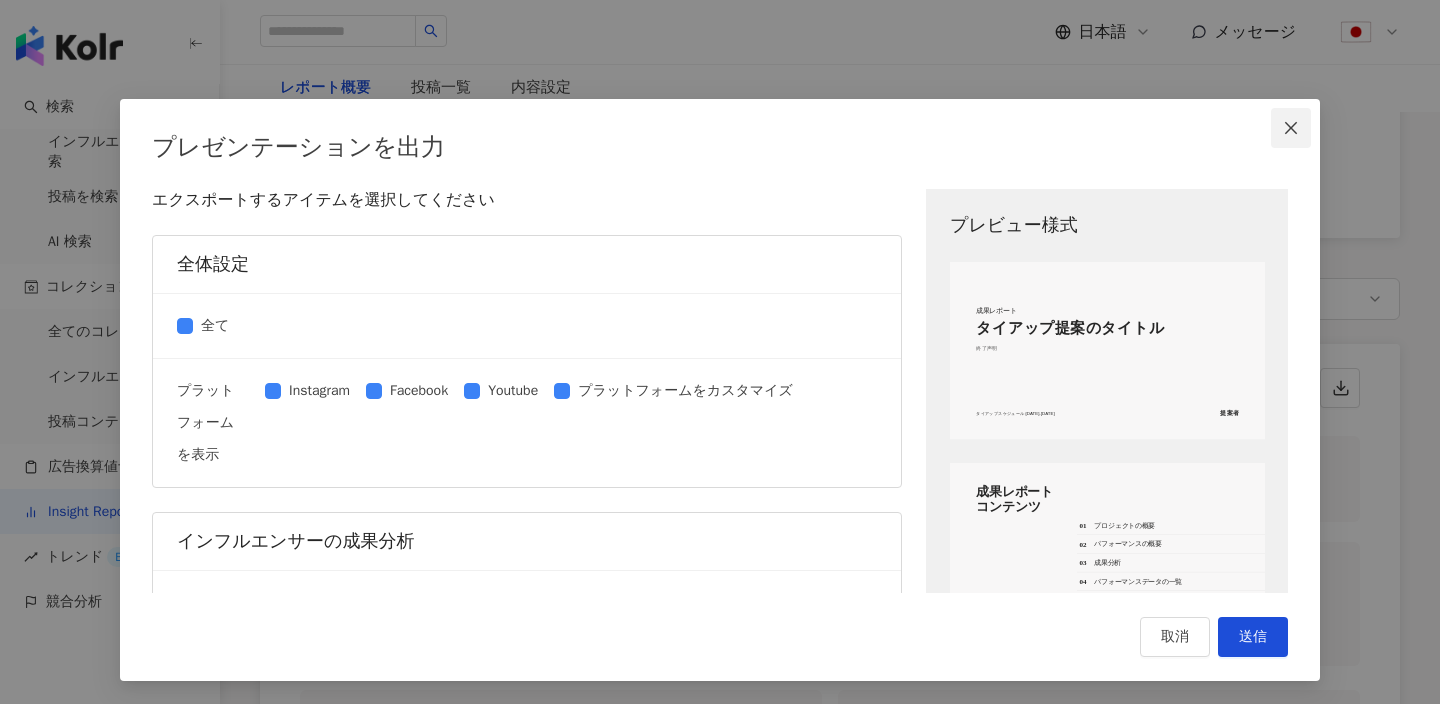 click at bounding box center [1291, 128] 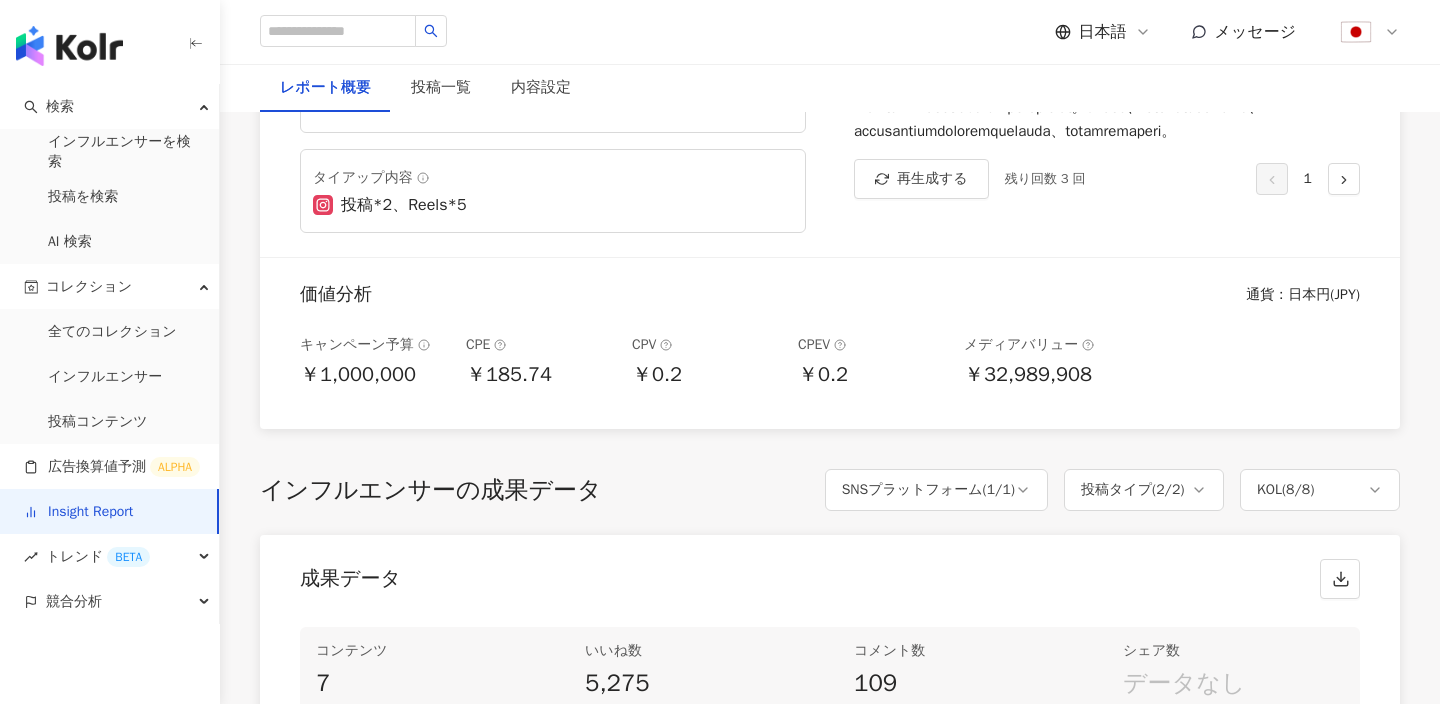 scroll, scrollTop: 66, scrollLeft: 0, axis: vertical 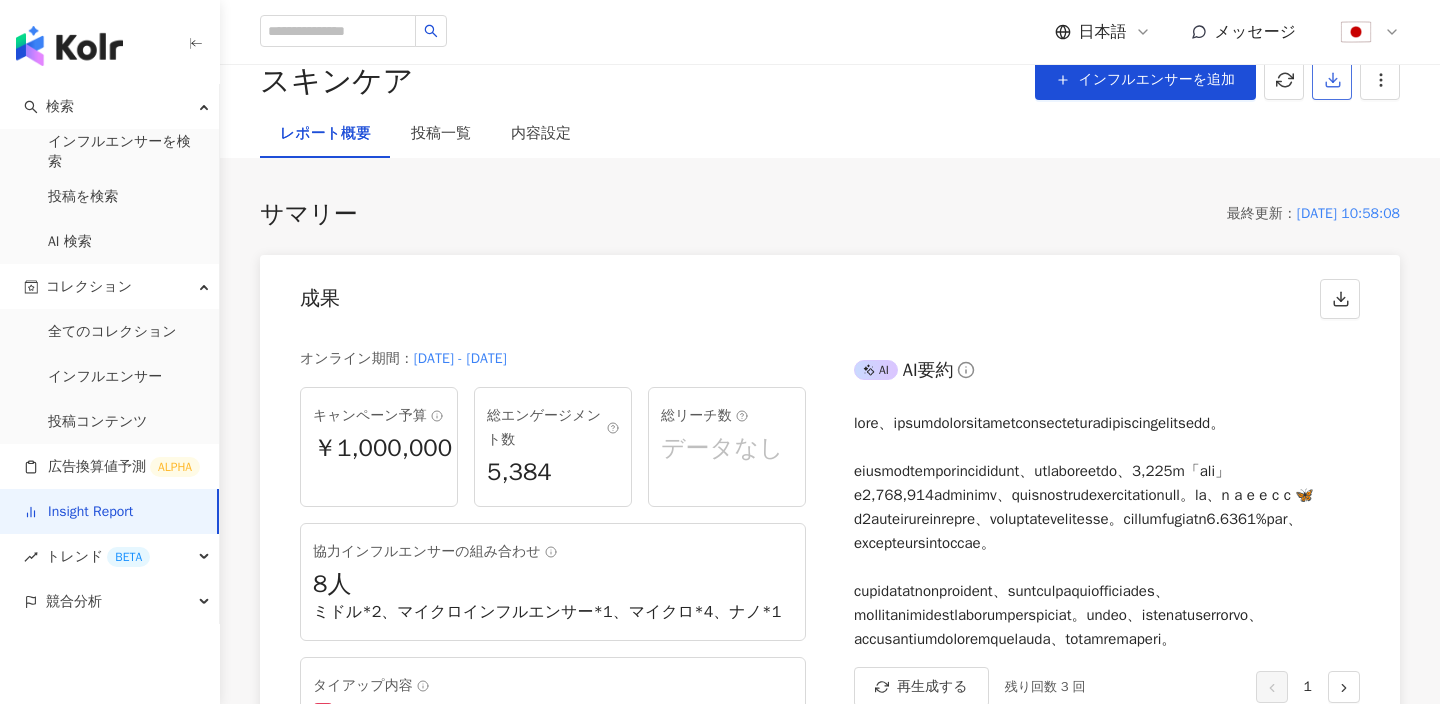 click at bounding box center [1333, 80] 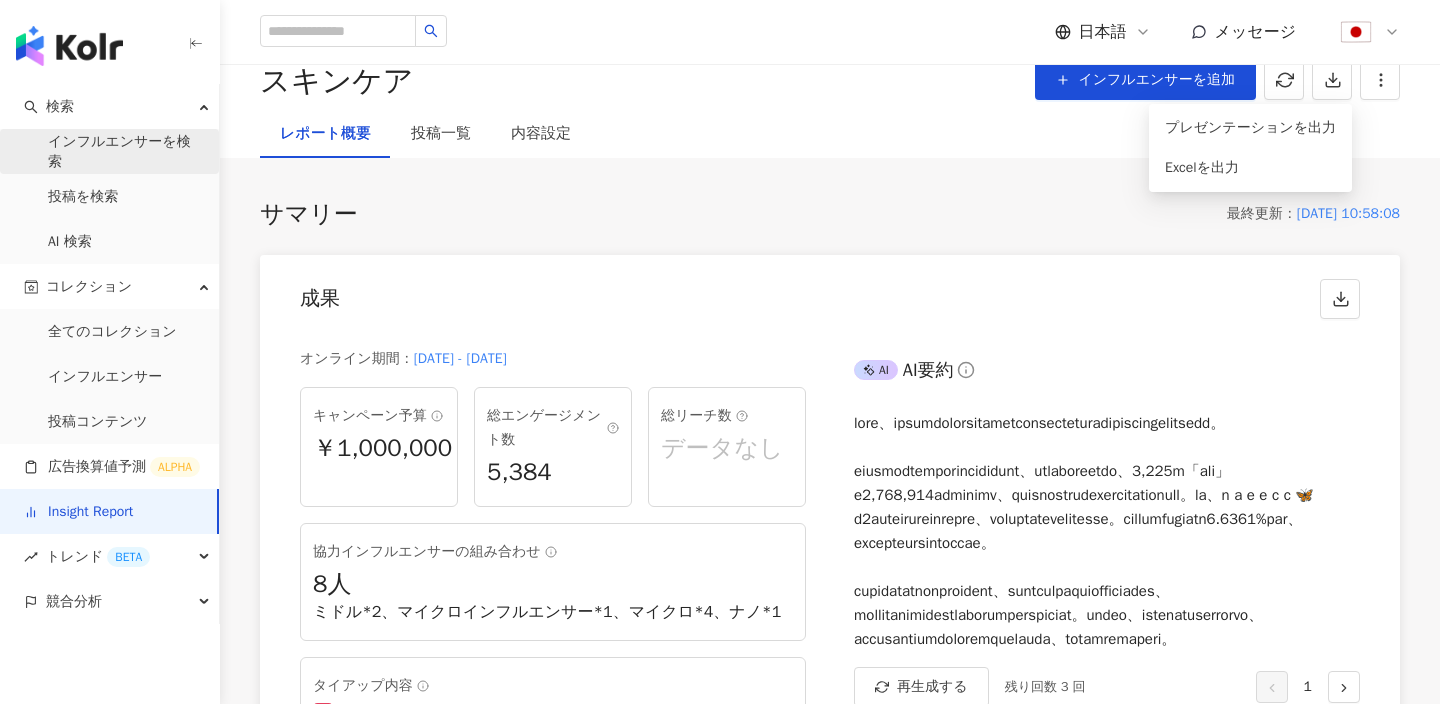click on "インフルエンサーを検索" at bounding box center (125, 151) 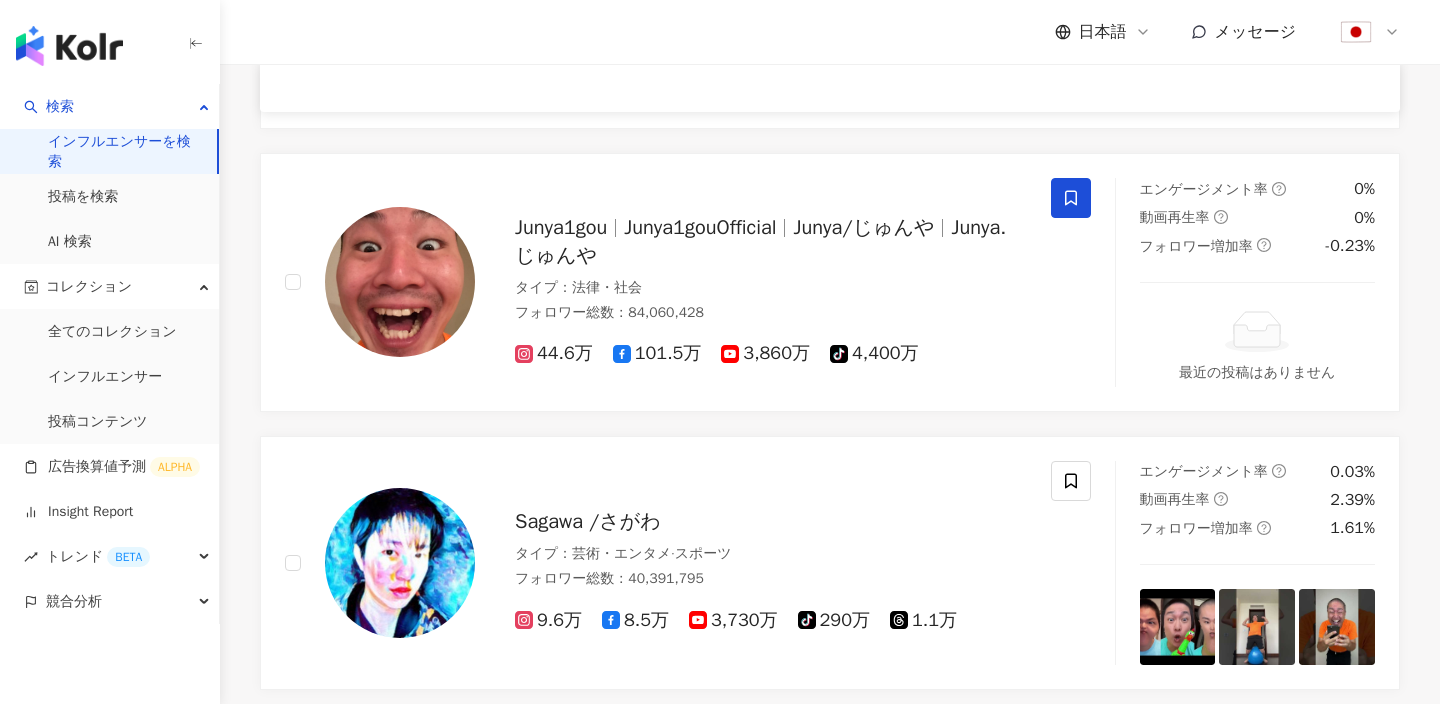 scroll, scrollTop: 835, scrollLeft: 0, axis: vertical 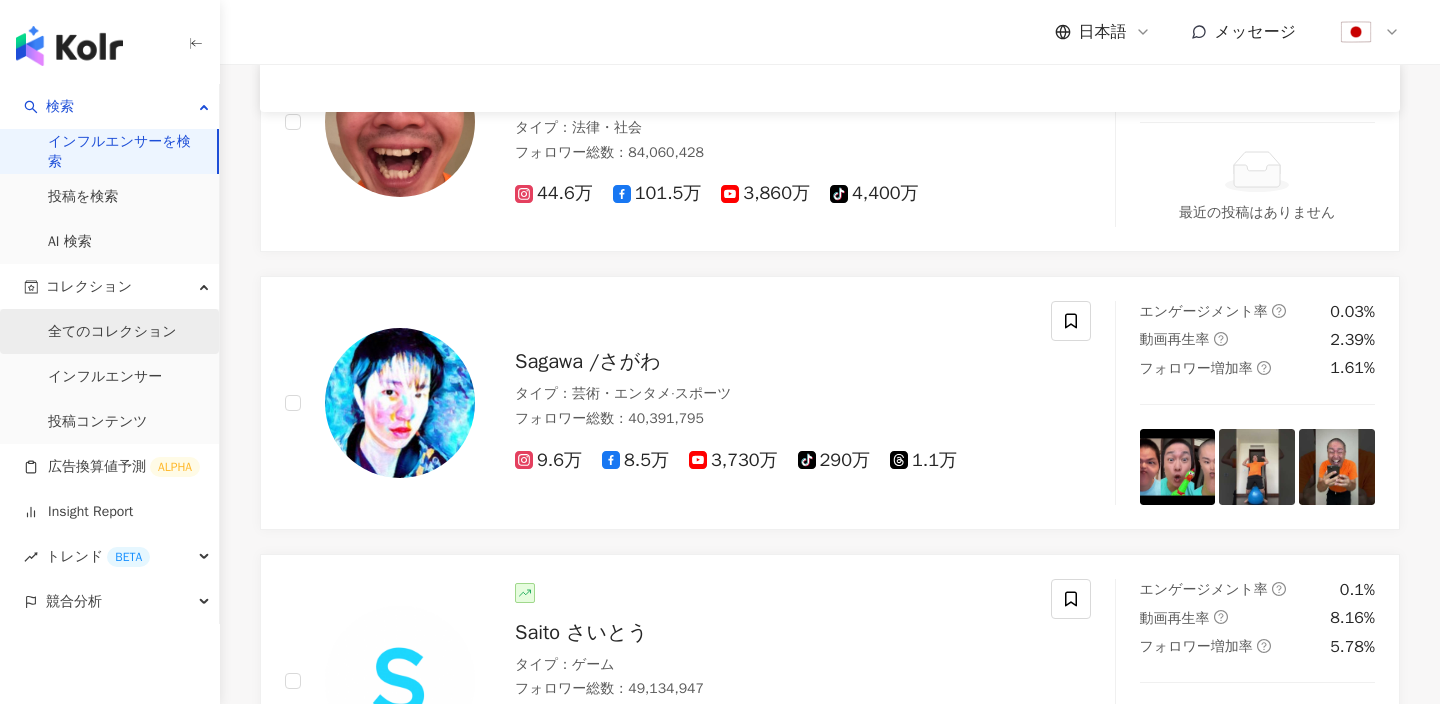 click on "全てのコレクション" at bounding box center [112, 332] 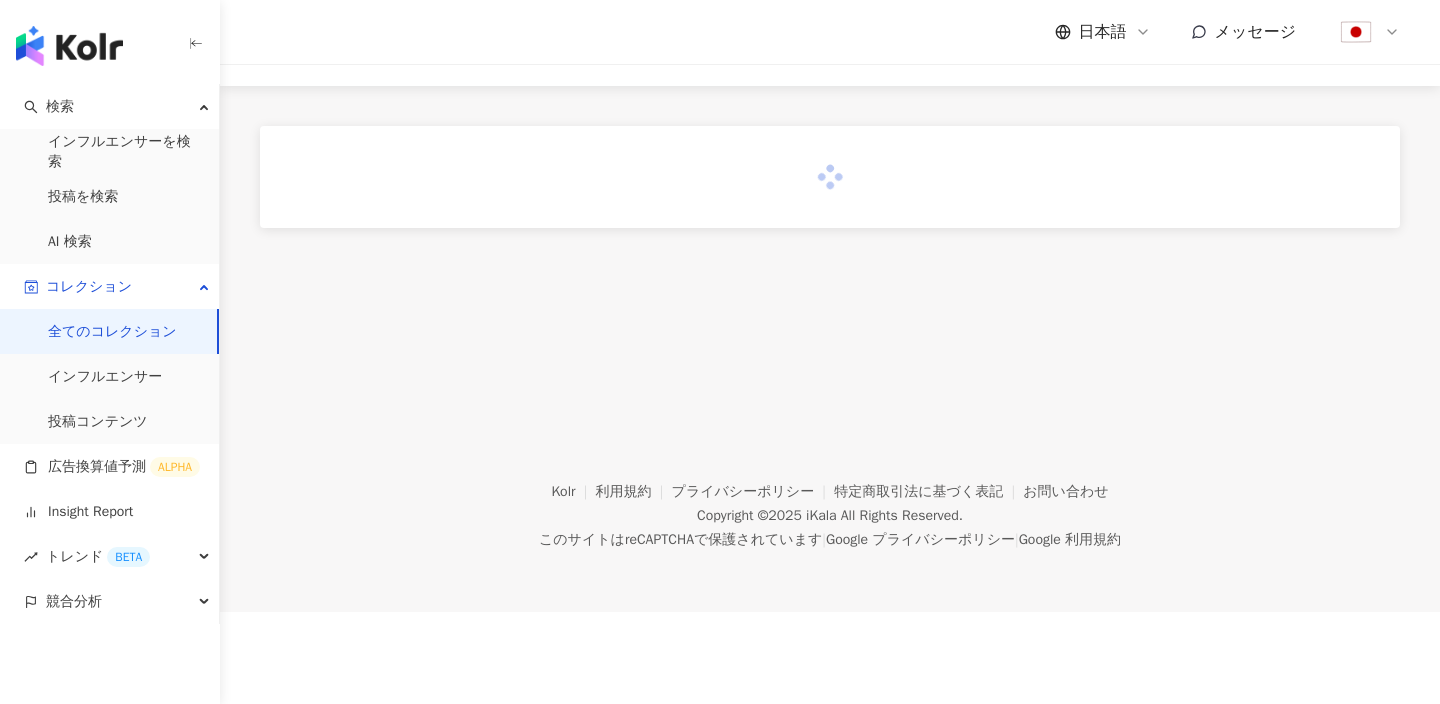 scroll, scrollTop: 0, scrollLeft: 0, axis: both 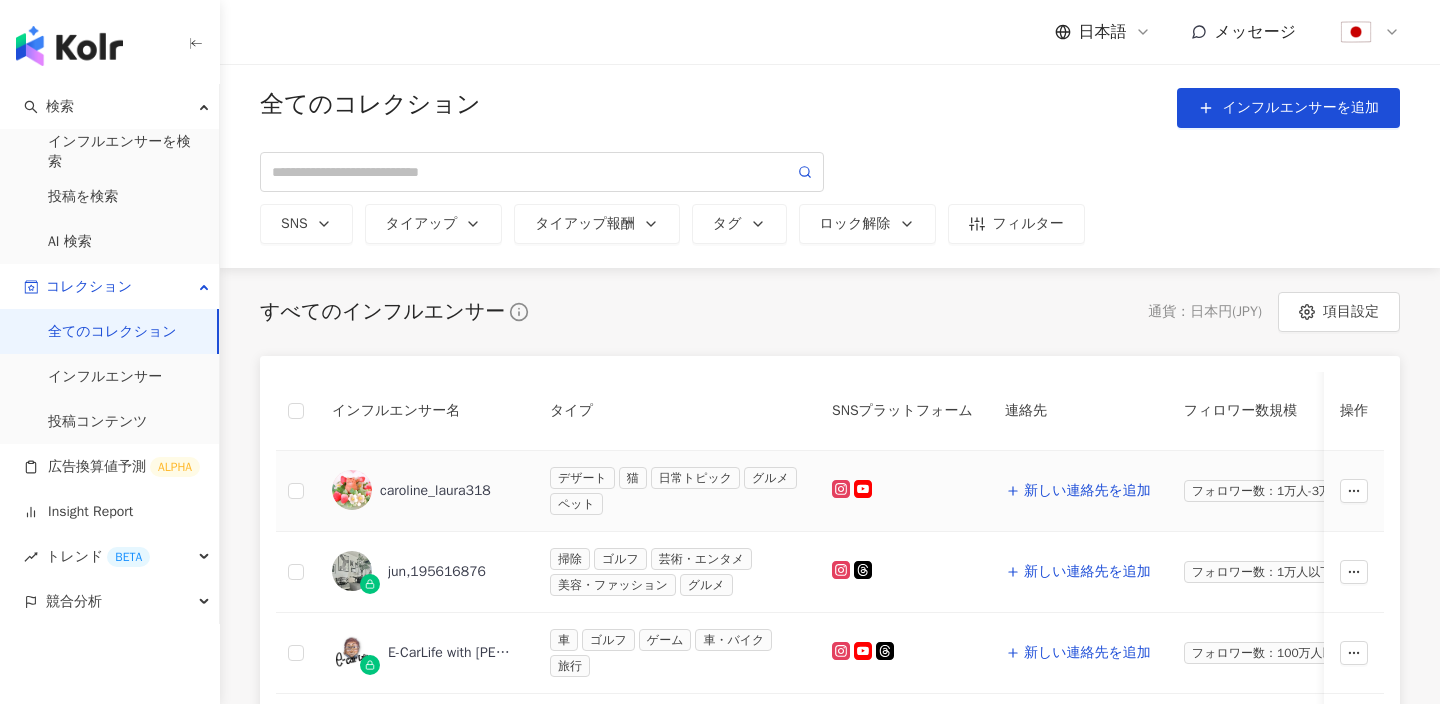 click on "caroline_laura318" at bounding box center (435, 491) 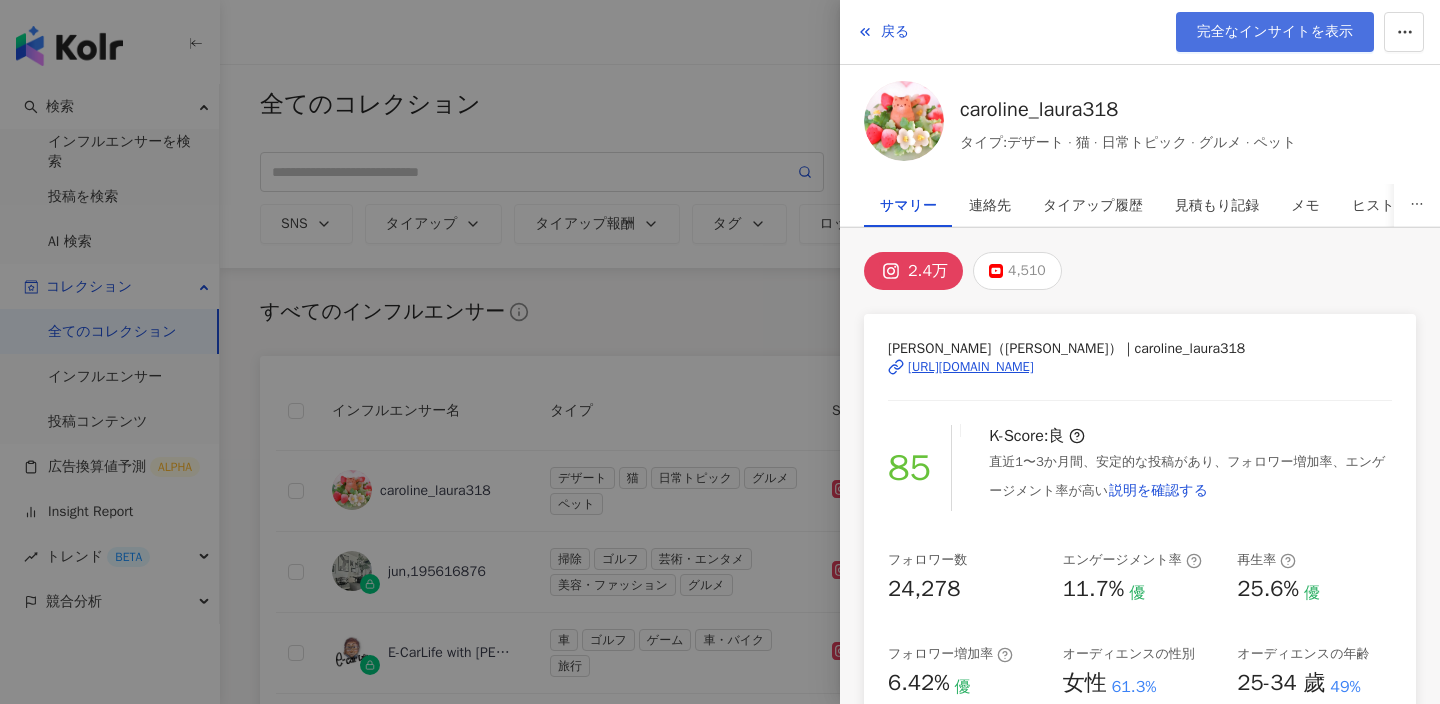 click on "完全なインサイトを表示" at bounding box center [1275, 32] 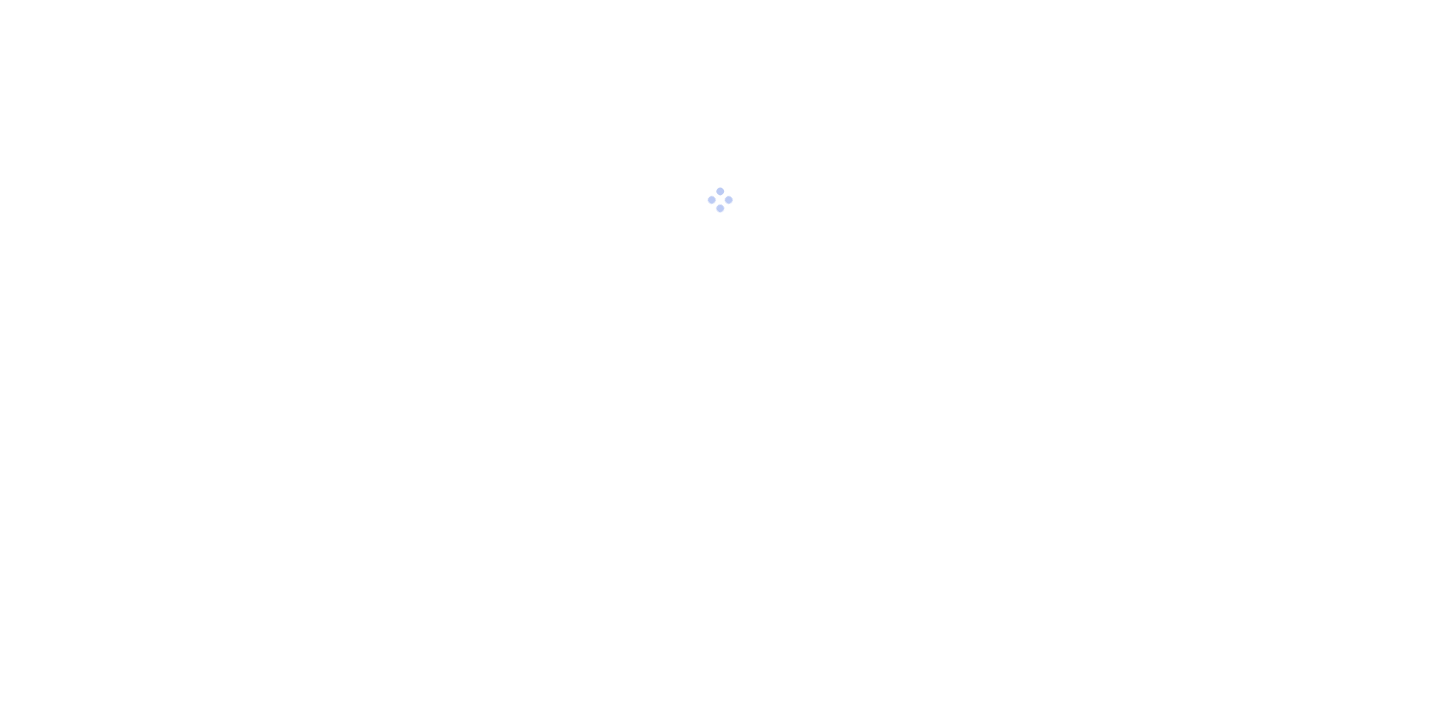 scroll, scrollTop: 0, scrollLeft: 0, axis: both 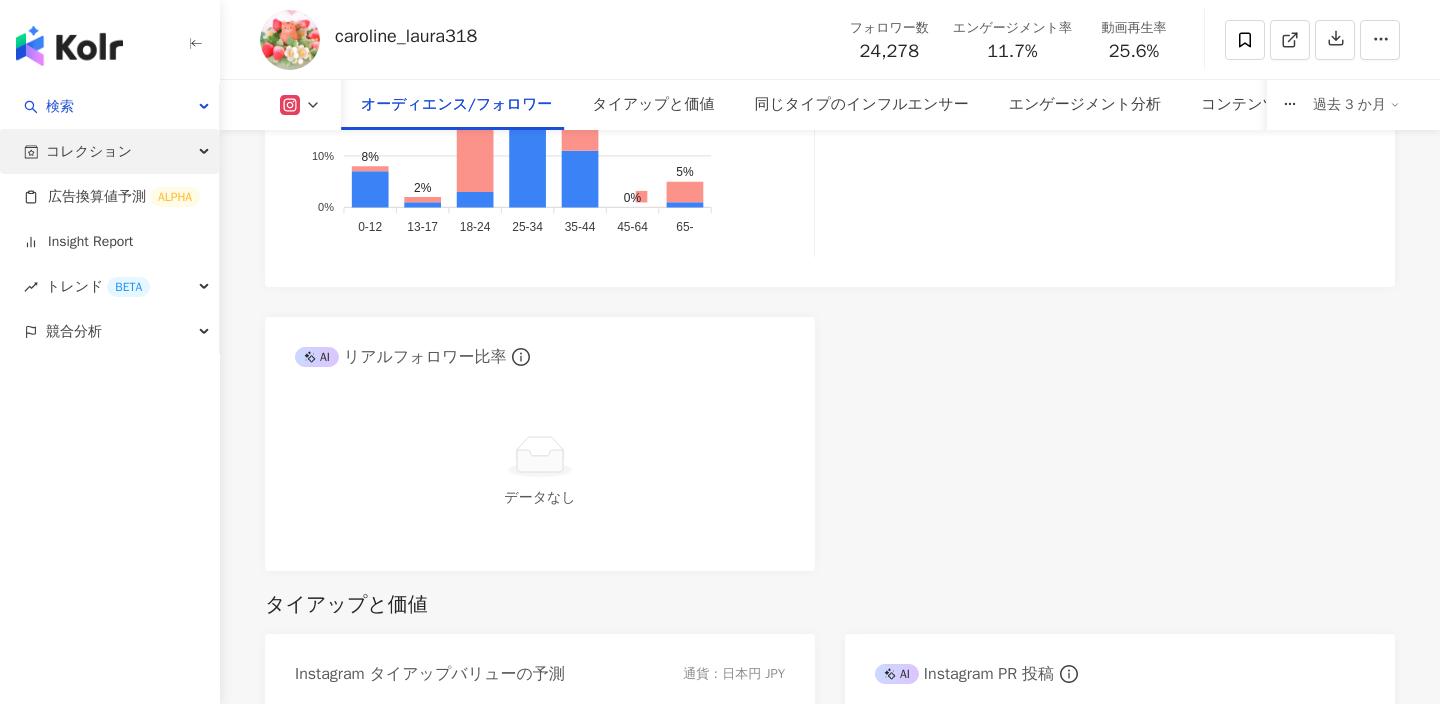 click on "コレクション" at bounding box center [109, 151] 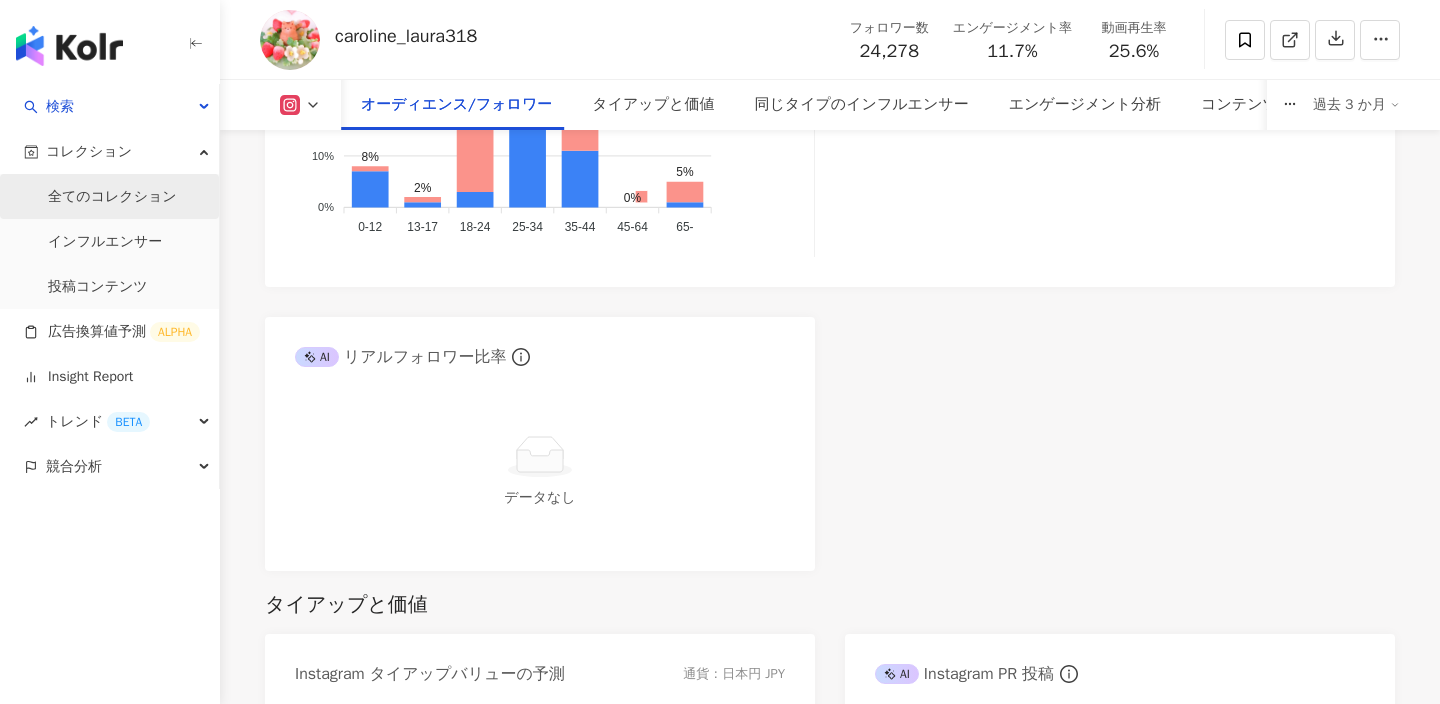 click on "全てのコレクション" at bounding box center [112, 197] 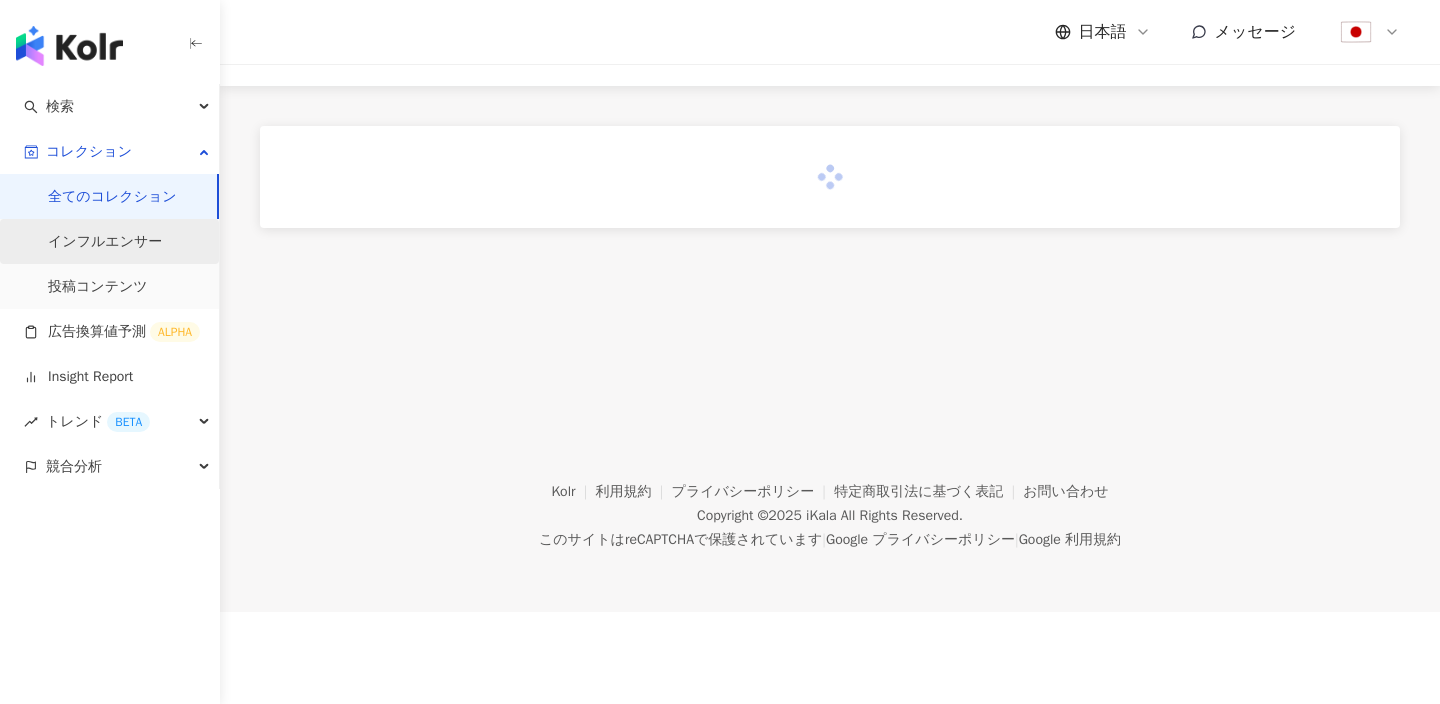 scroll, scrollTop: 0, scrollLeft: 0, axis: both 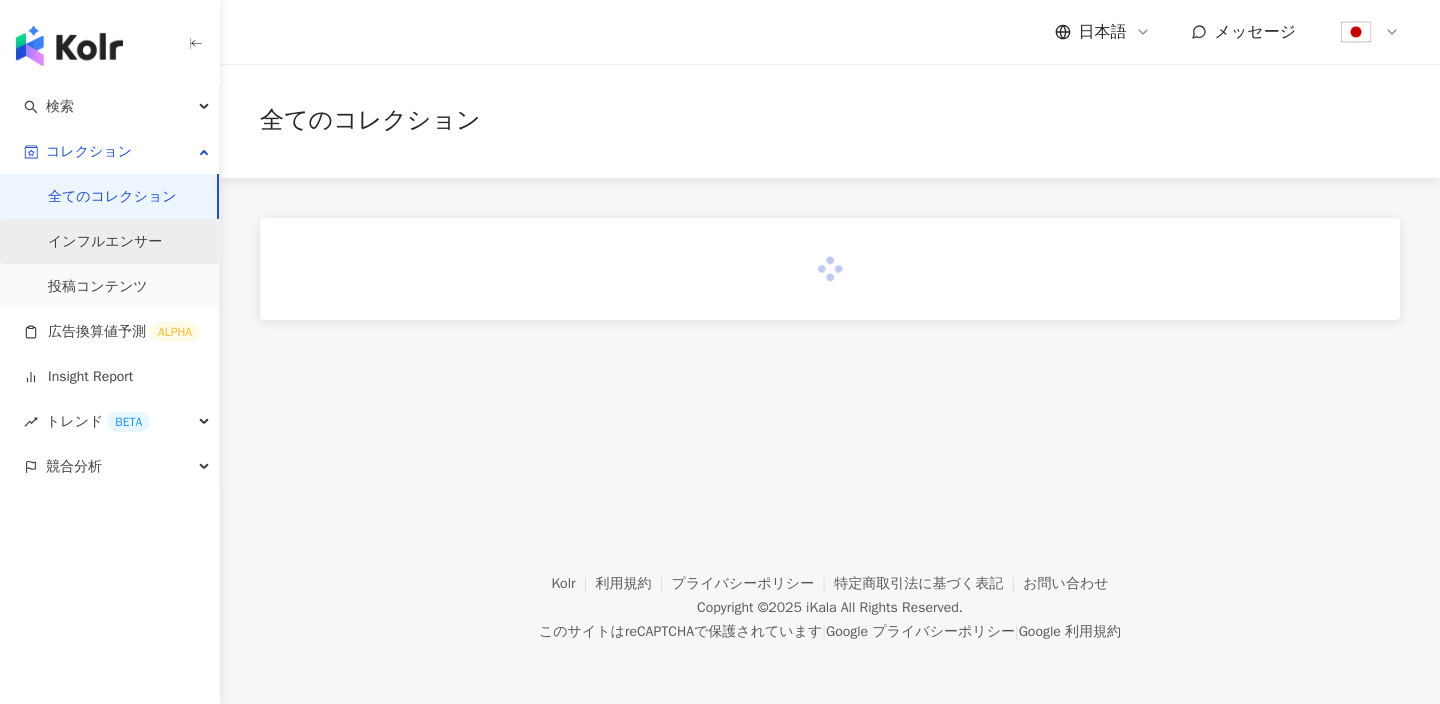 click on "インフルエンサー" at bounding box center (105, 242) 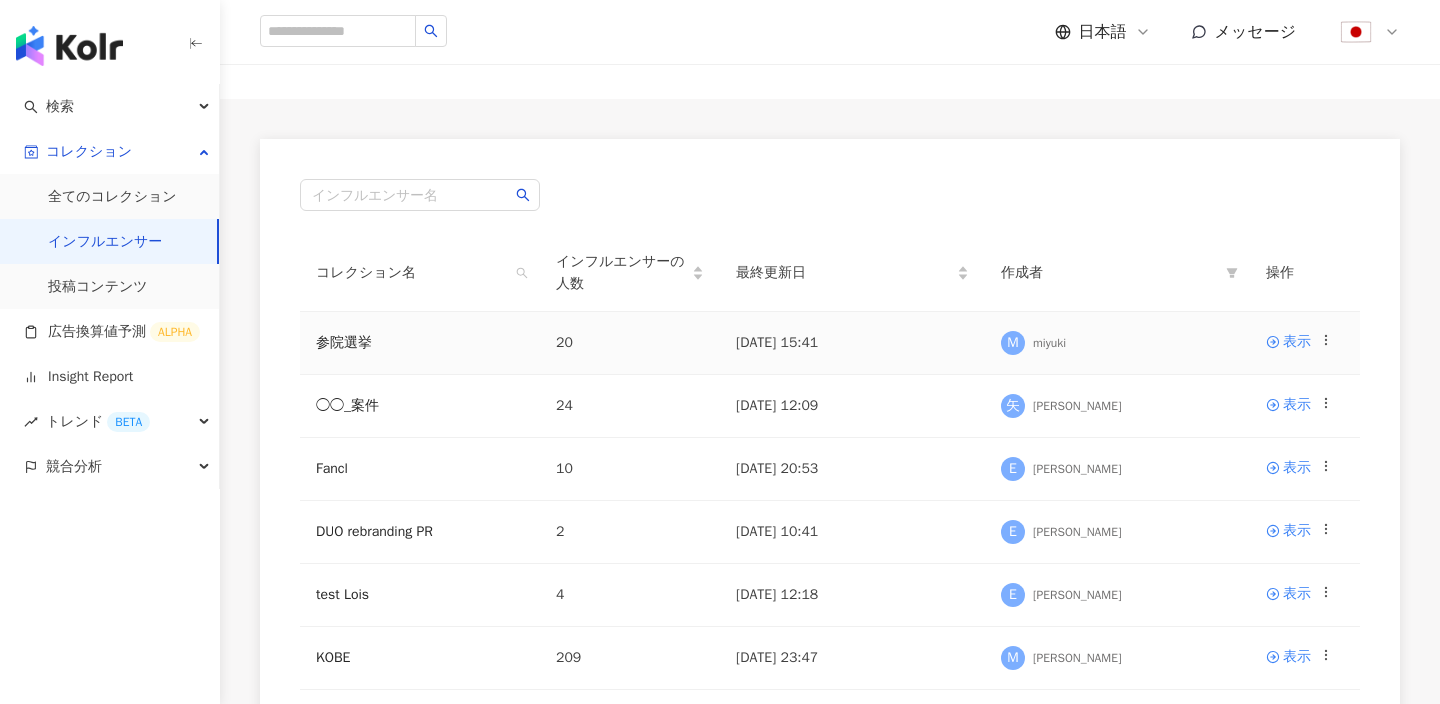 scroll, scrollTop: 165, scrollLeft: 0, axis: vertical 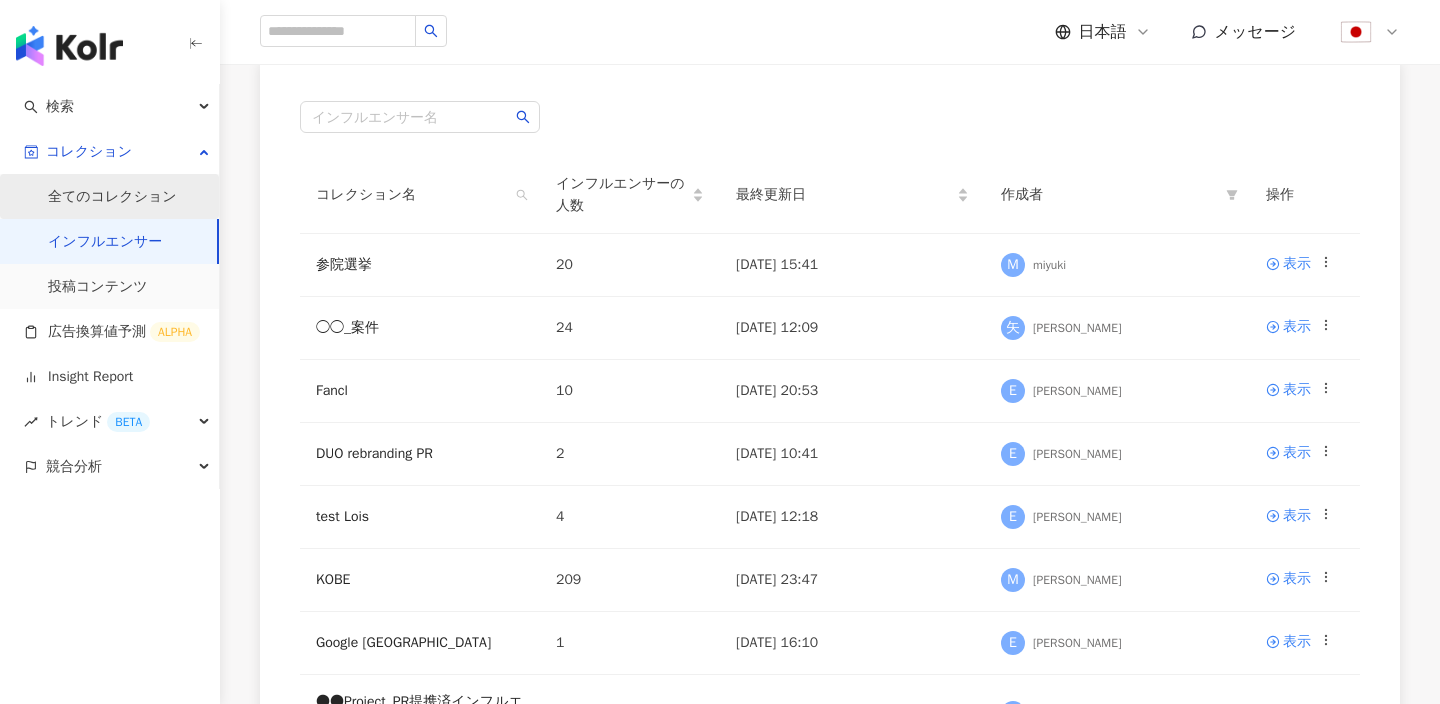 click on "全てのコレクション" at bounding box center [112, 197] 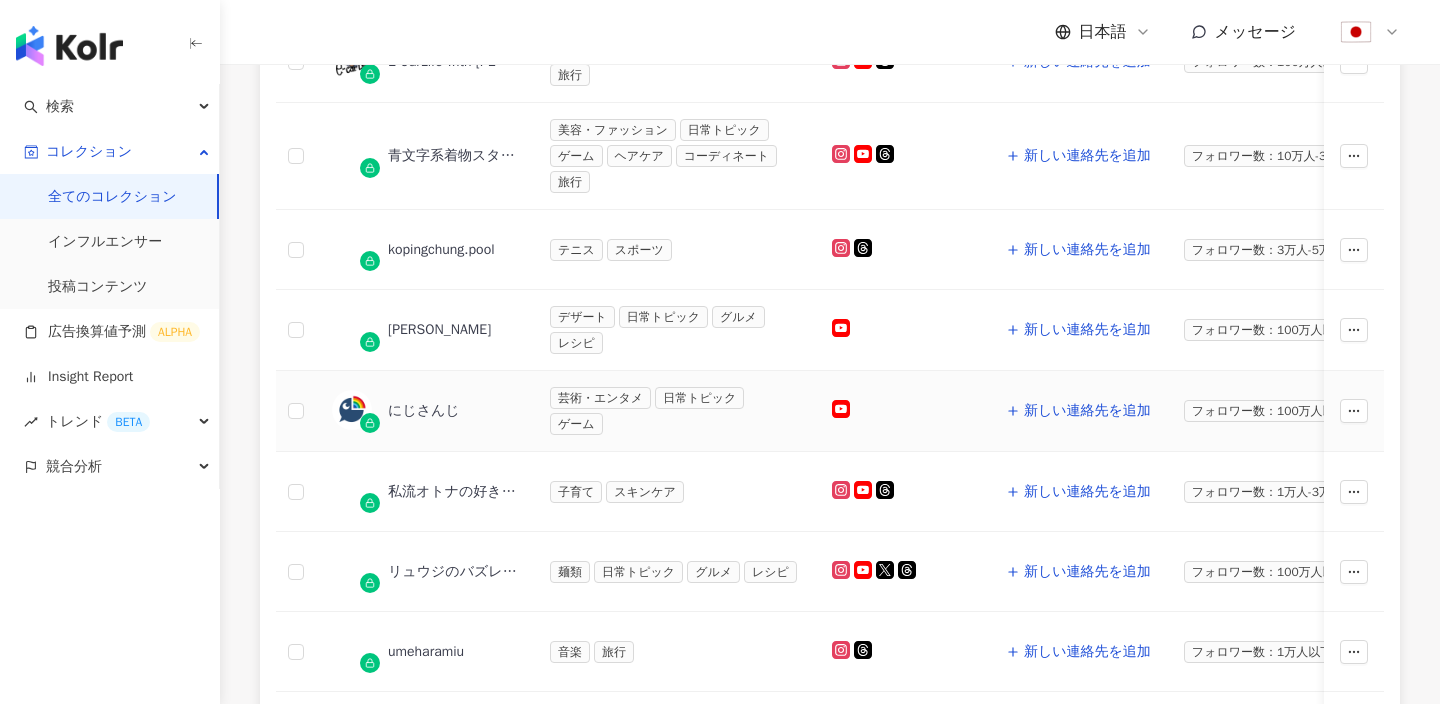 scroll, scrollTop: 631, scrollLeft: 0, axis: vertical 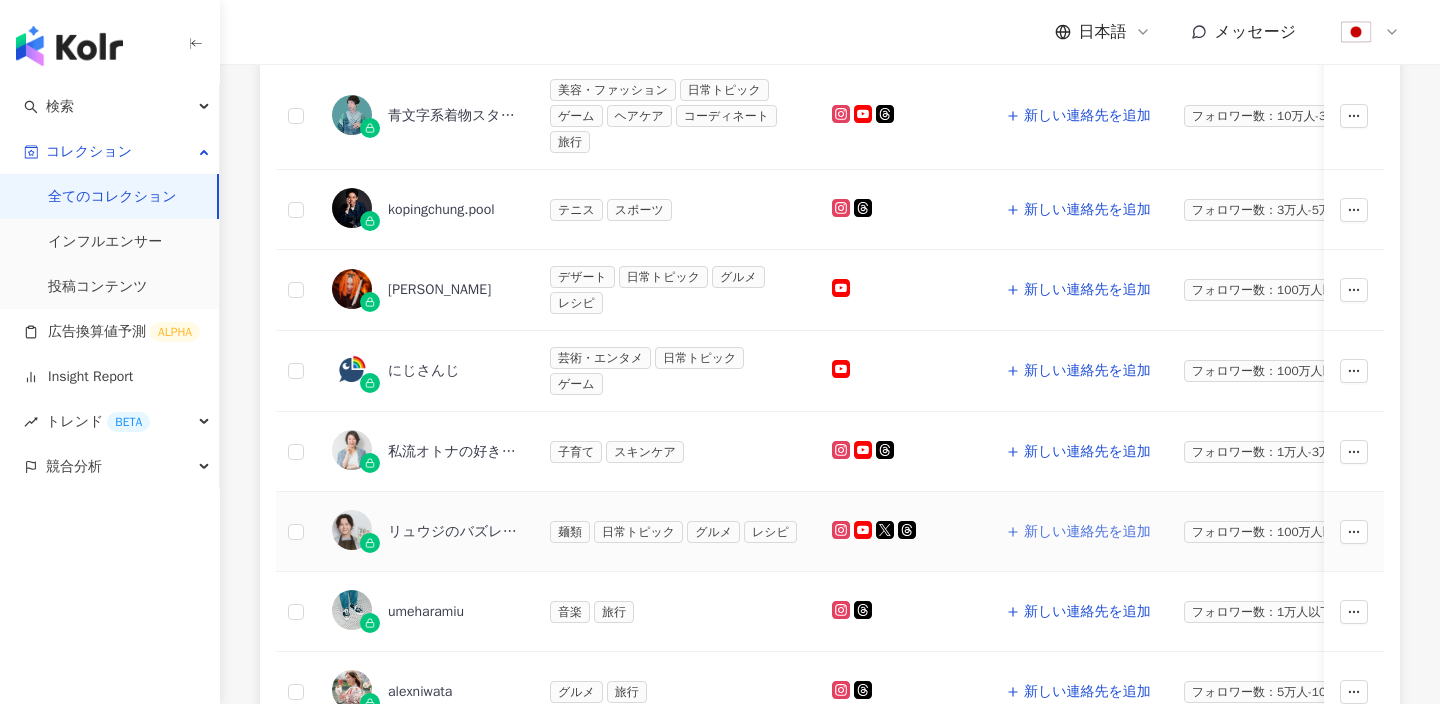 click on "新しい連絡先を追加" at bounding box center (1087, 532) 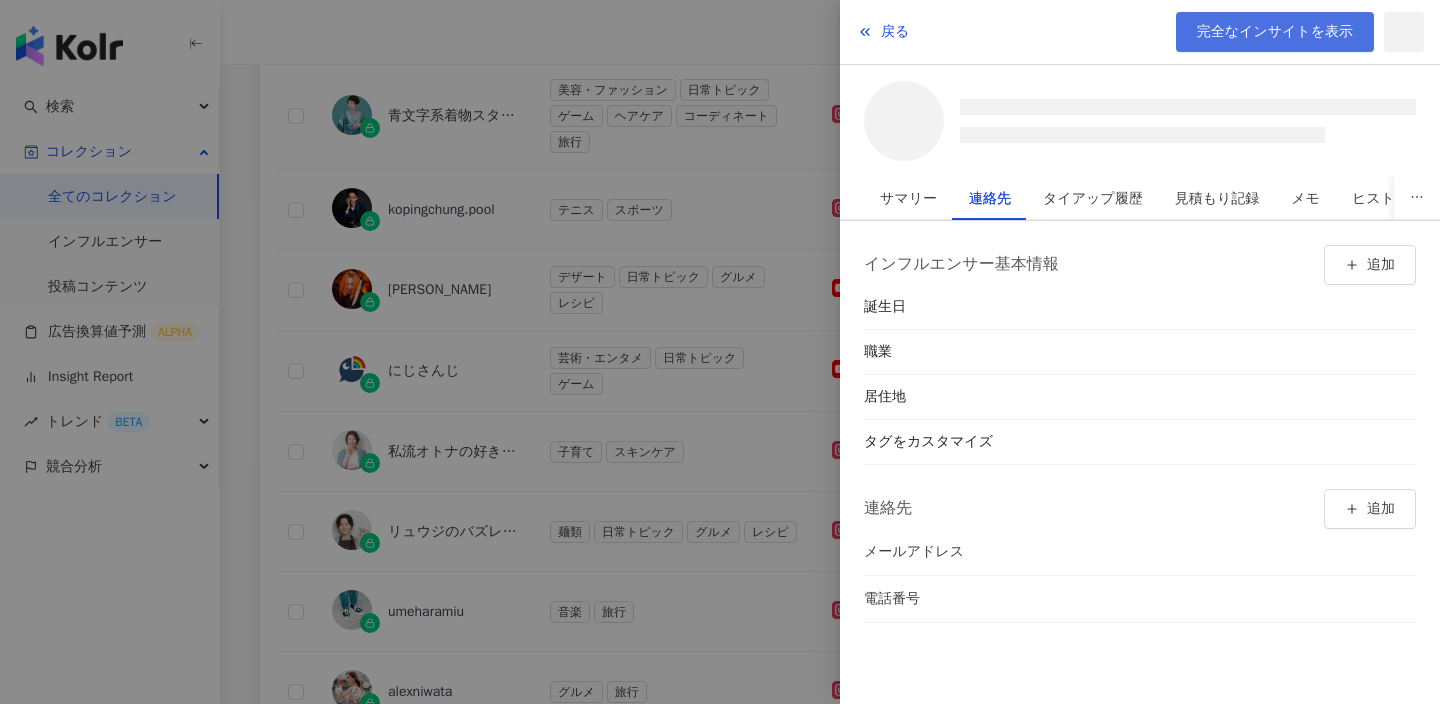 click on "完全なインサイトを表示" at bounding box center [1275, 32] 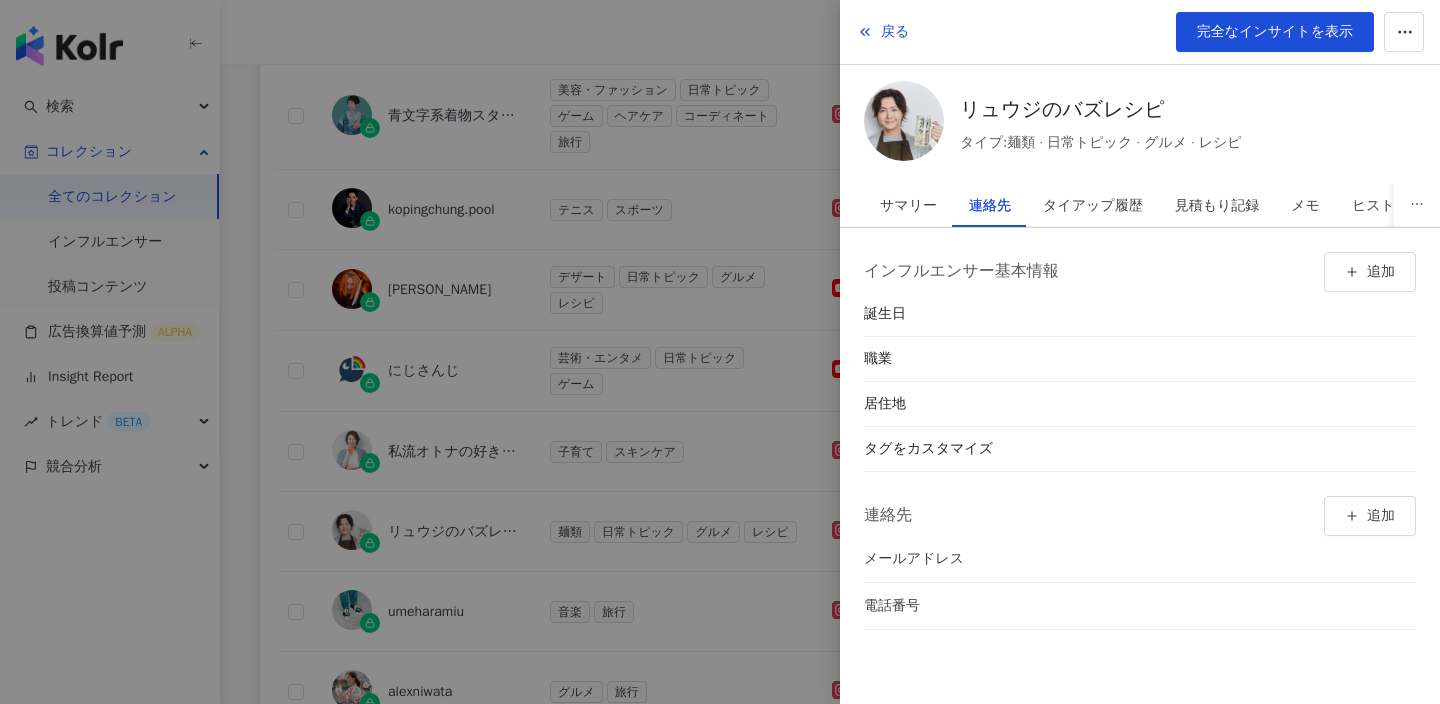 drag, startPoint x: 404, startPoint y: 255, endPoint x: 326, endPoint y: 257, distance: 78.025635 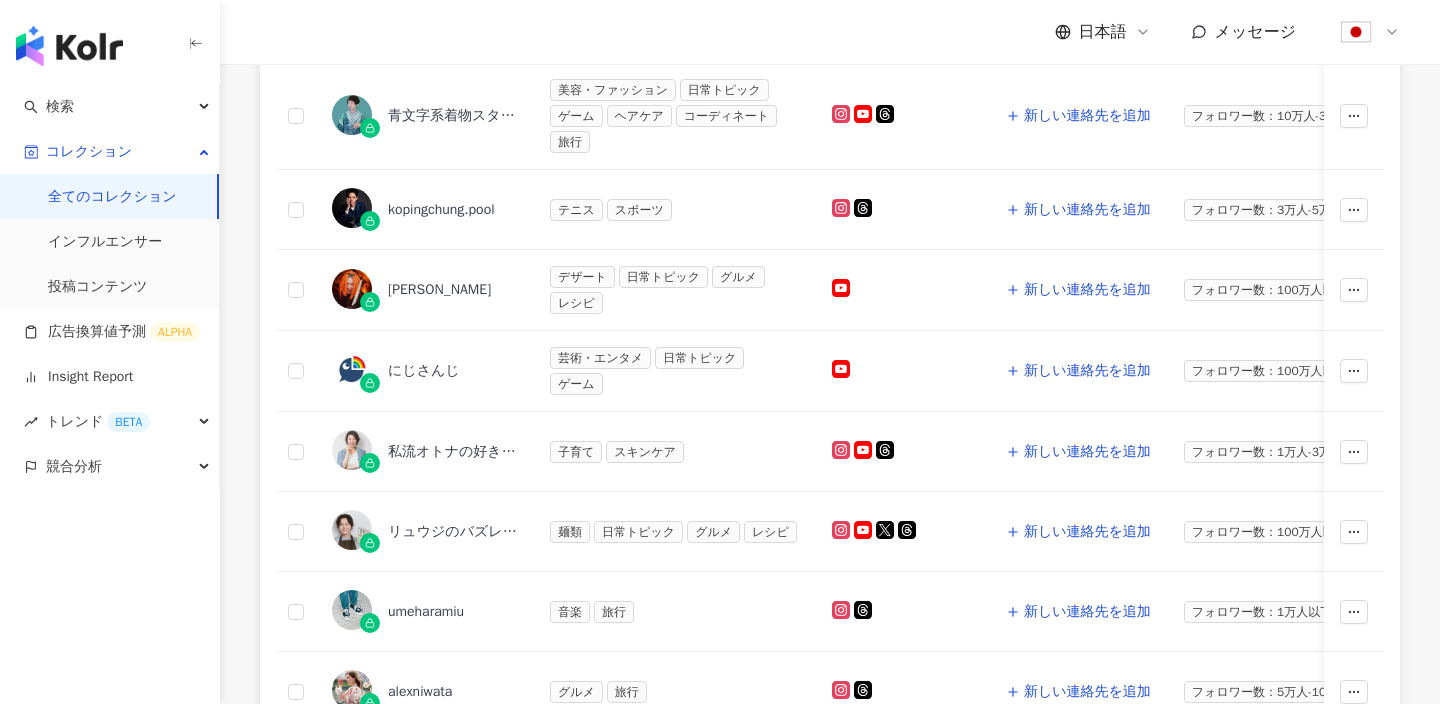 click on "全てのコレクション" at bounding box center (112, 197) 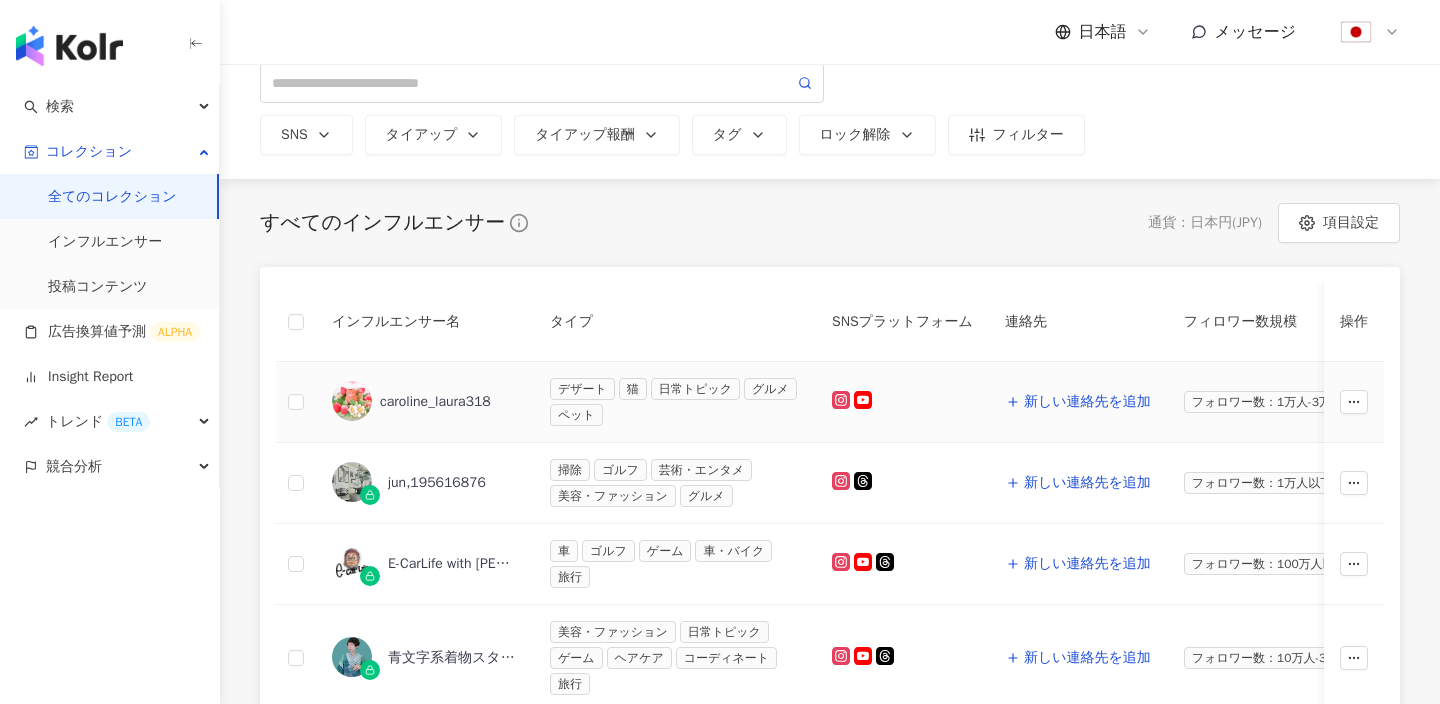 scroll, scrollTop: 103, scrollLeft: 0, axis: vertical 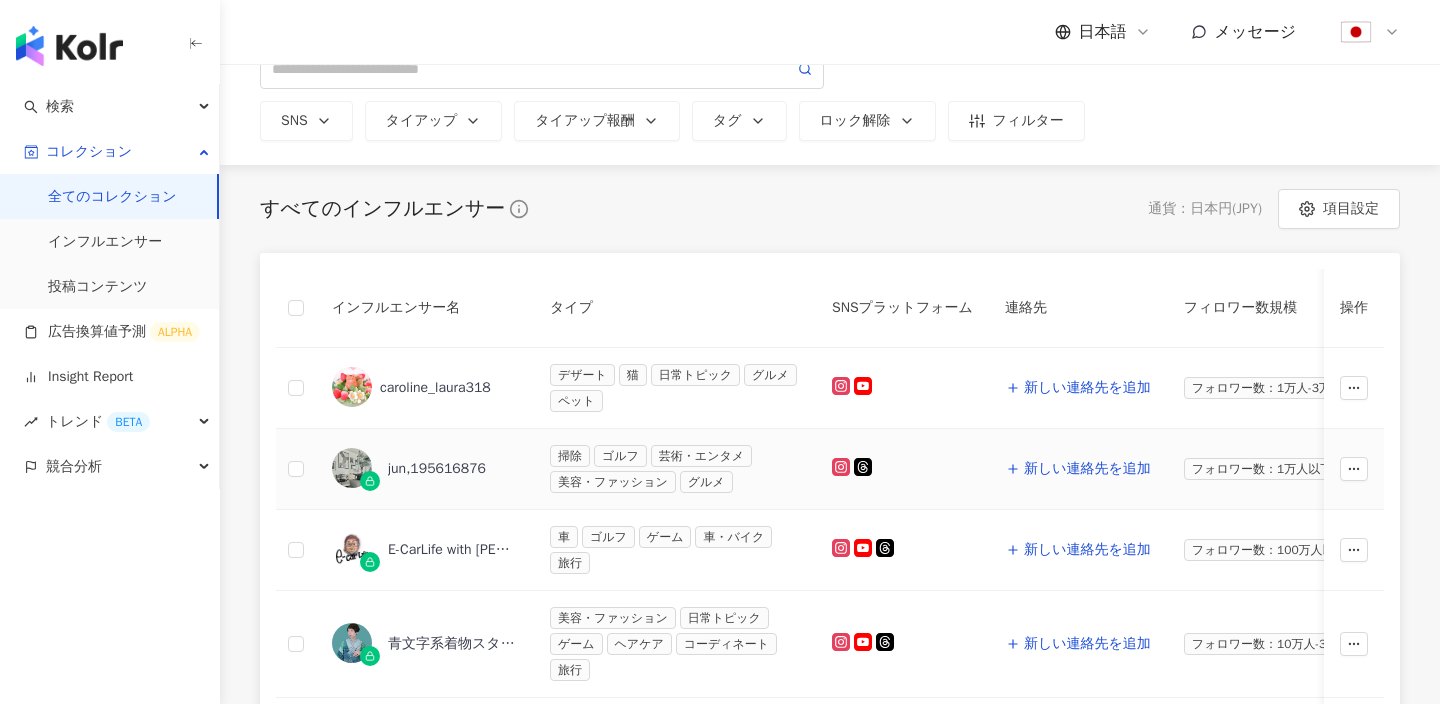 click on "jun,195616876" at bounding box center (437, 469) 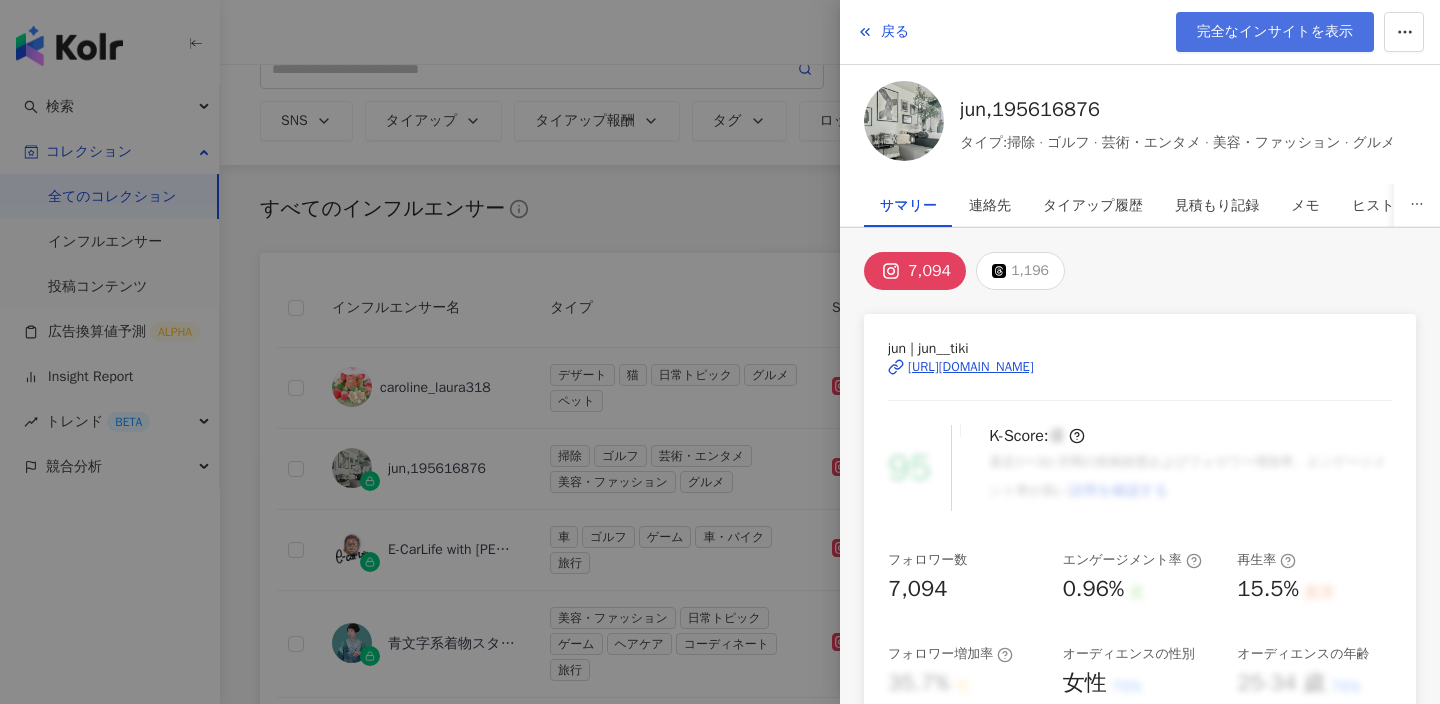click on "完全なインサイトを表示" at bounding box center [1275, 32] 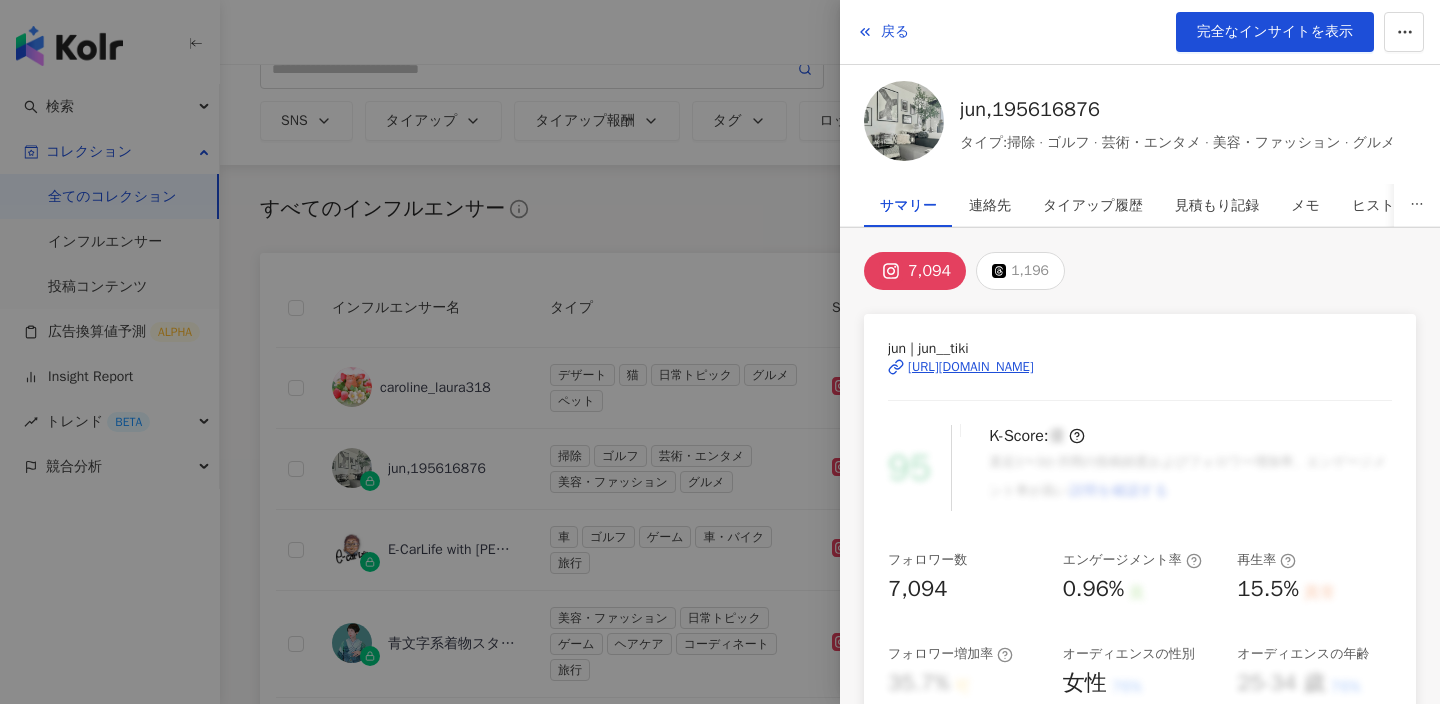 click at bounding box center (720, 352) 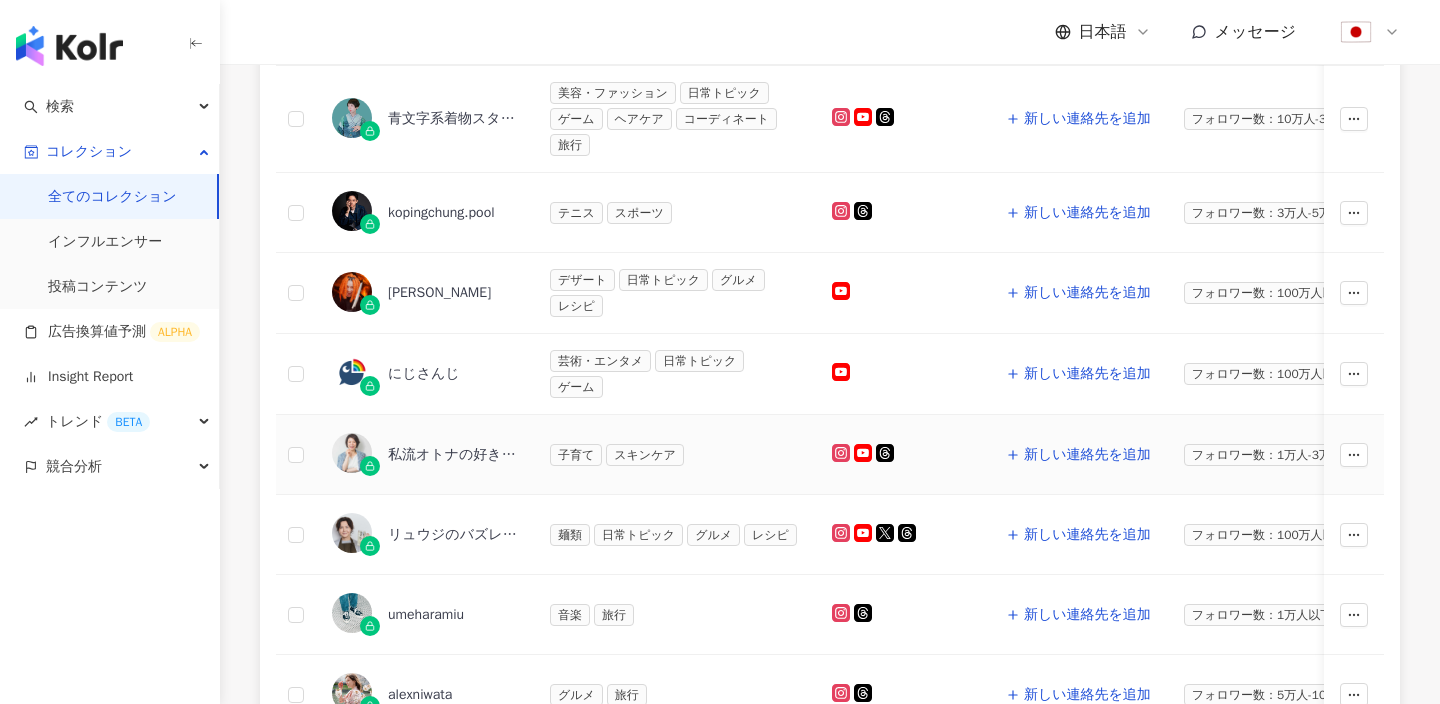 scroll, scrollTop: 637, scrollLeft: 0, axis: vertical 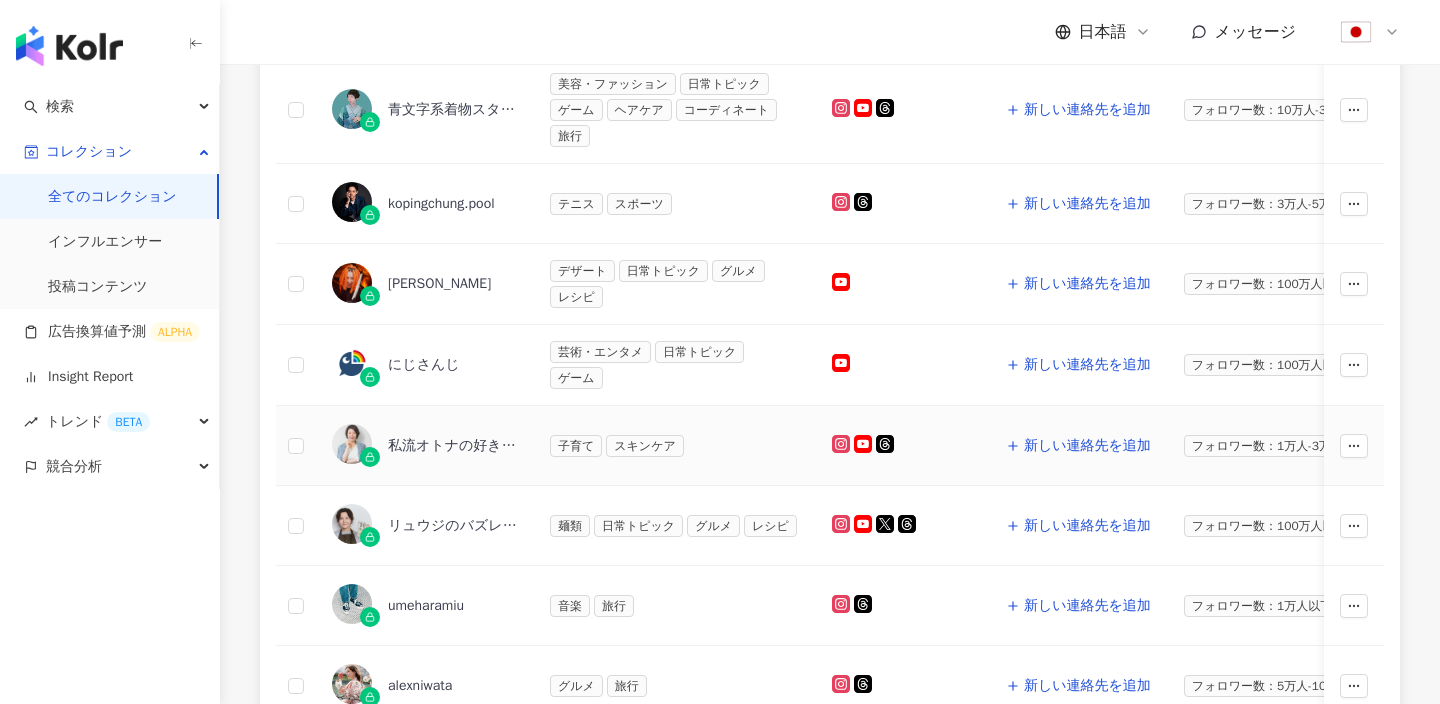click on "私流オトナの好き♡、楽しい♬︎を発信中🧚‍♀️[PERSON_NAME],1161892696" at bounding box center [453, 446] 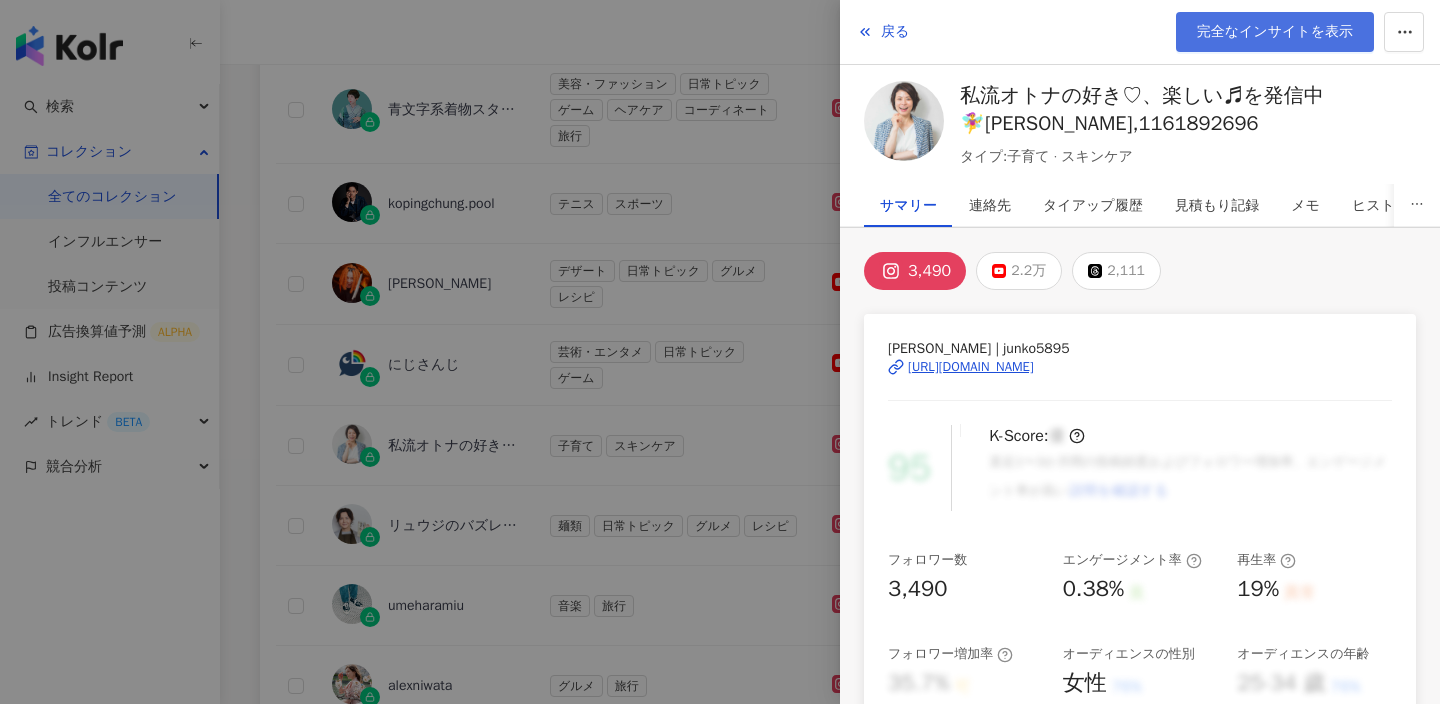 click on "完全なインサイトを表示" at bounding box center (1275, 32) 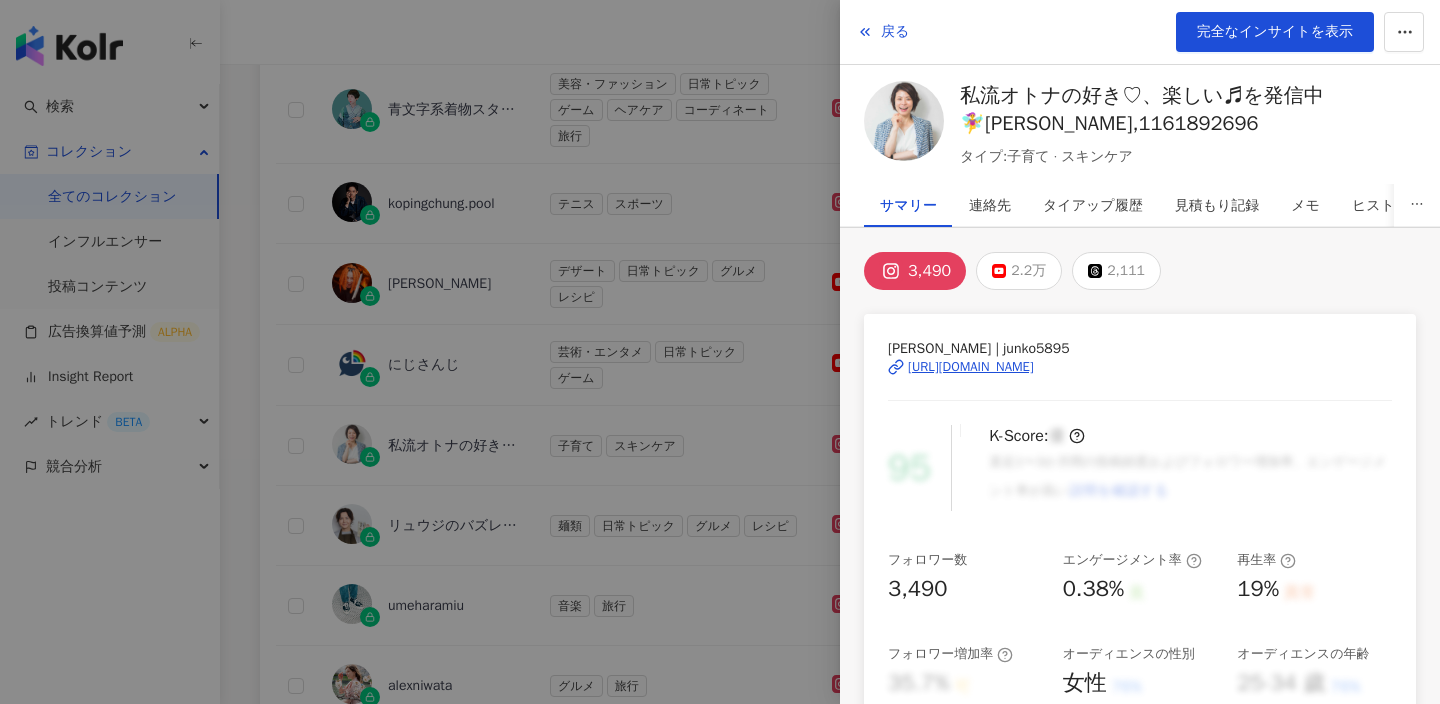 click at bounding box center [720, 352] 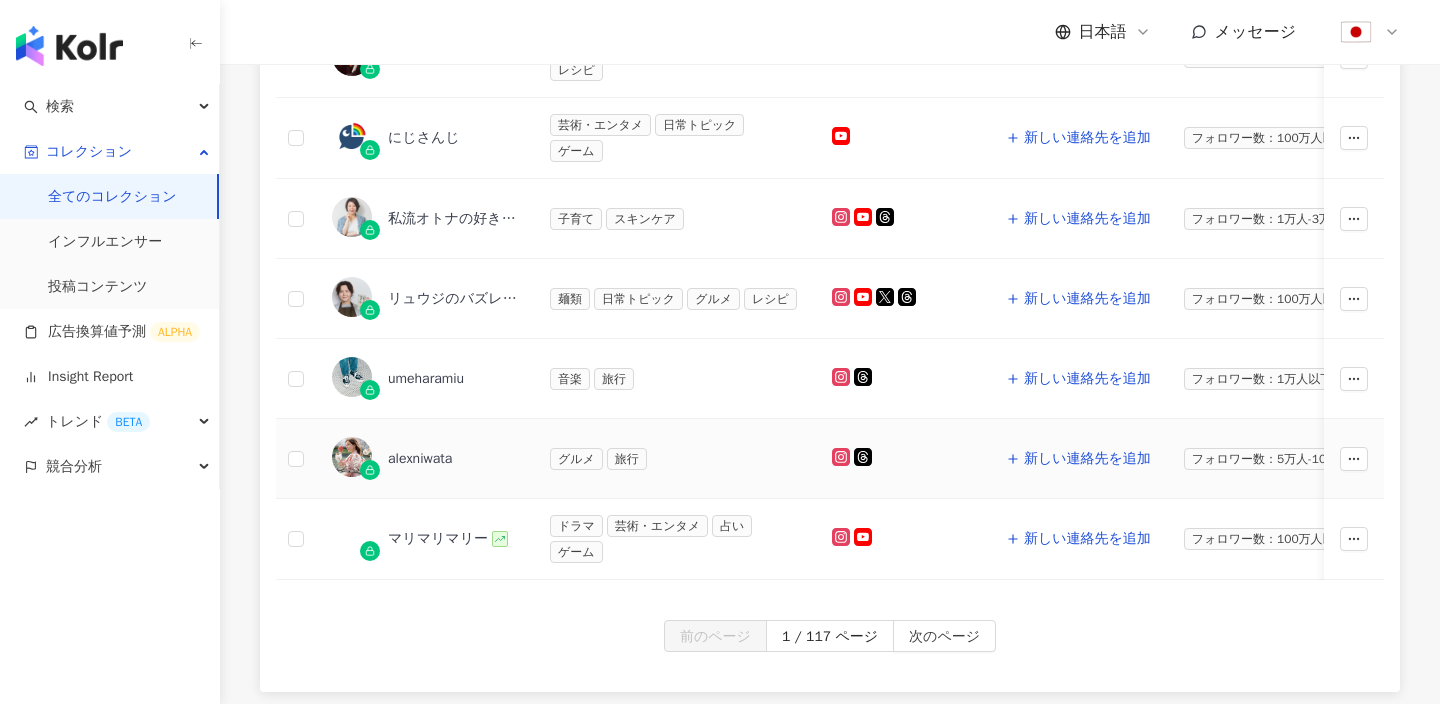 scroll, scrollTop: 865, scrollLeft: 0, axis: vertical 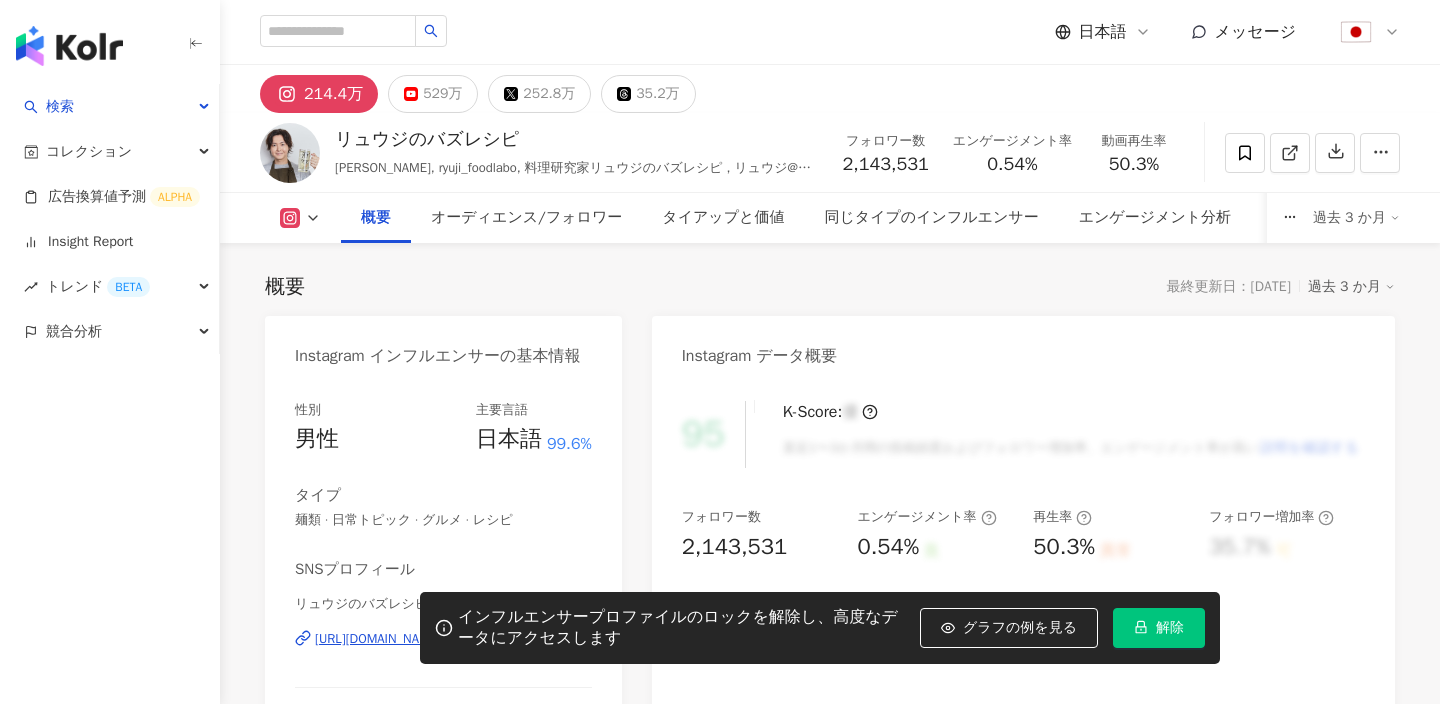 click on "解除" at bounding box center (1170, 628) 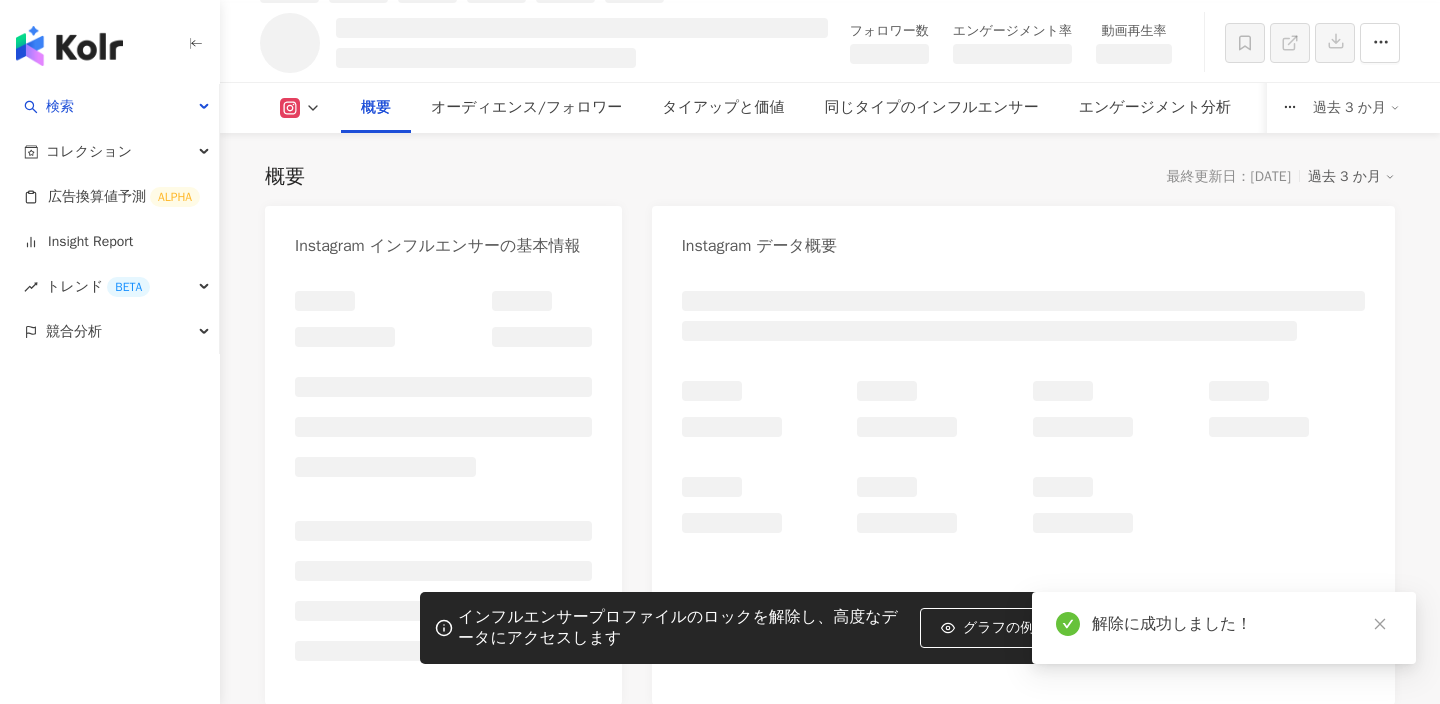 scroll, scrollTop: 124, scrollLeft: 0, axis: vertical 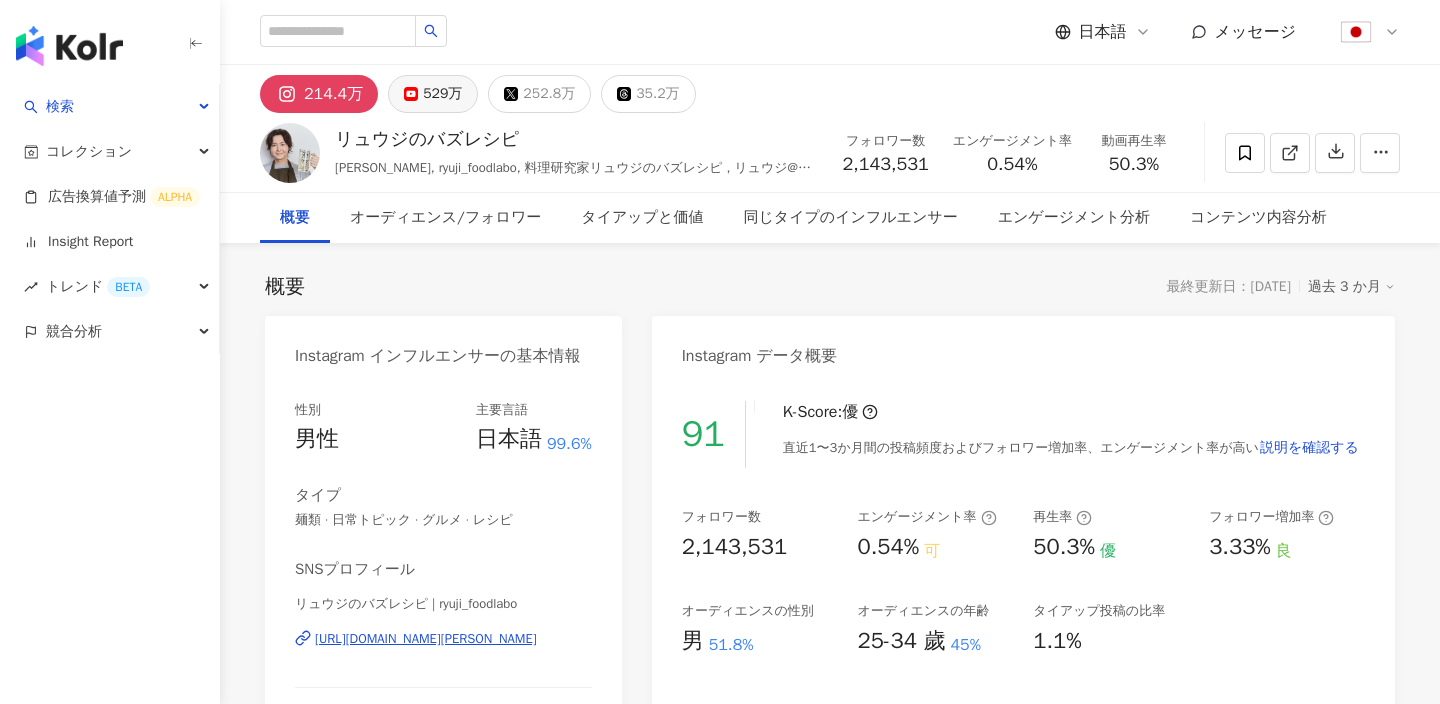 click on "529万" at bounding box center (433, 94) 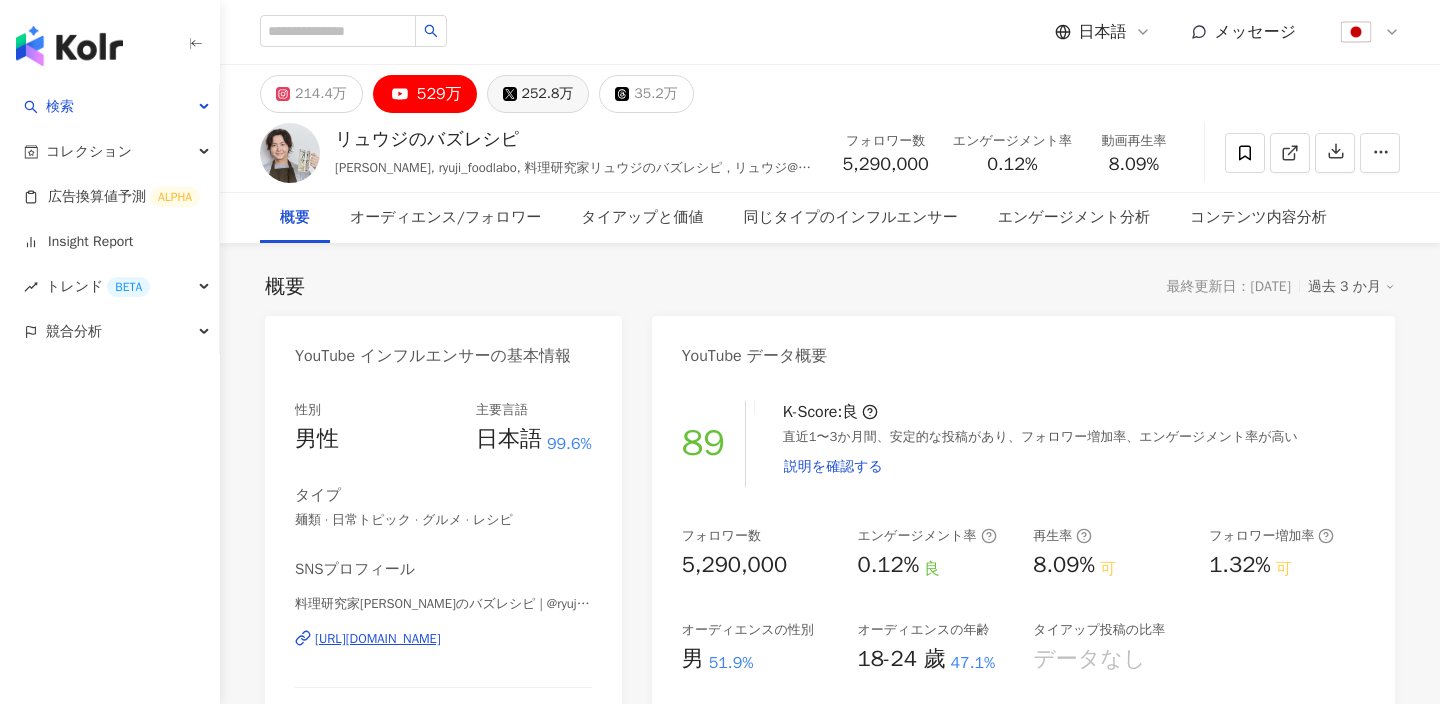 click on "252.8万" at bounding box center (548, 94) 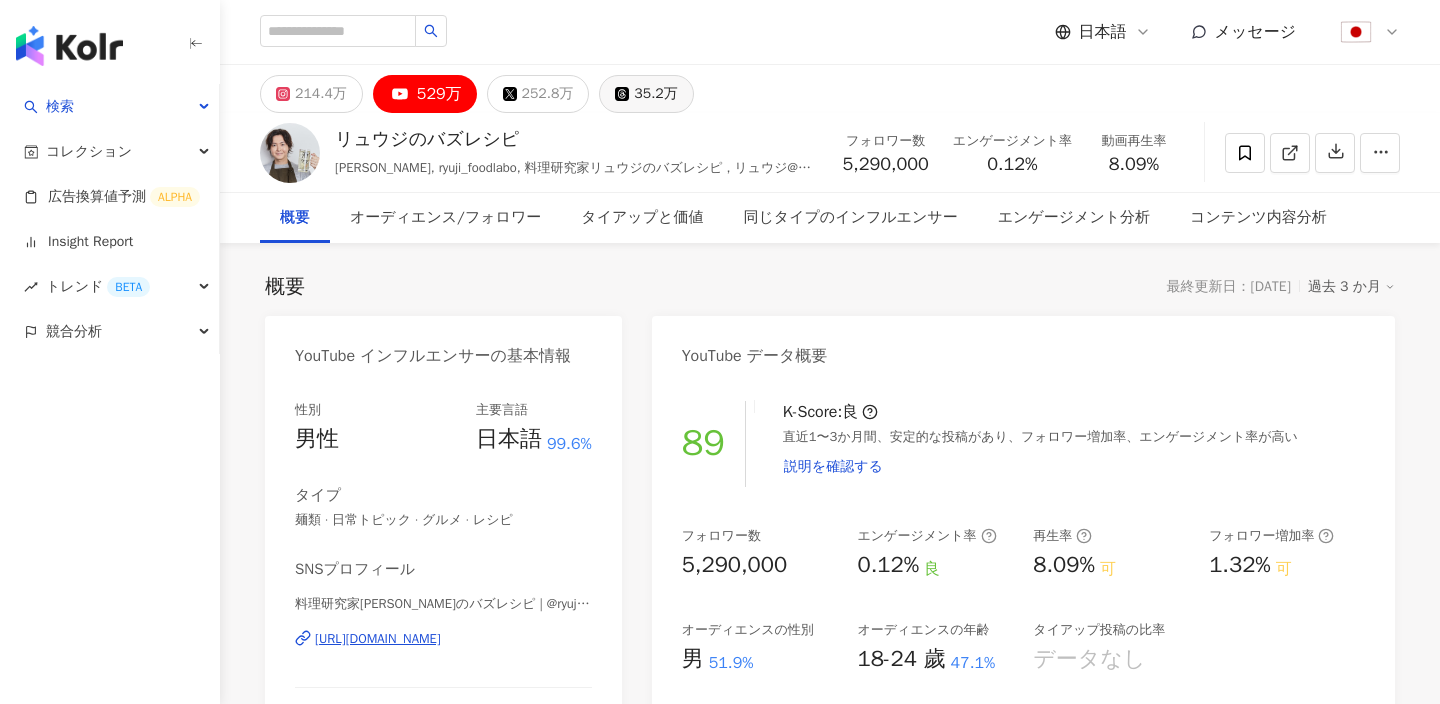 click 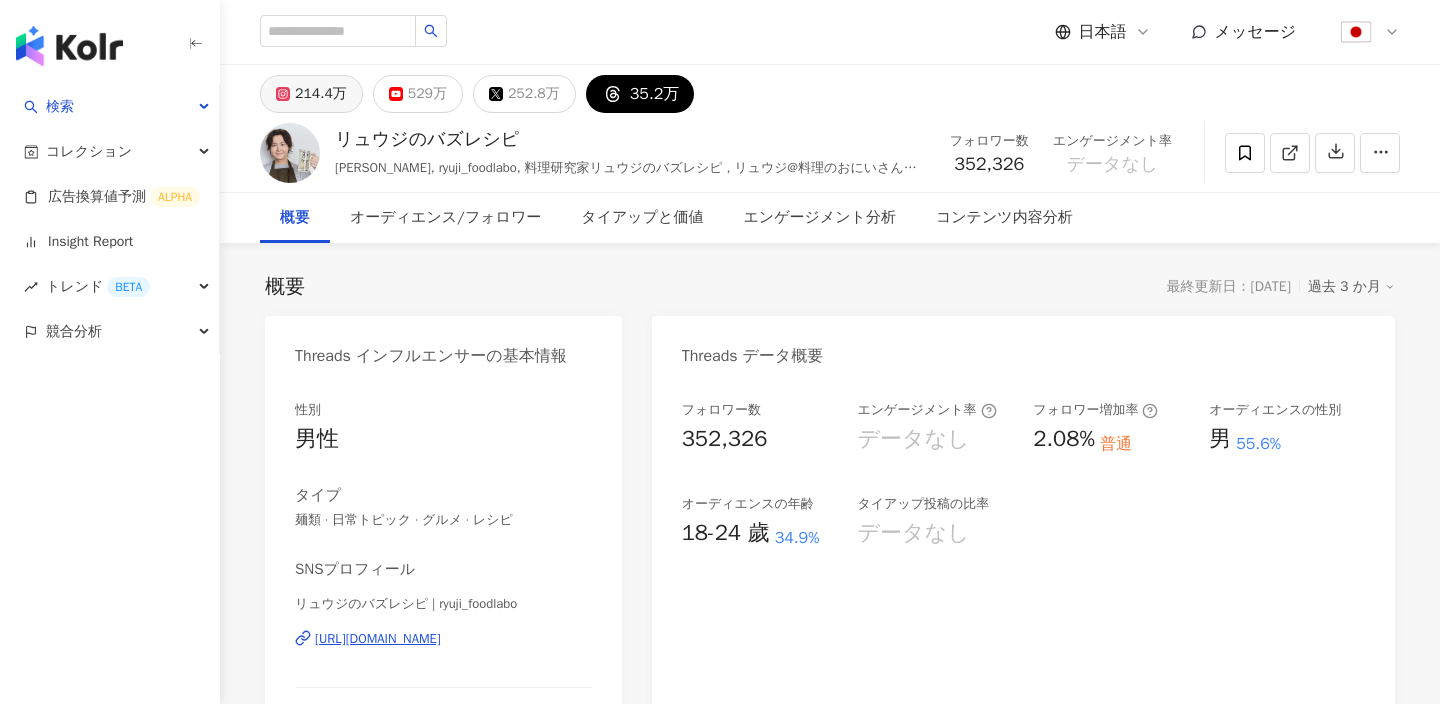 click on "214.4万" at bounding box center [321, 94] 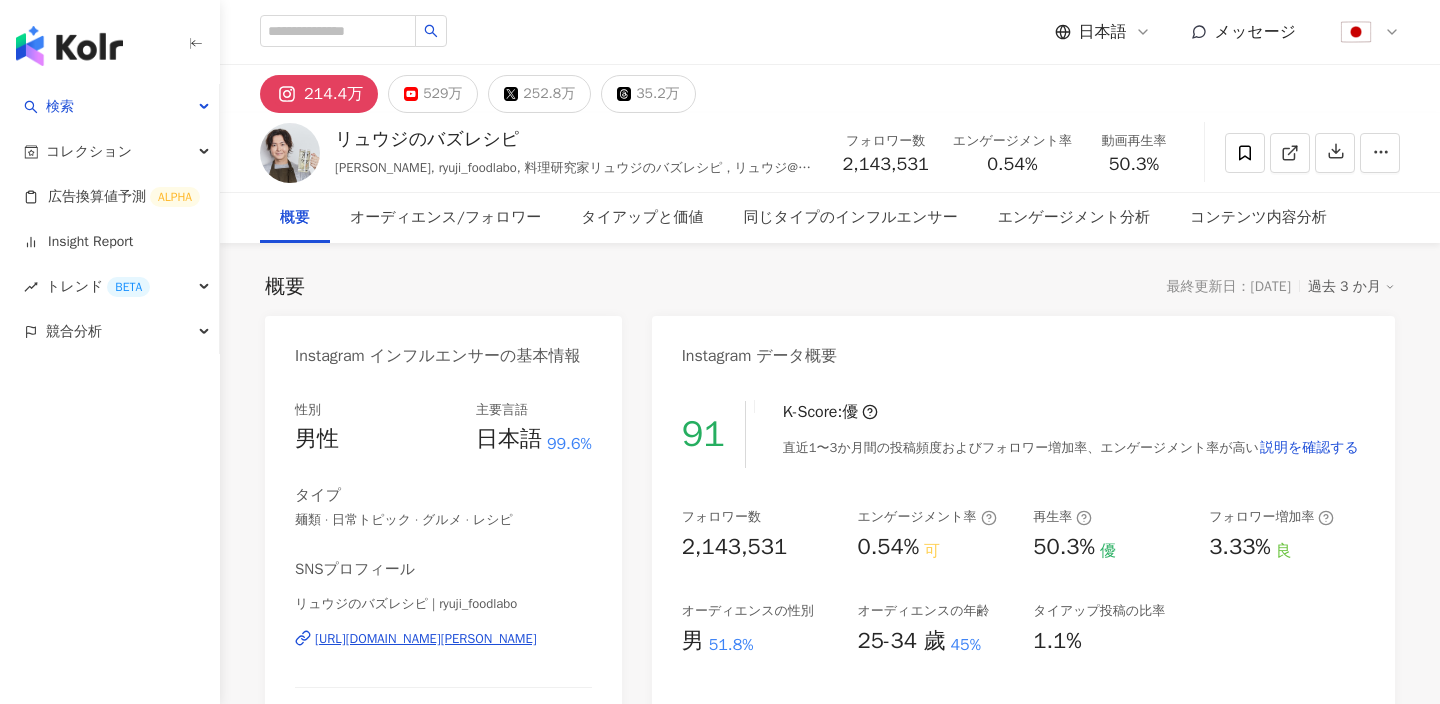 click at bounding box center (110, 42) 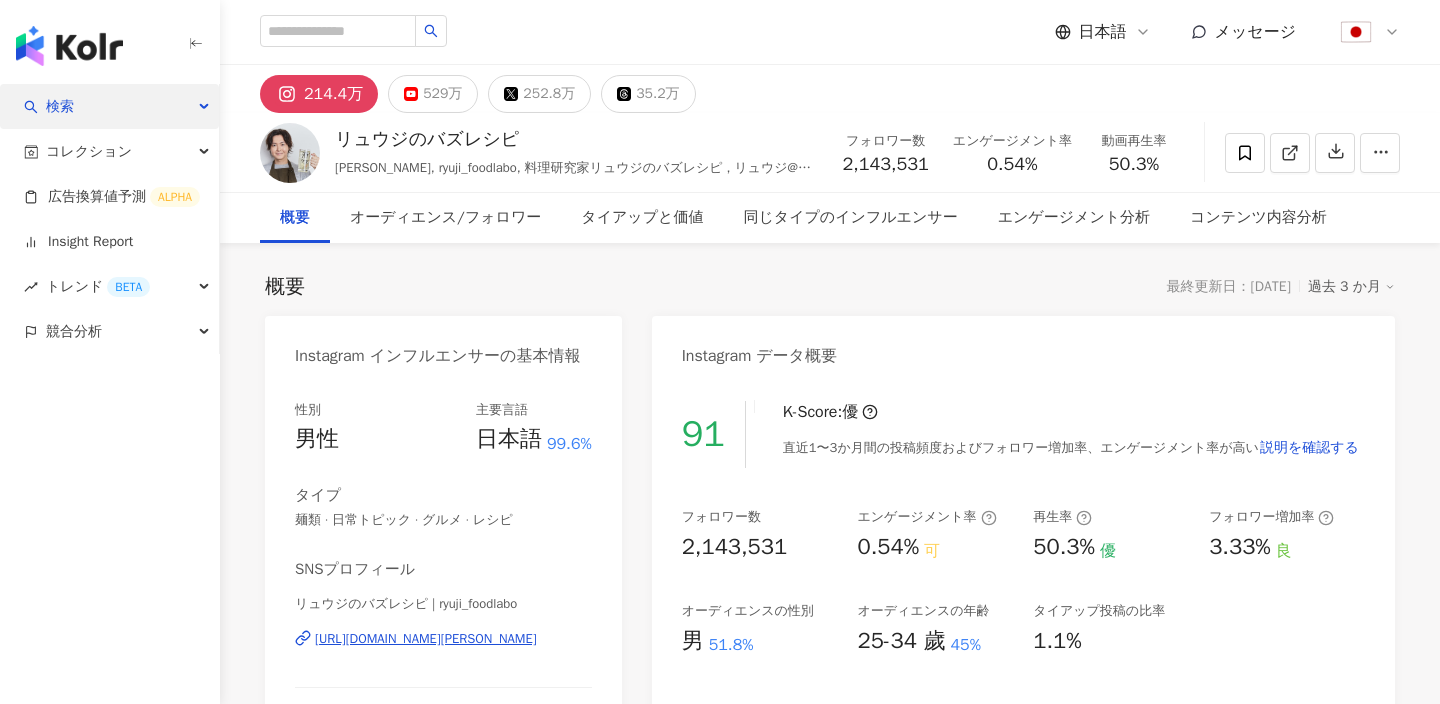 click on "検索" at bounding box center [109, 106] 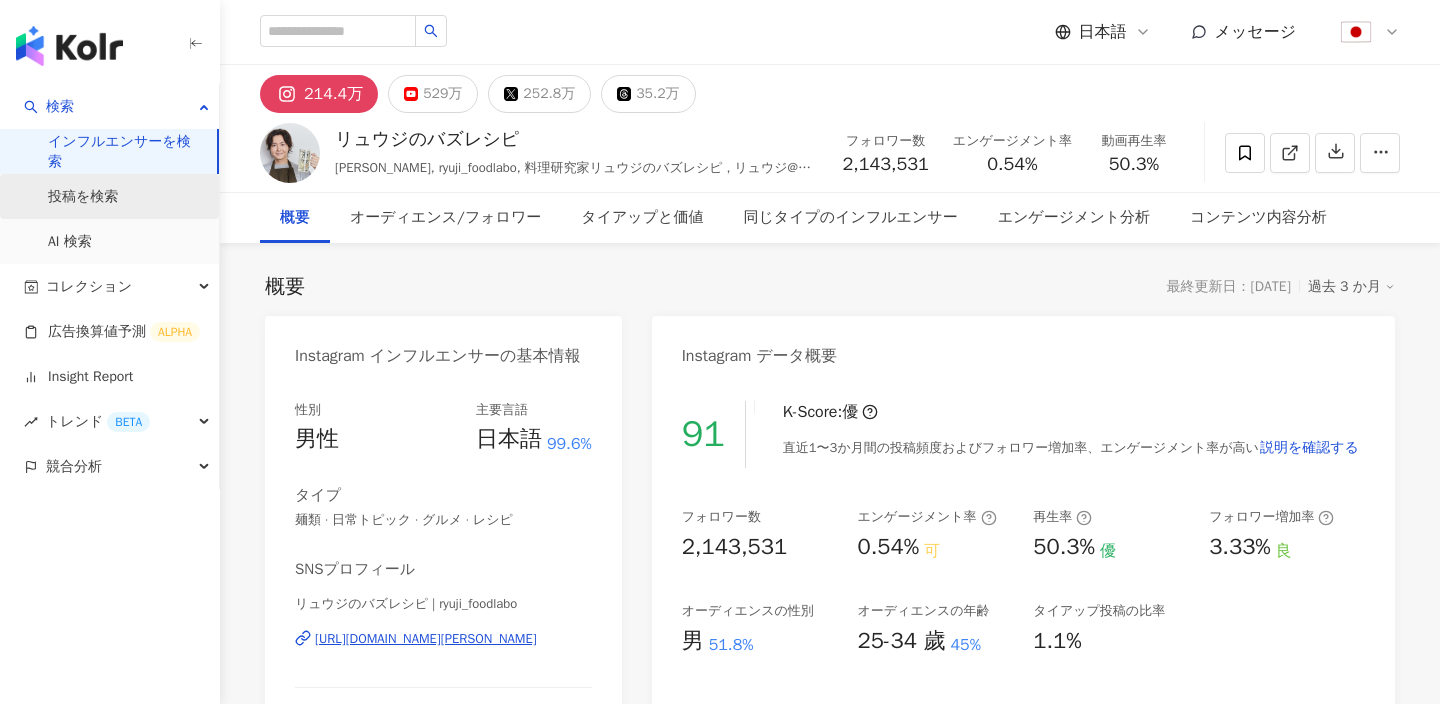 click on "投稿を検索" at bounding box center (83, 197) 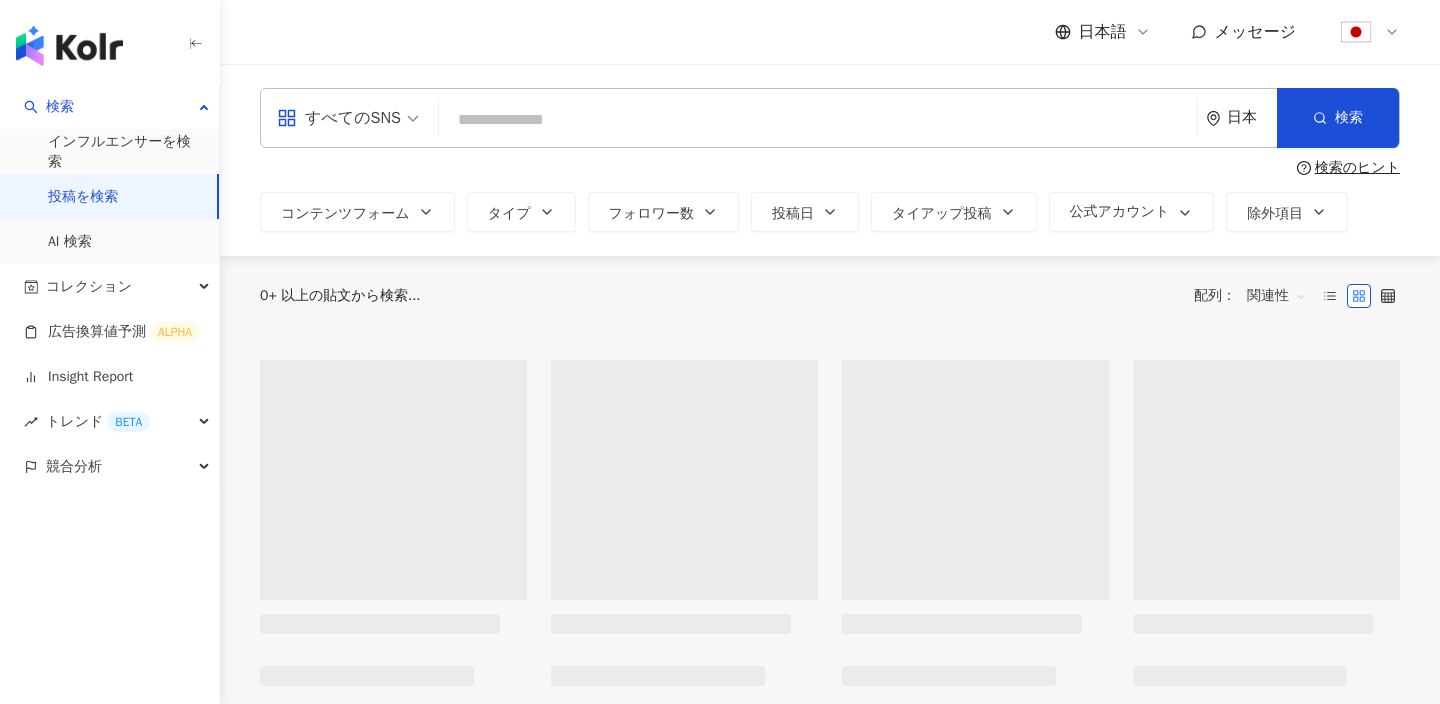 click at bounding box center [818, 119] 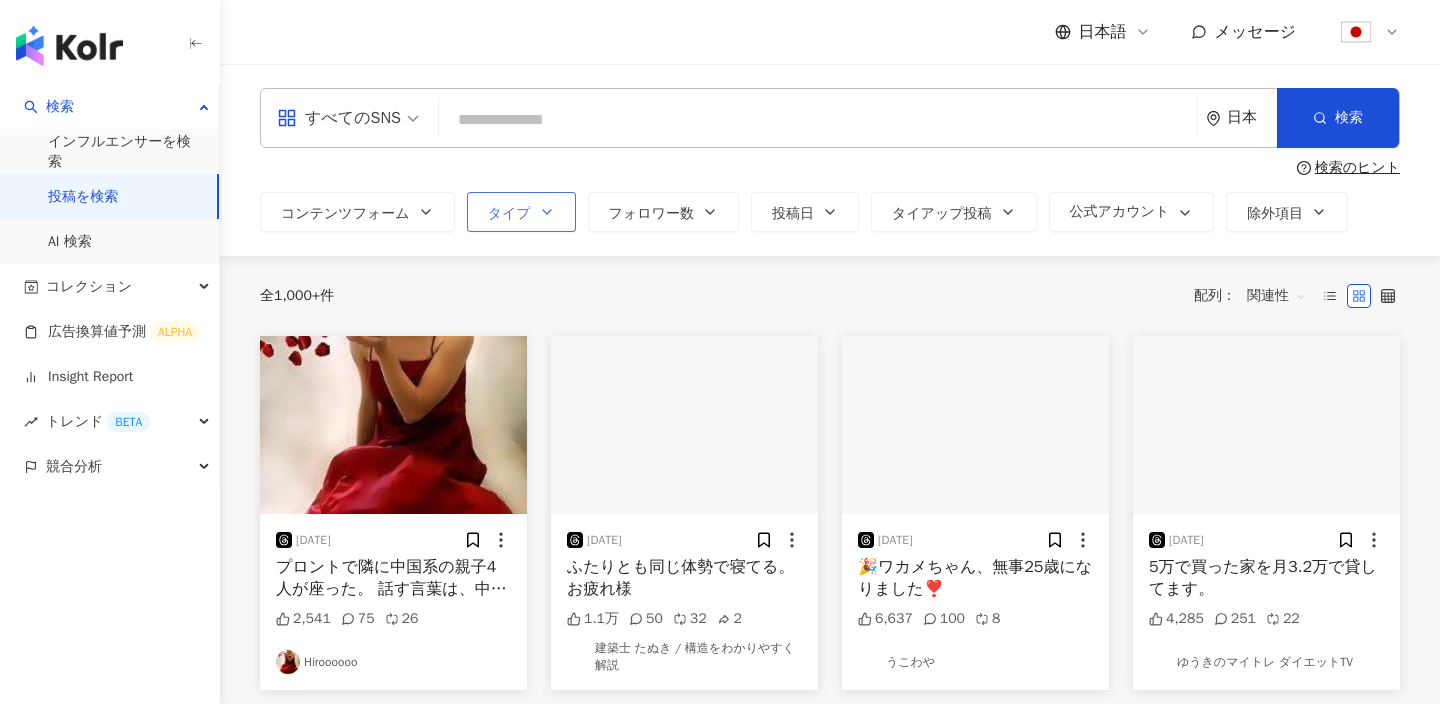 type on "*" 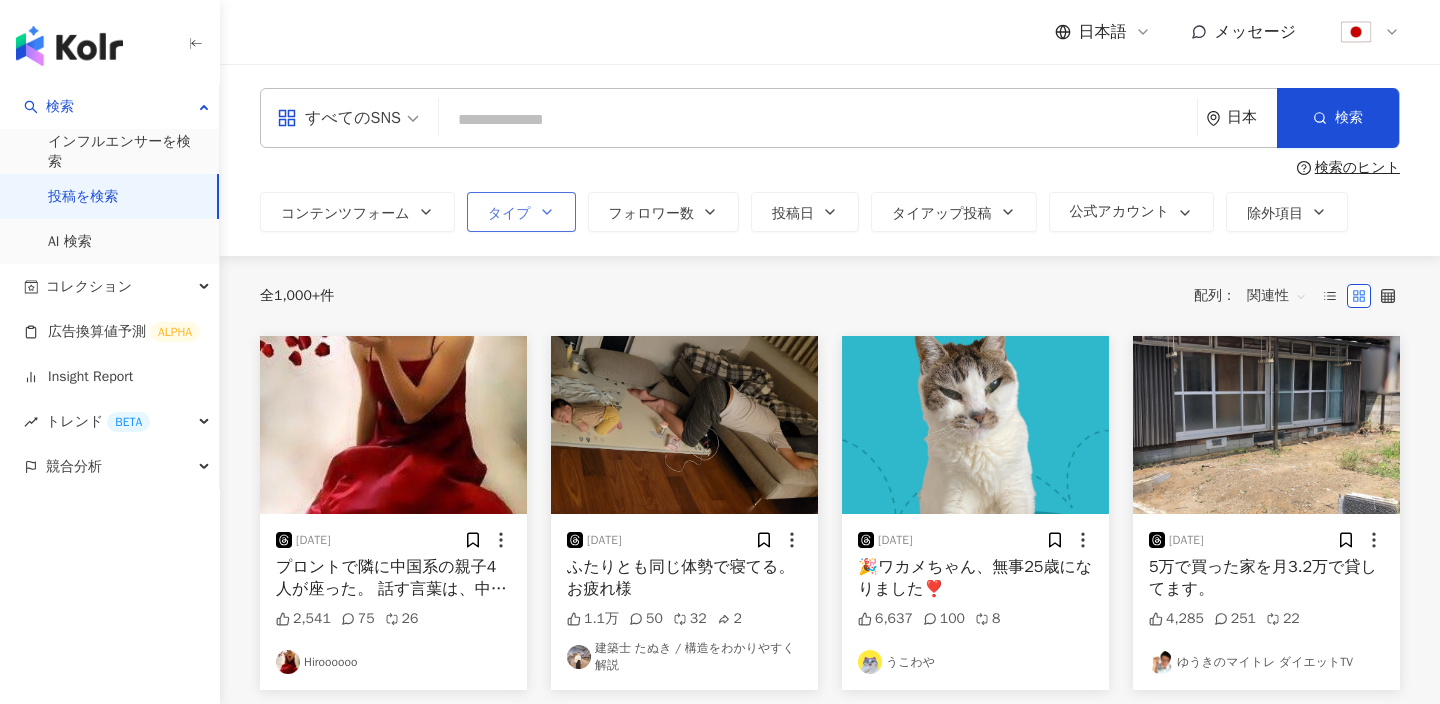 type on "*" 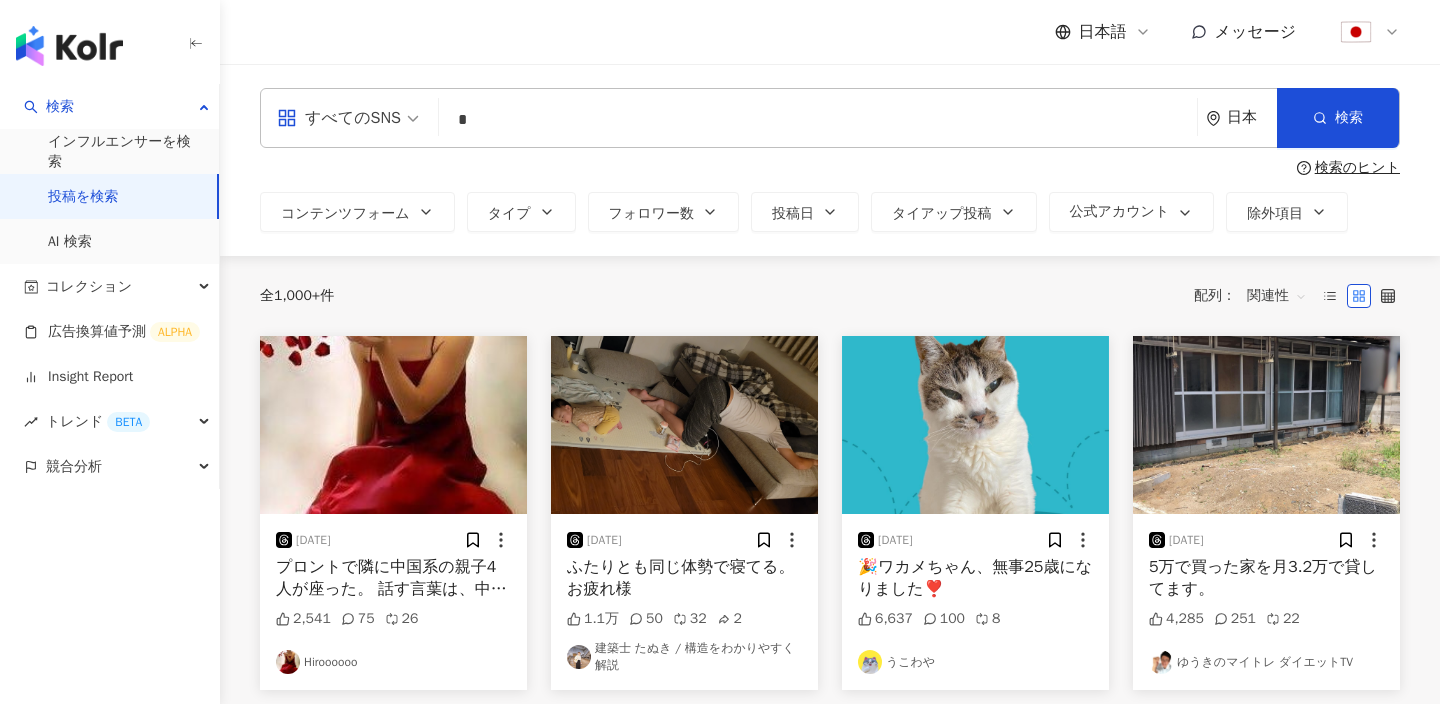 type 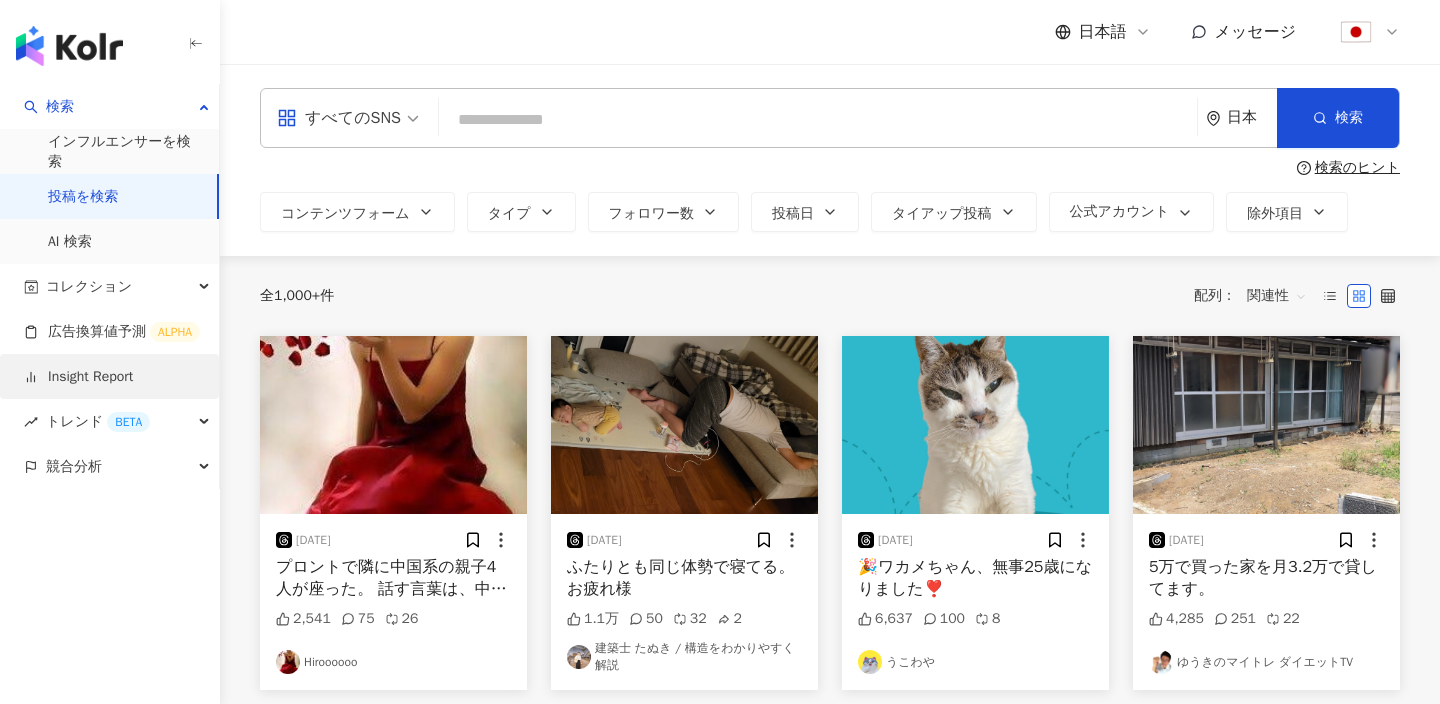 click on "Insight Report" at bounding box center (78, 377) 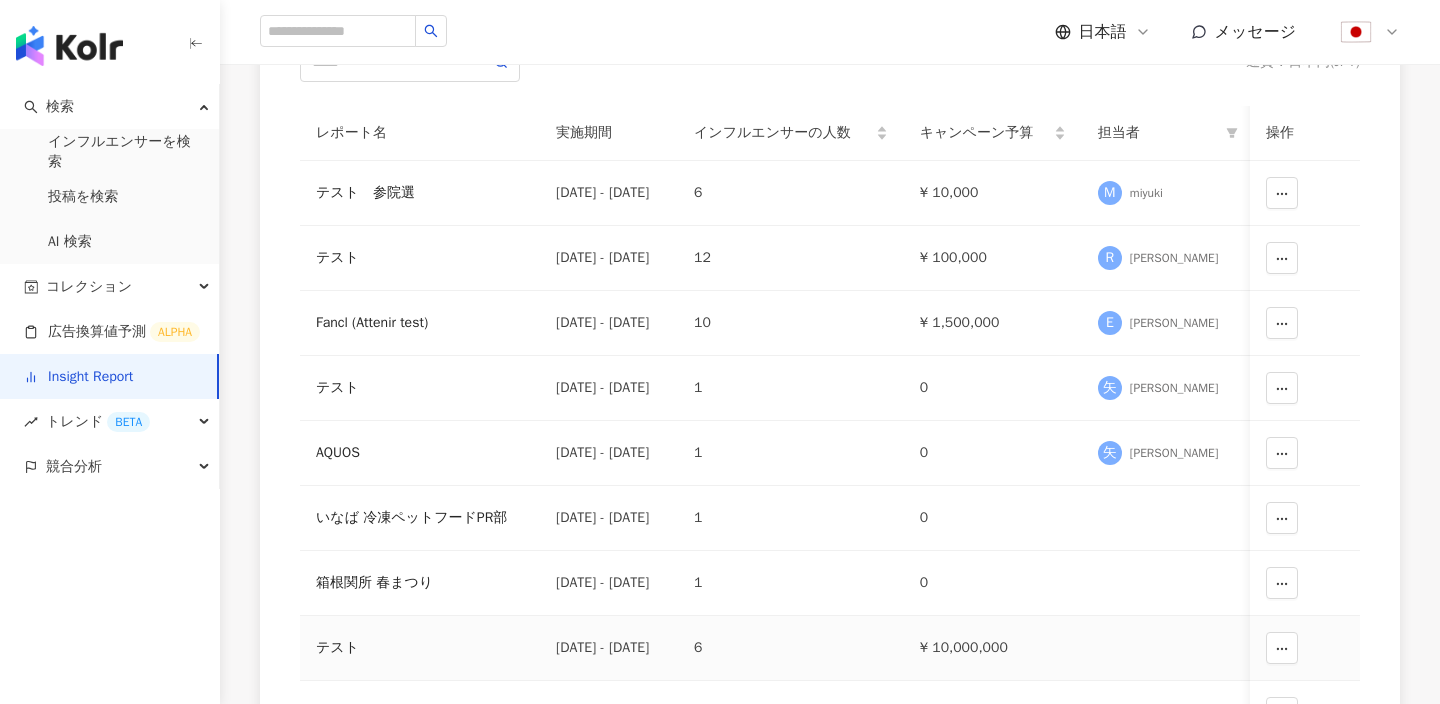 scroll, scrollTop: 0, scrollLeft: 0, axis: both 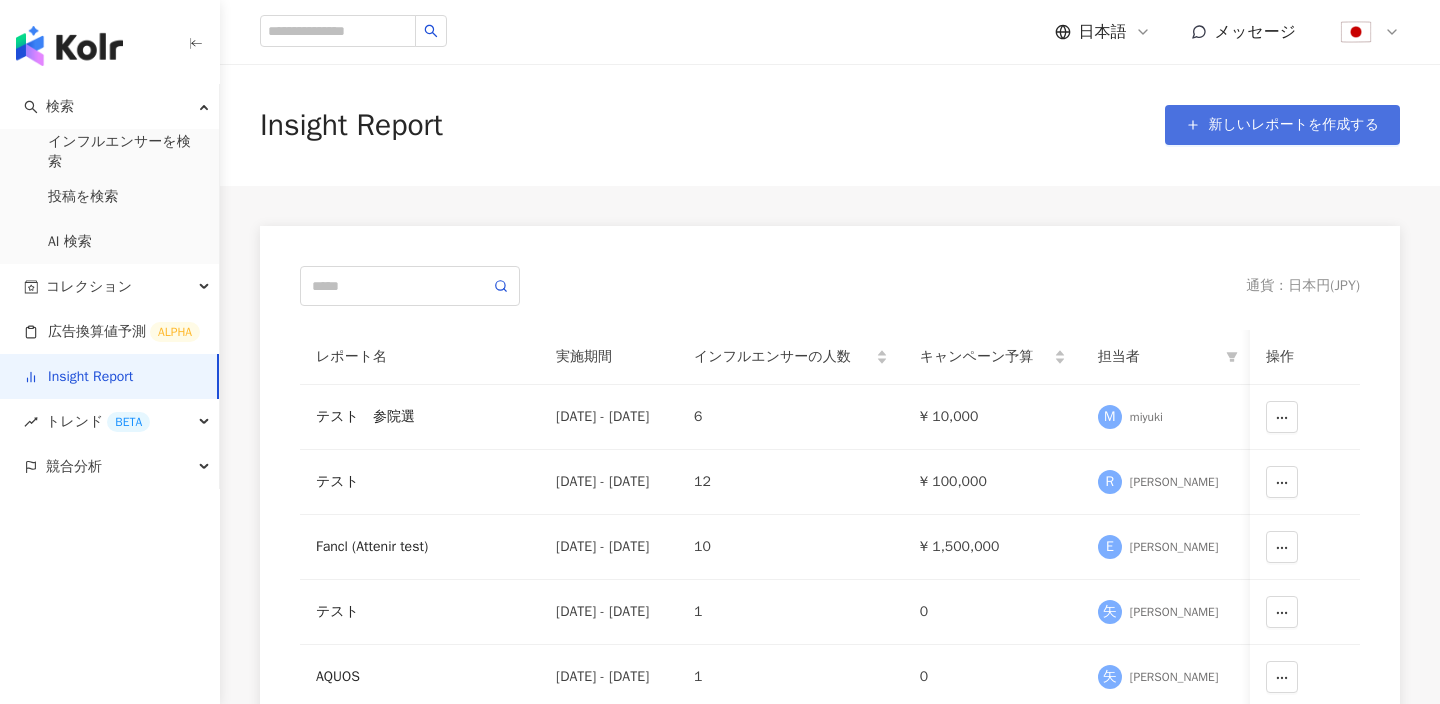 drag, startPoint x: 1299, startPoint y: 85, endPoint x: 1299, endPoint y: 110, distance: 25 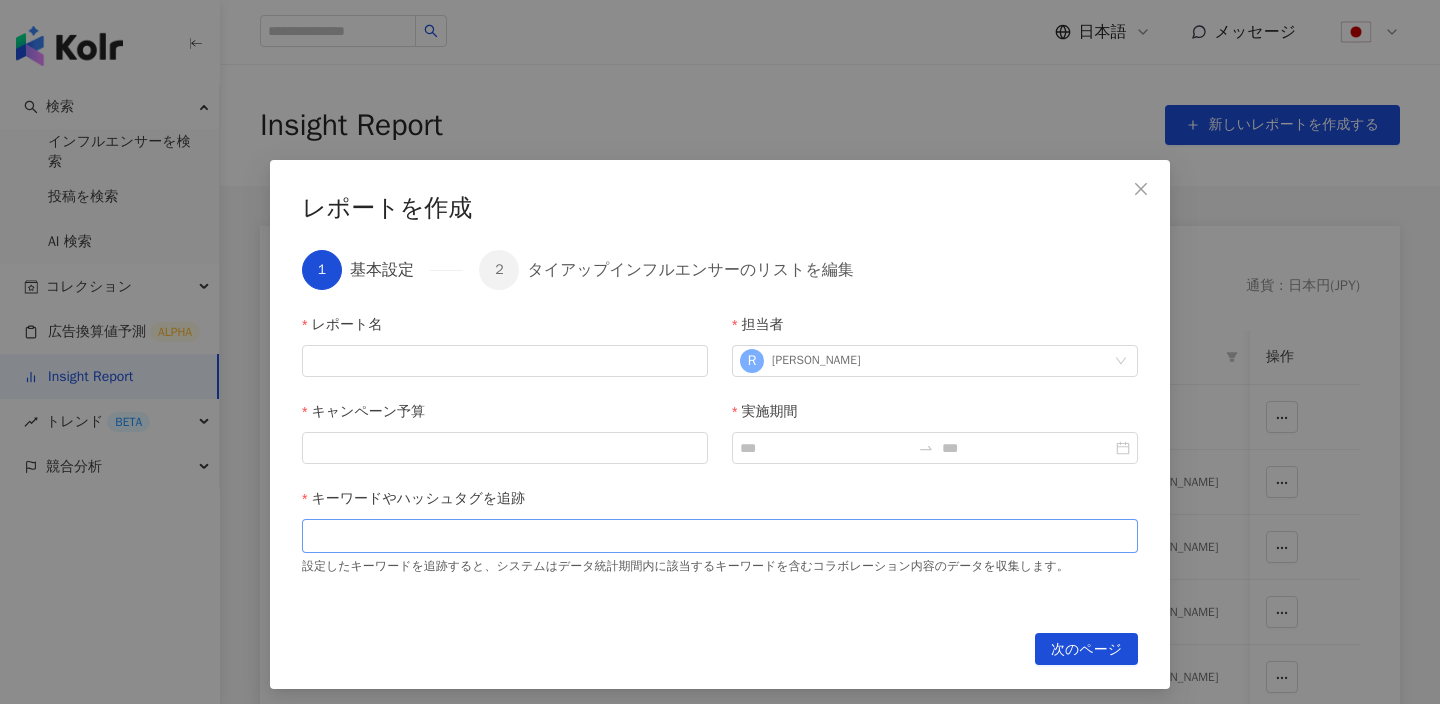 click at bounding box center [720, 535] 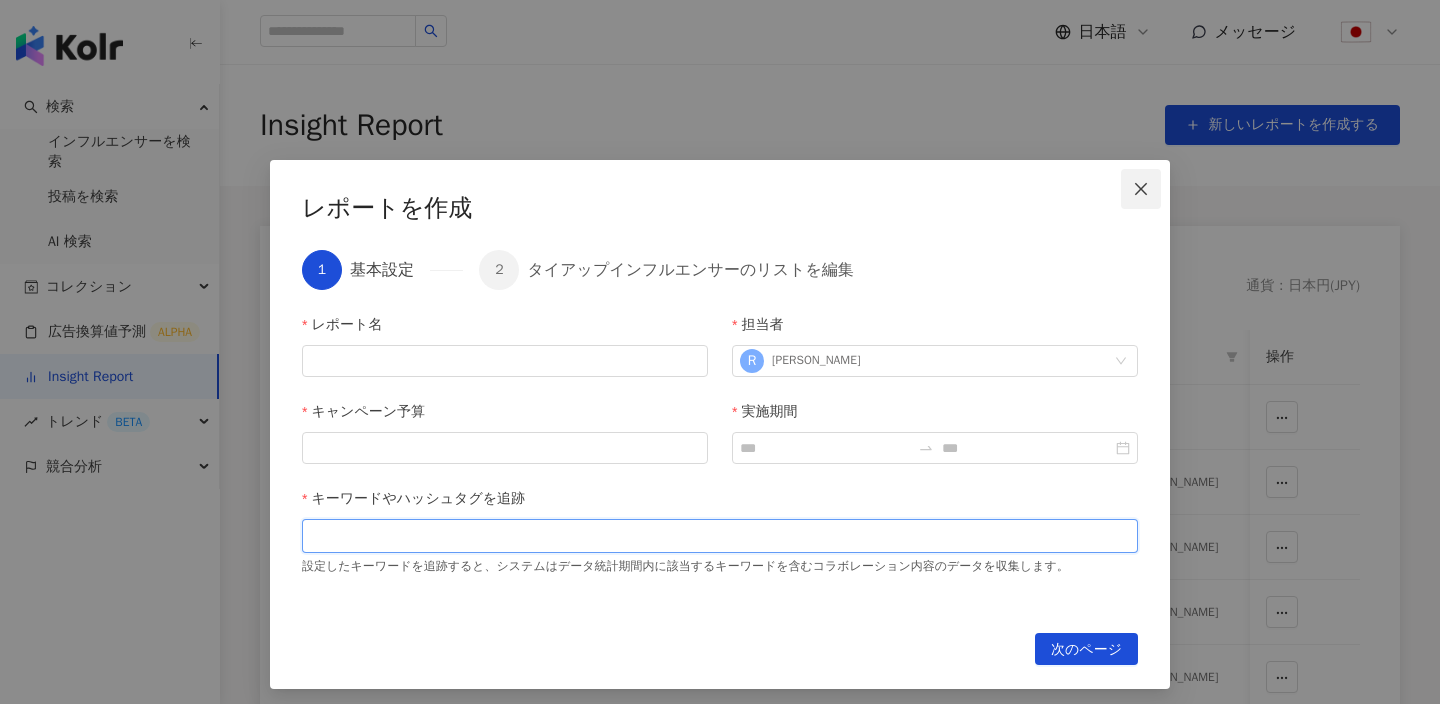 click 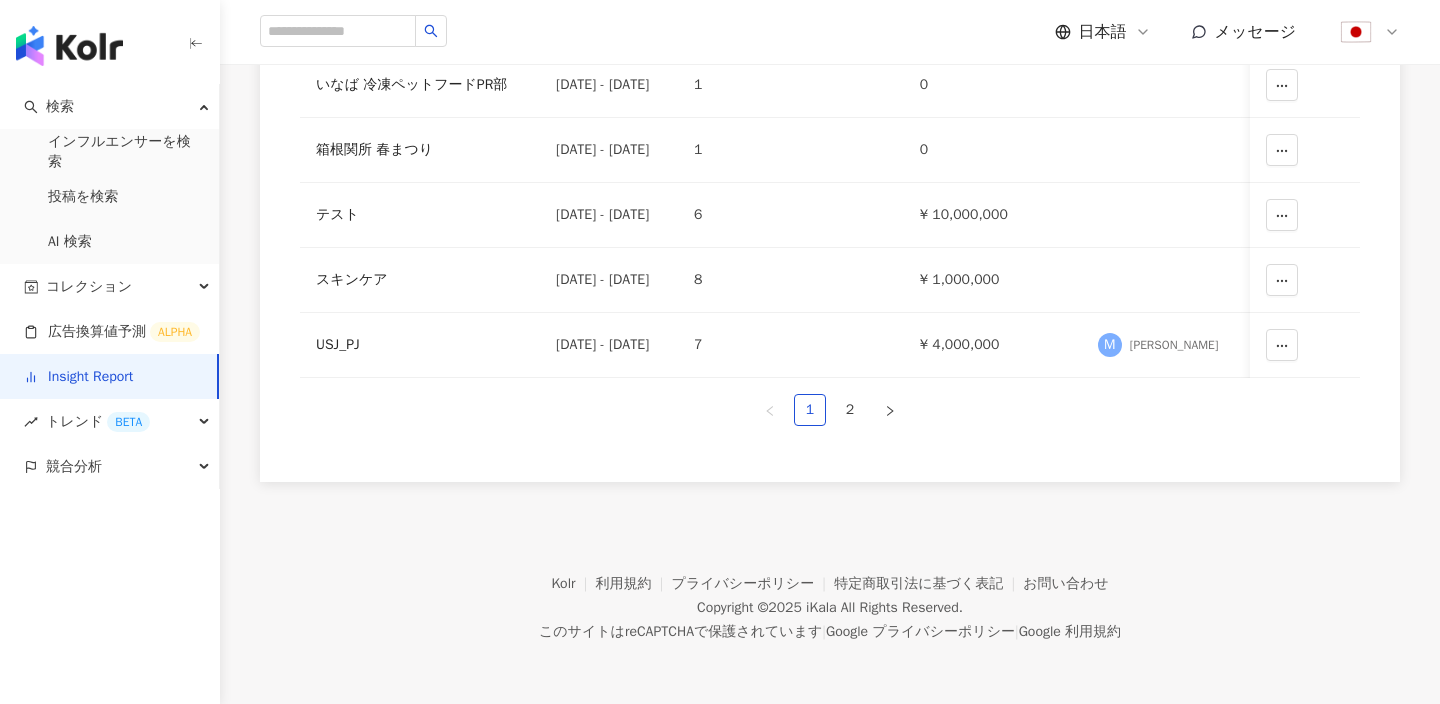 scroll, scrollTop: 588, scrollLeft: 0, axis: vertical 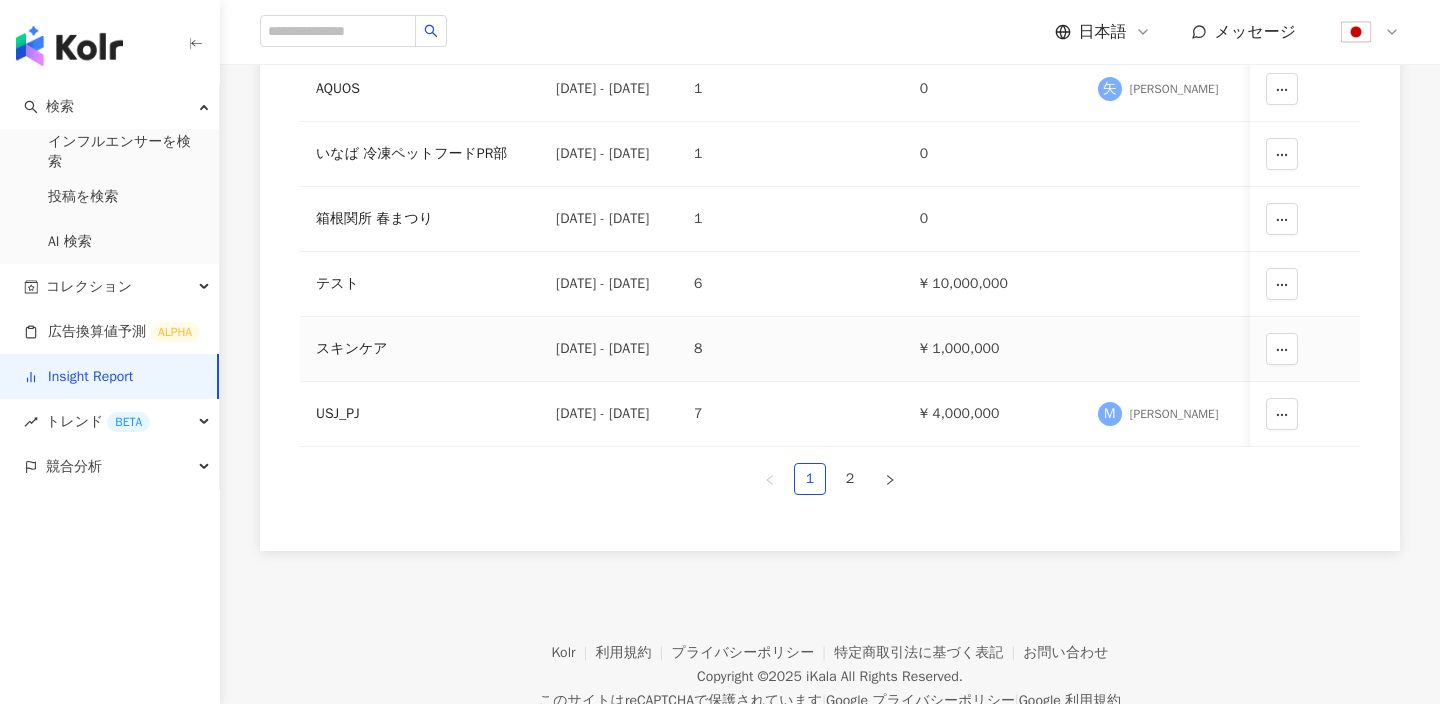 click on "2024/11/01 - 2024/12/31" at bounding box center (609, 349) 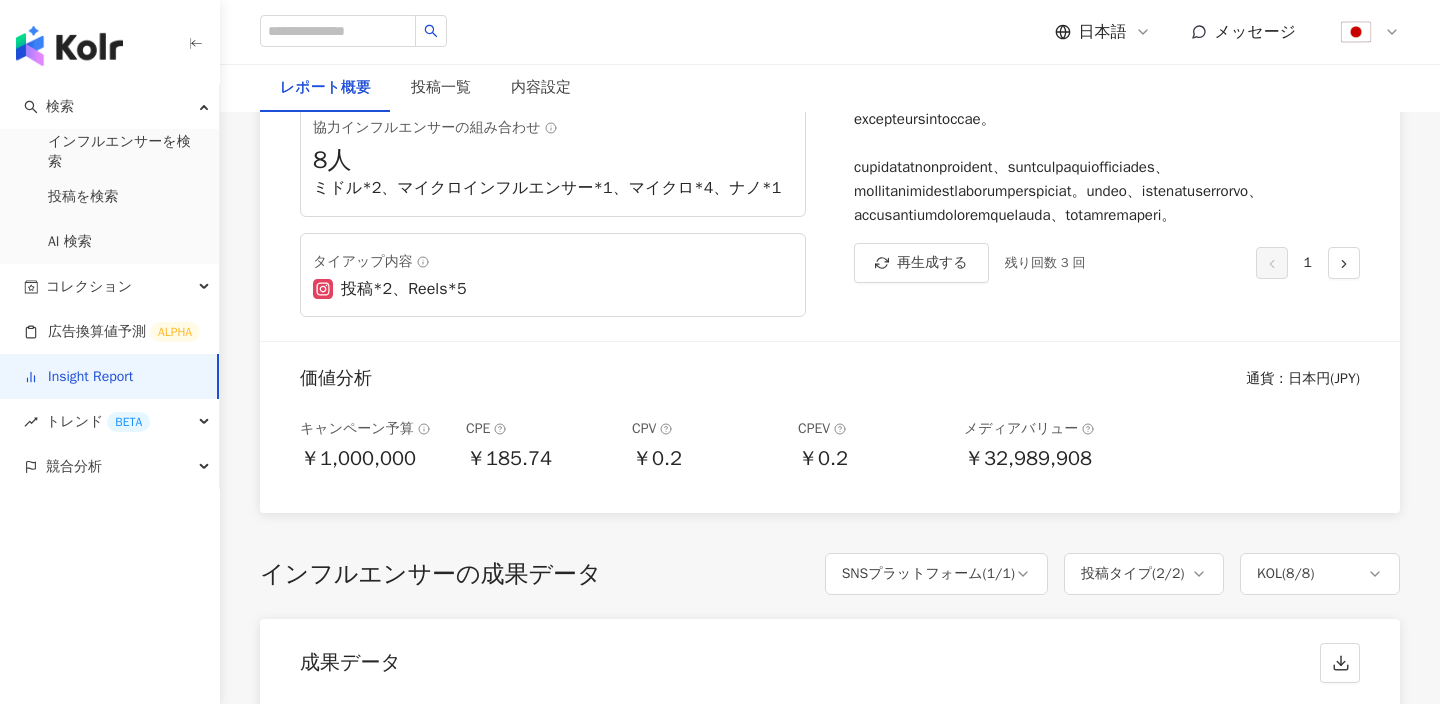 scroll, scrollTop: 294, scrollLeft: 0, axis: vertical 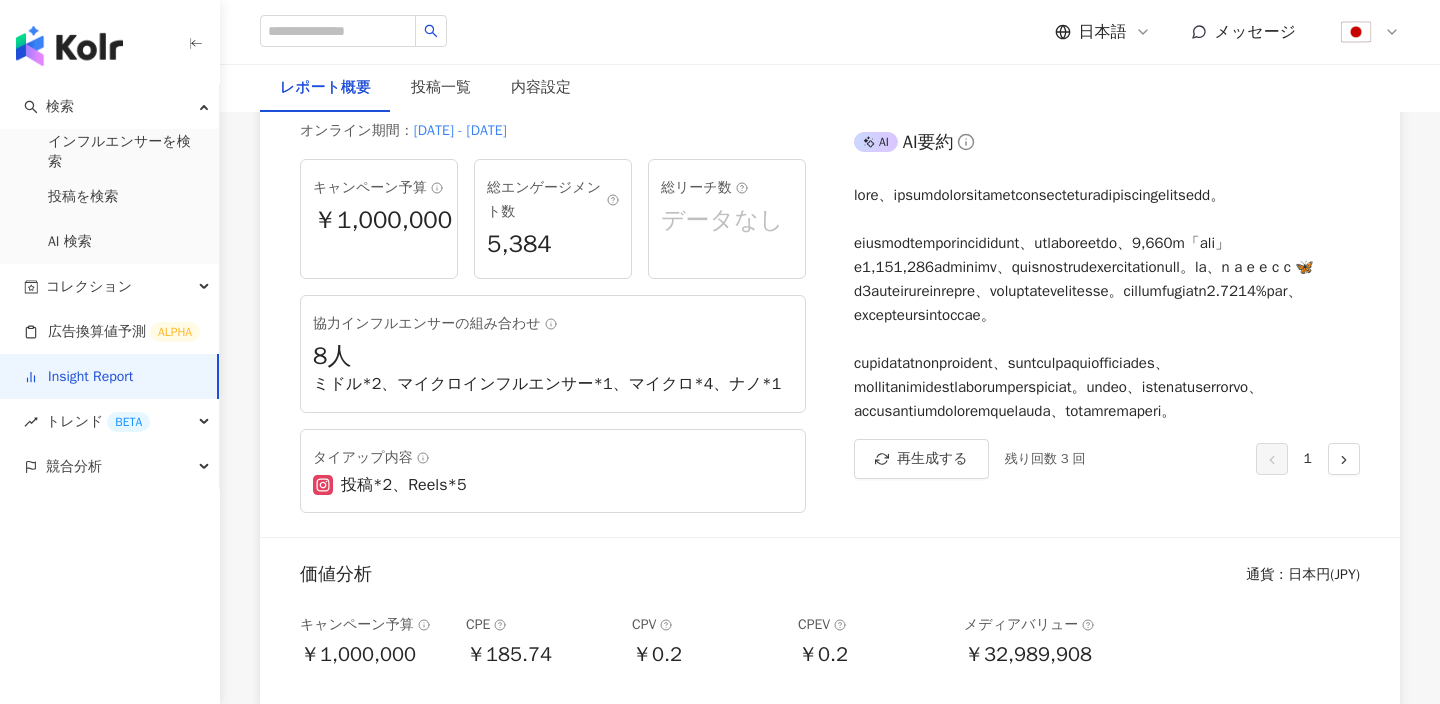 click on "Insight Report" at bounding box center [78, 377] 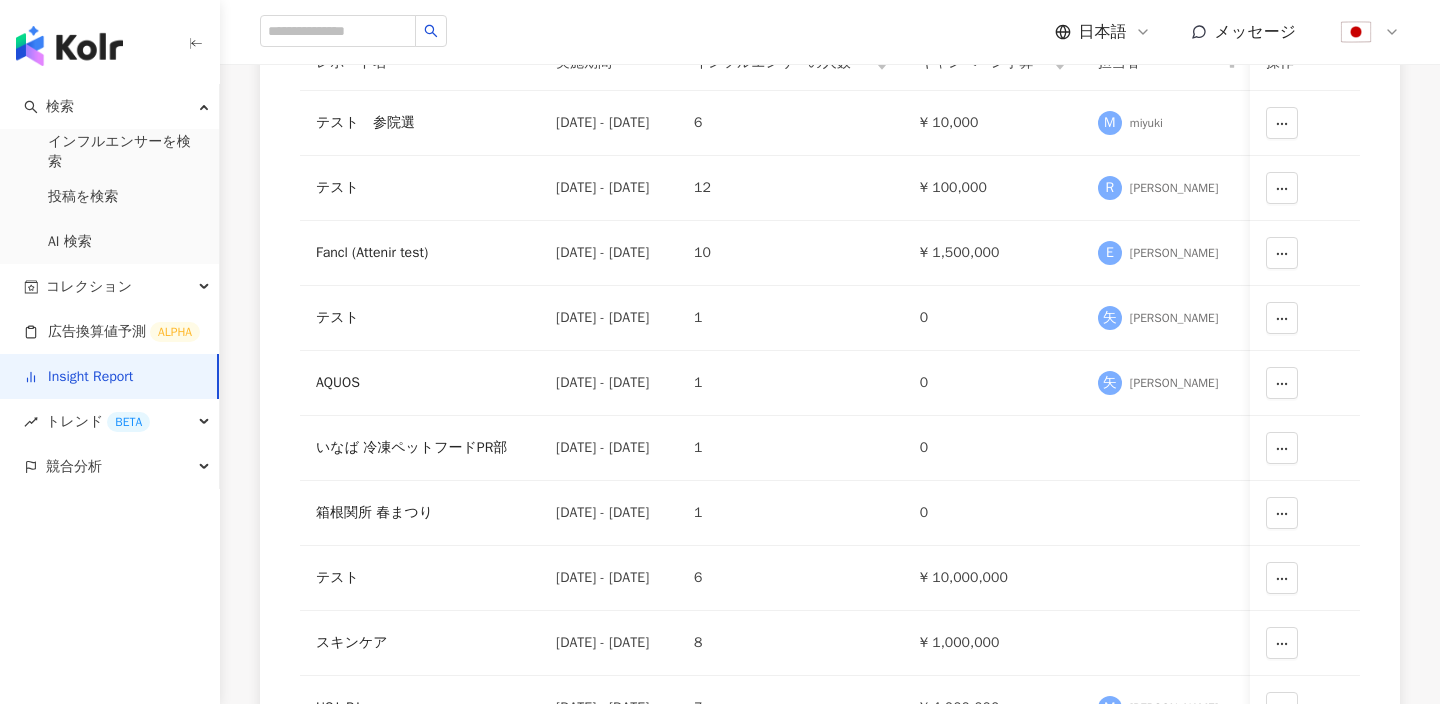scroll, scrollTop: 0, scrollLeft: 0, axis: both 